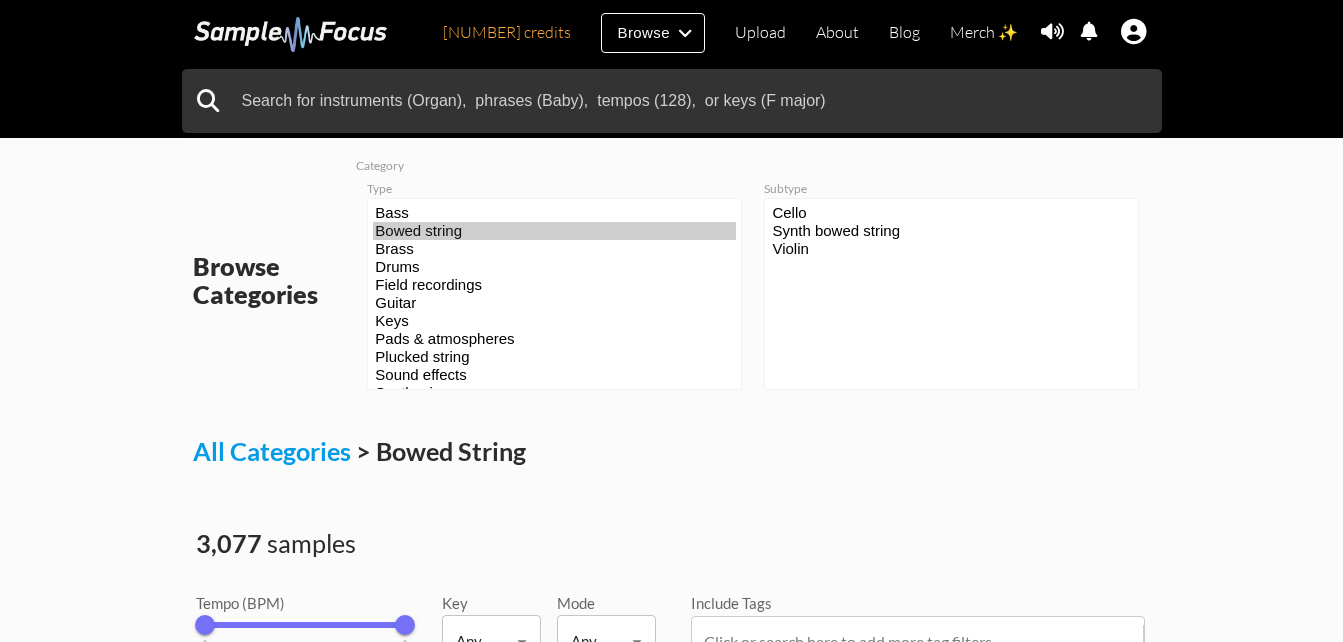 drag, startPoint x: 325, startPoint y: 233, endPoint x: 669, endPoint y: 200, distance: 345.57922 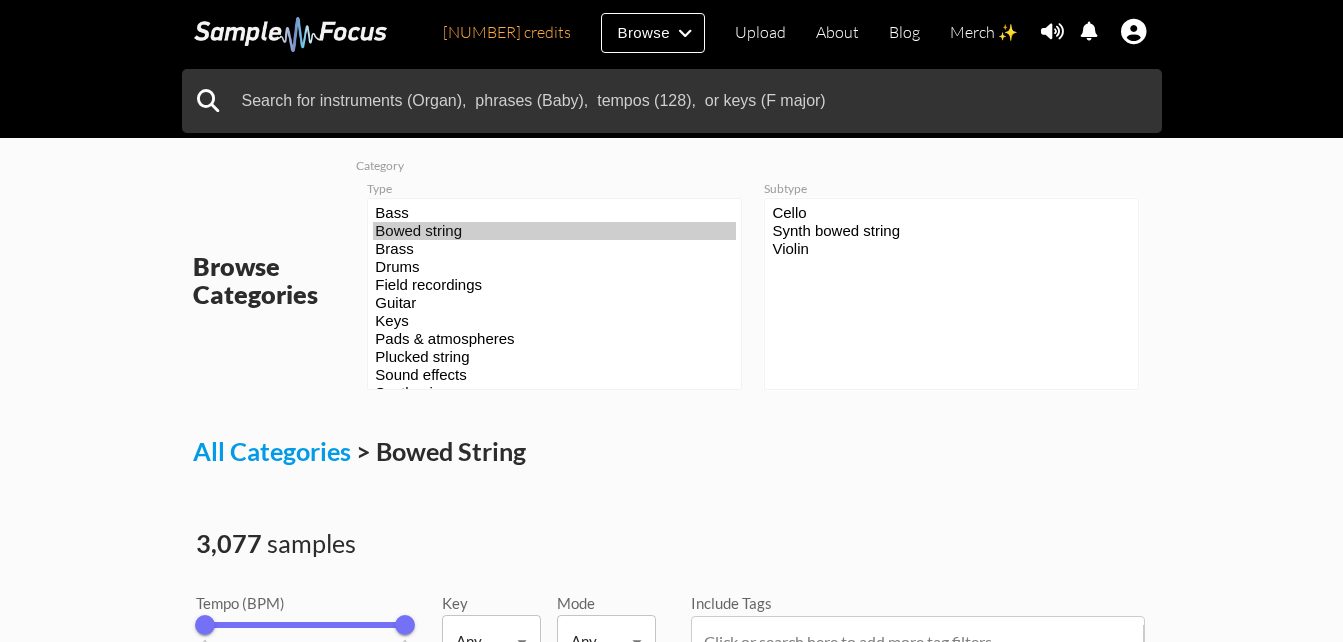 drag, startPoint x: 921, startPoint y: 326, endPoint x: 769, endPoint y: 213, distance: 189.40169 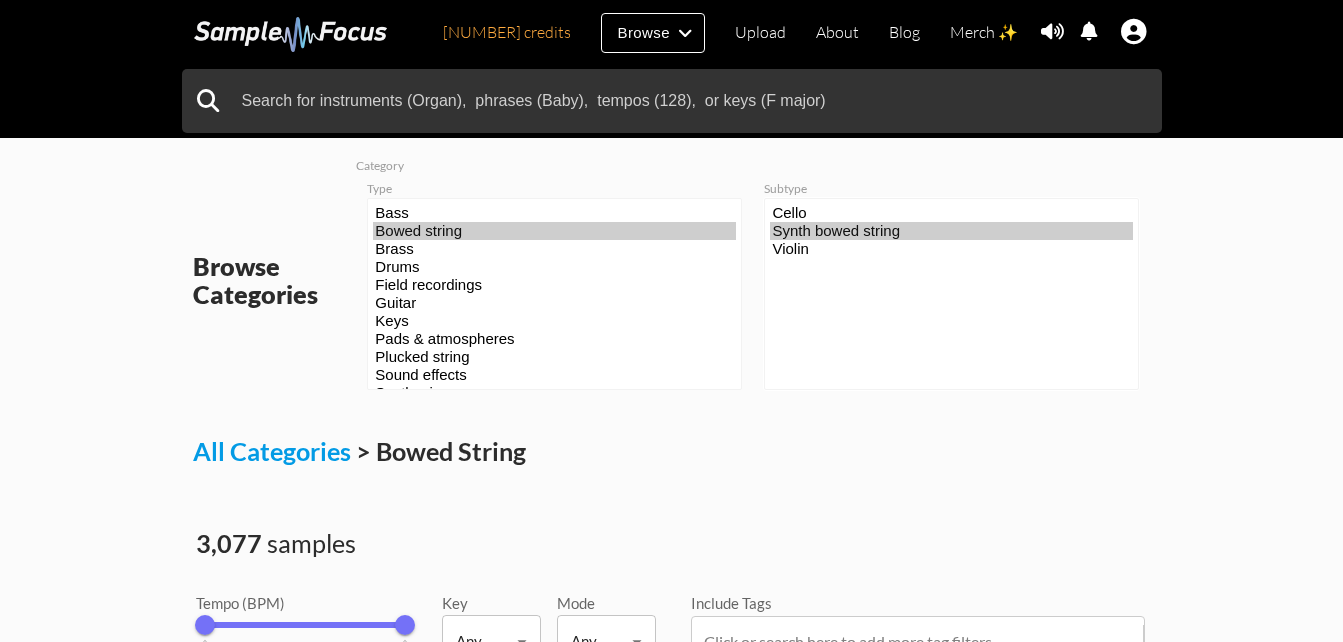 click on "Cello
Synth bowed string" at bounding box center (951, 294) 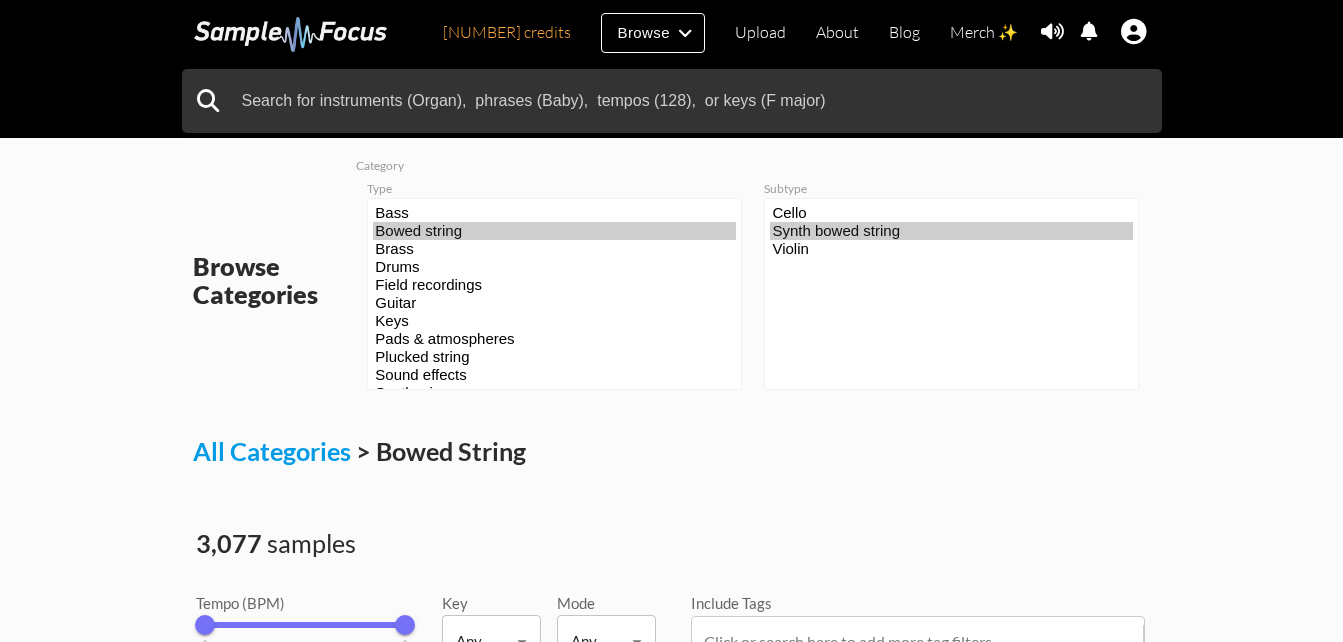 drag, startPoint x: 1267, startPoint y: 355, endPoint x: 1300, endPoint y: 257, distance: 103.40696 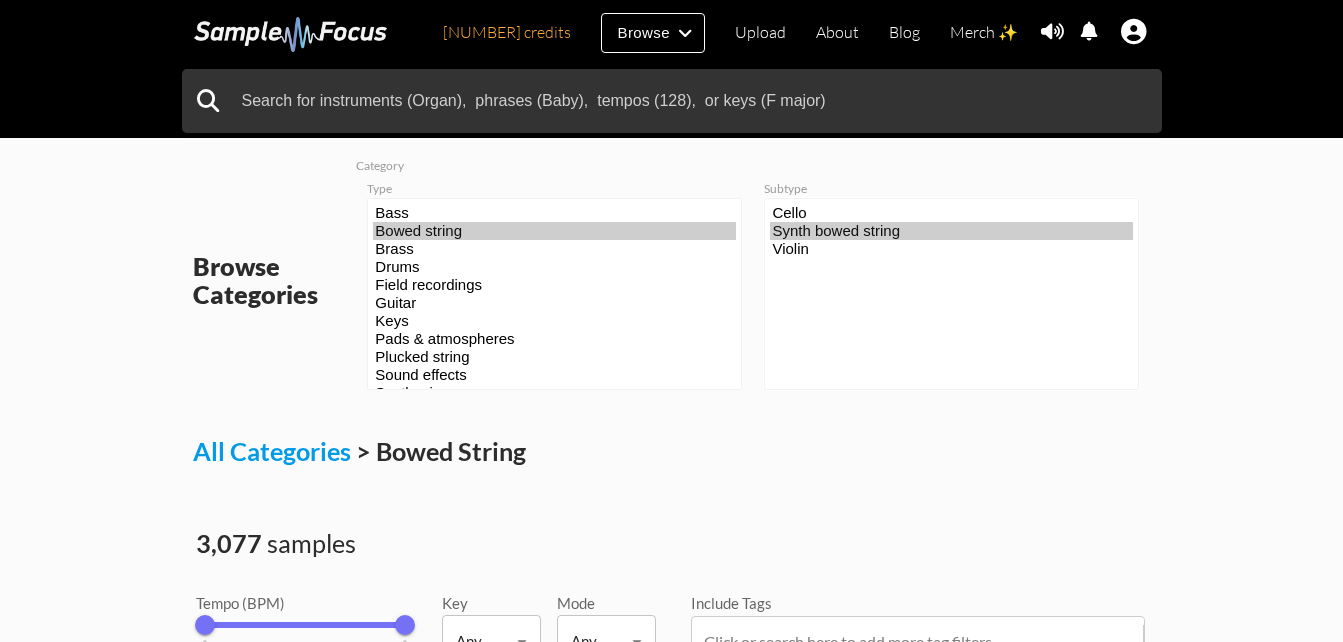 drag, startPoint x: 1020, startPoint y: 336, endPoint x: 670, endPoint y: 189, distance: 379.6169 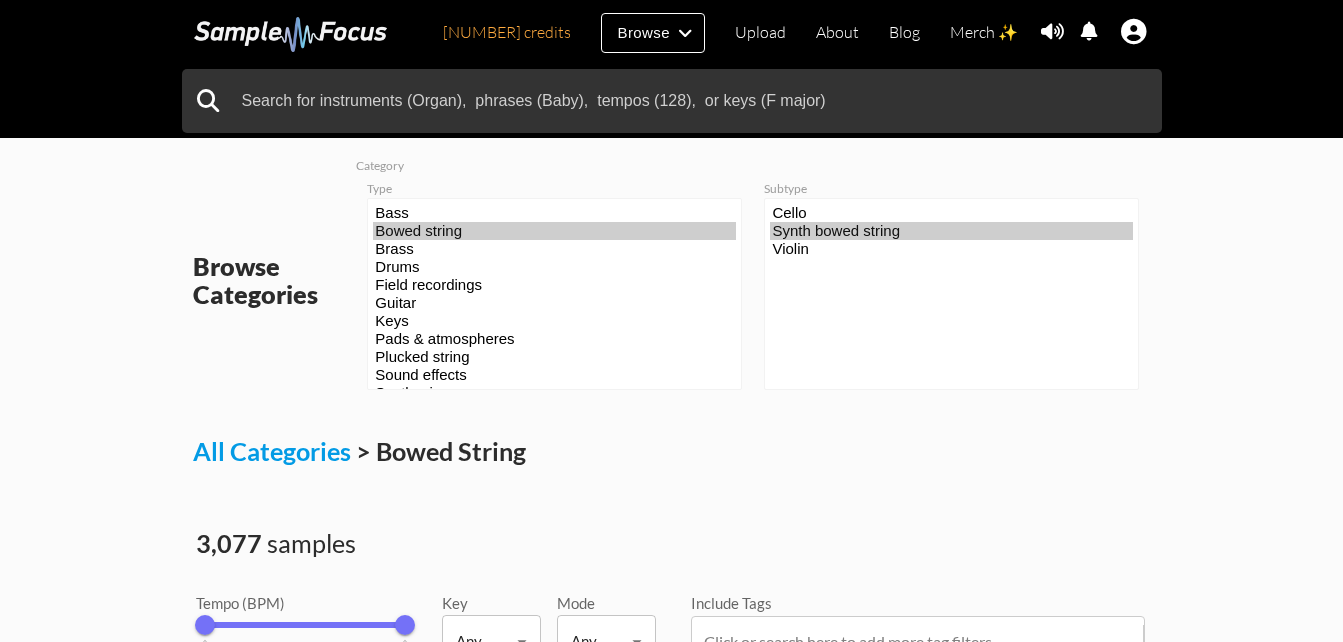 drag, startPoint x: 314, startPoint y: 206, endPoint x: 933, endPoint y: 286, distance: 624.1482 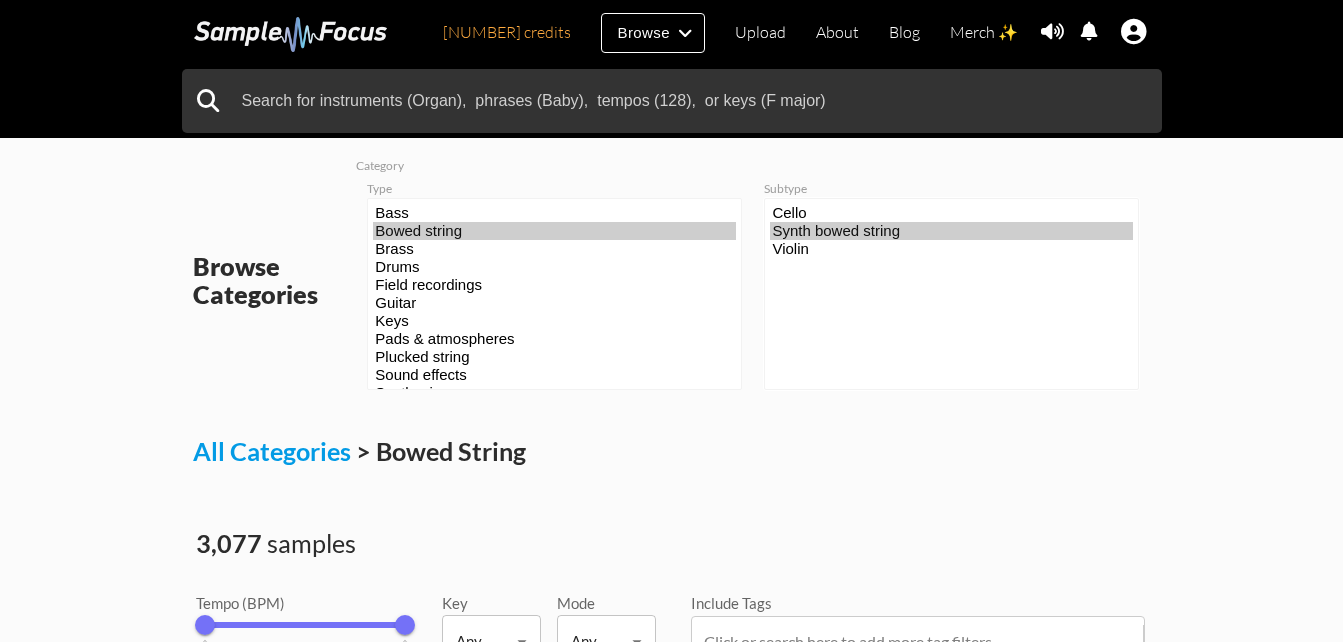 drag, startPoint x: 933, startPoint y: 286, endPoint x: 826, endPoint y: 245, distance: 114.58621 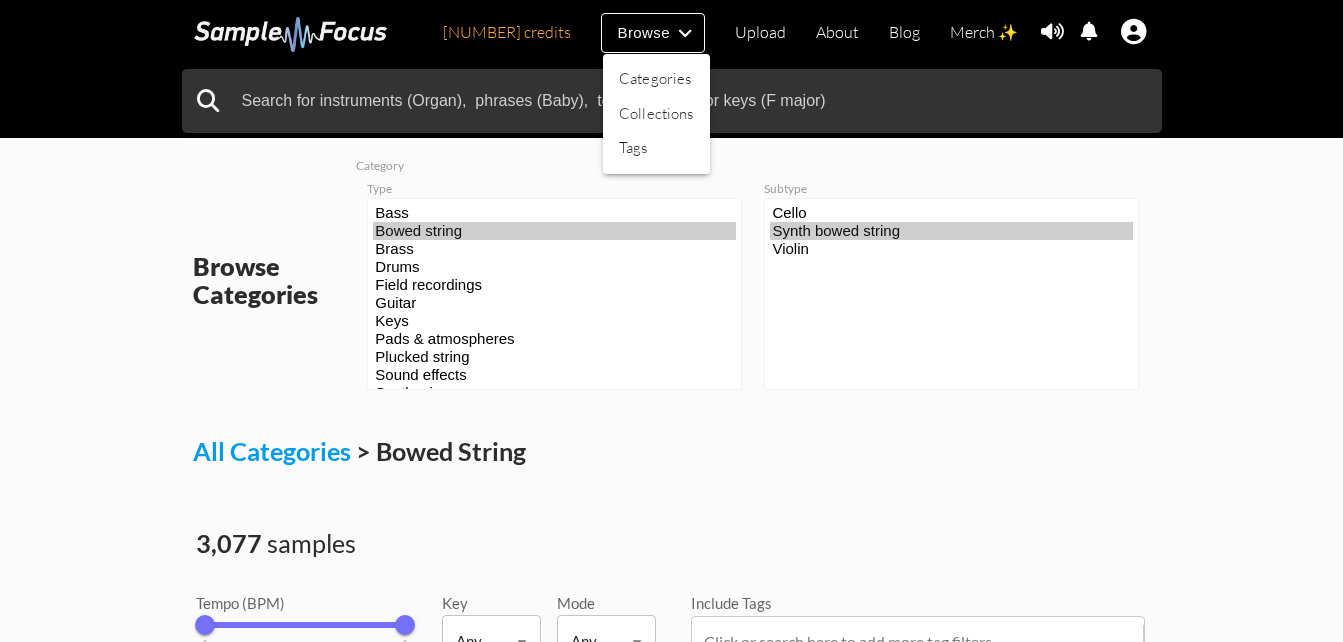 click at bounding box center (671, 321) 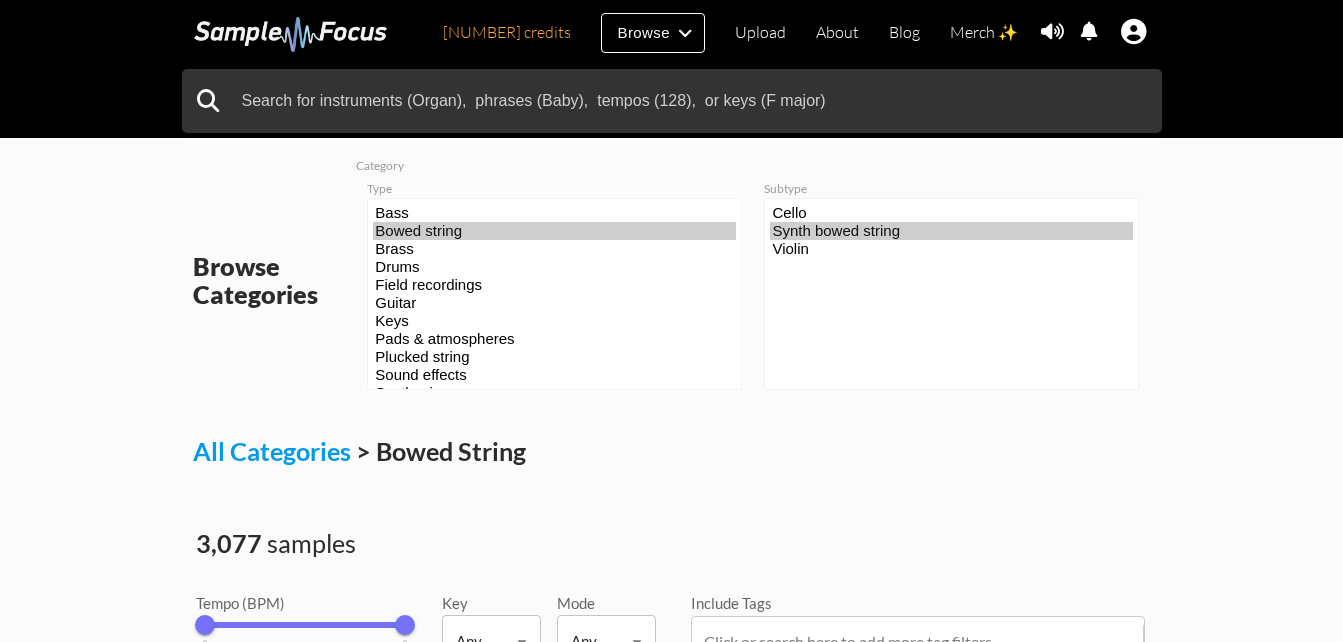 select on "11" 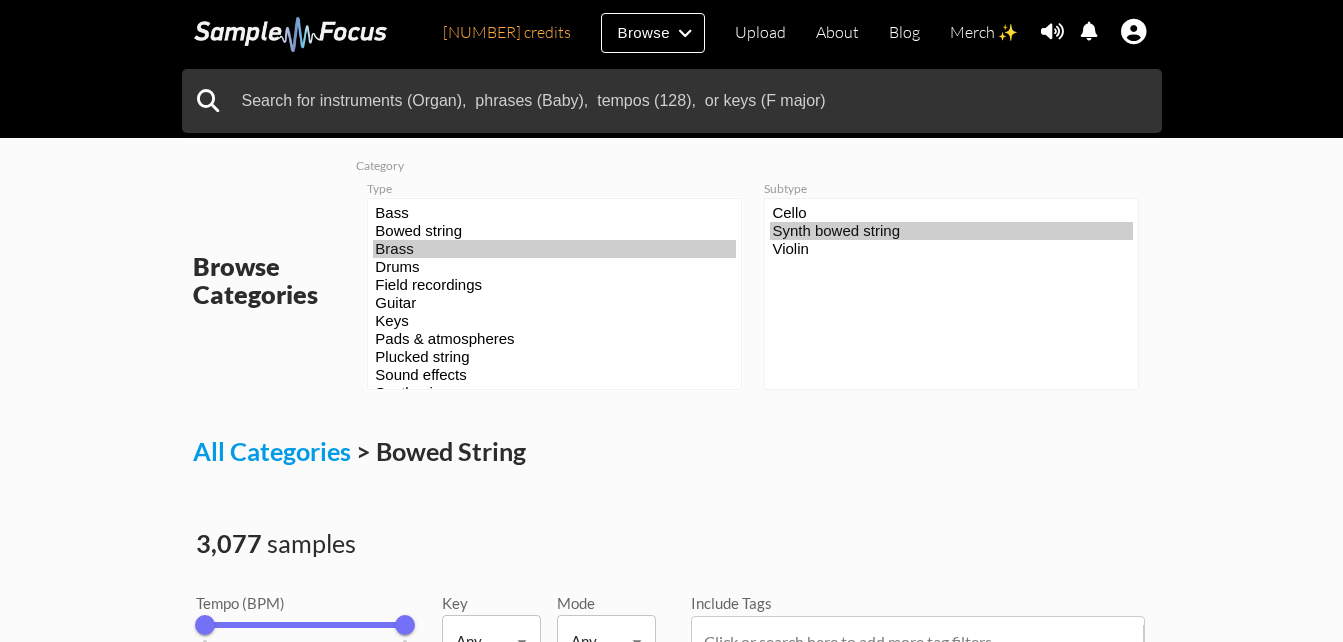 click on "Brass" at bounding box center (554, 249) 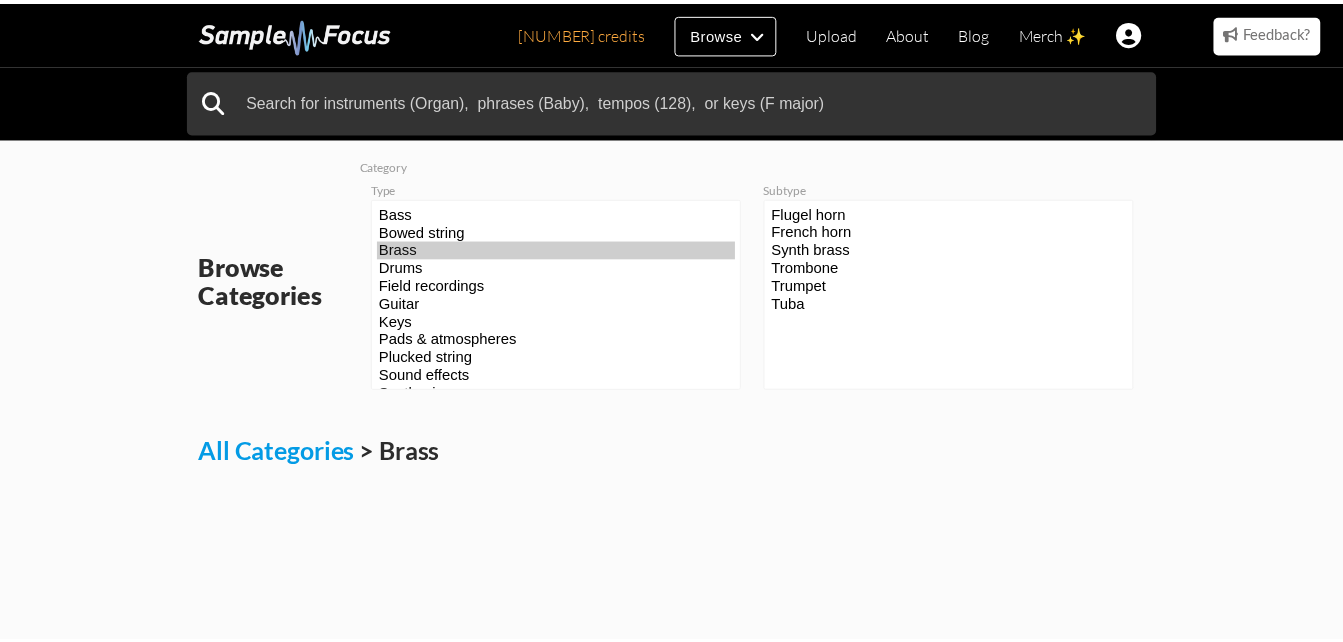 scroll, scrollTop: 0, scrollLeft: 0, axis: both 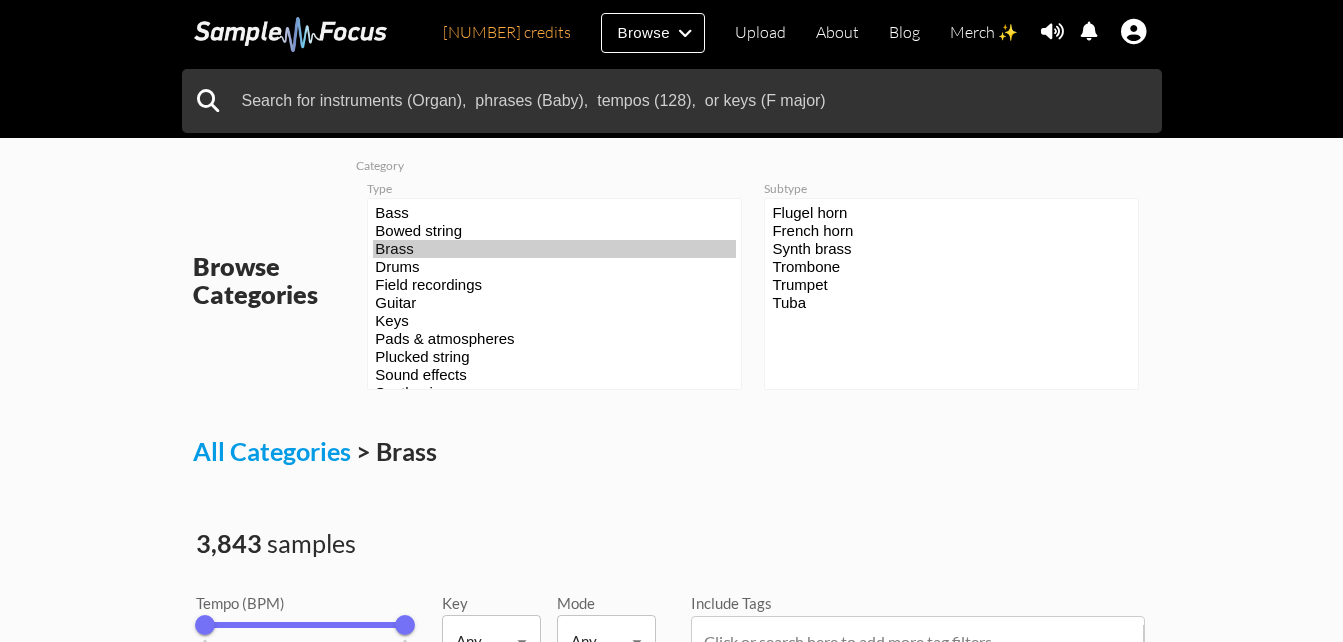 drag, startPoint x: 897, startPoint y: 439, endPoint x: 772, endPoint y: 201, distance: 268.82895 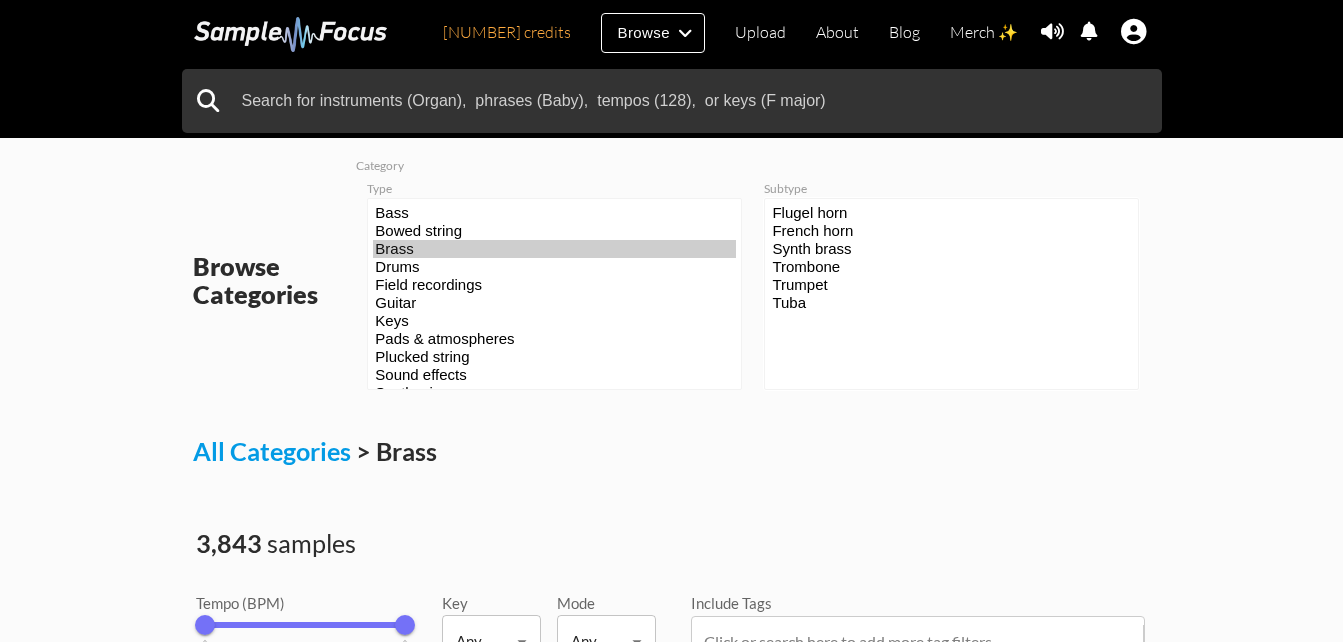drag, startPoint x: 772, startPoint y: 201, endPoint x: 791, endPoint y: 236, distance: 39.824615 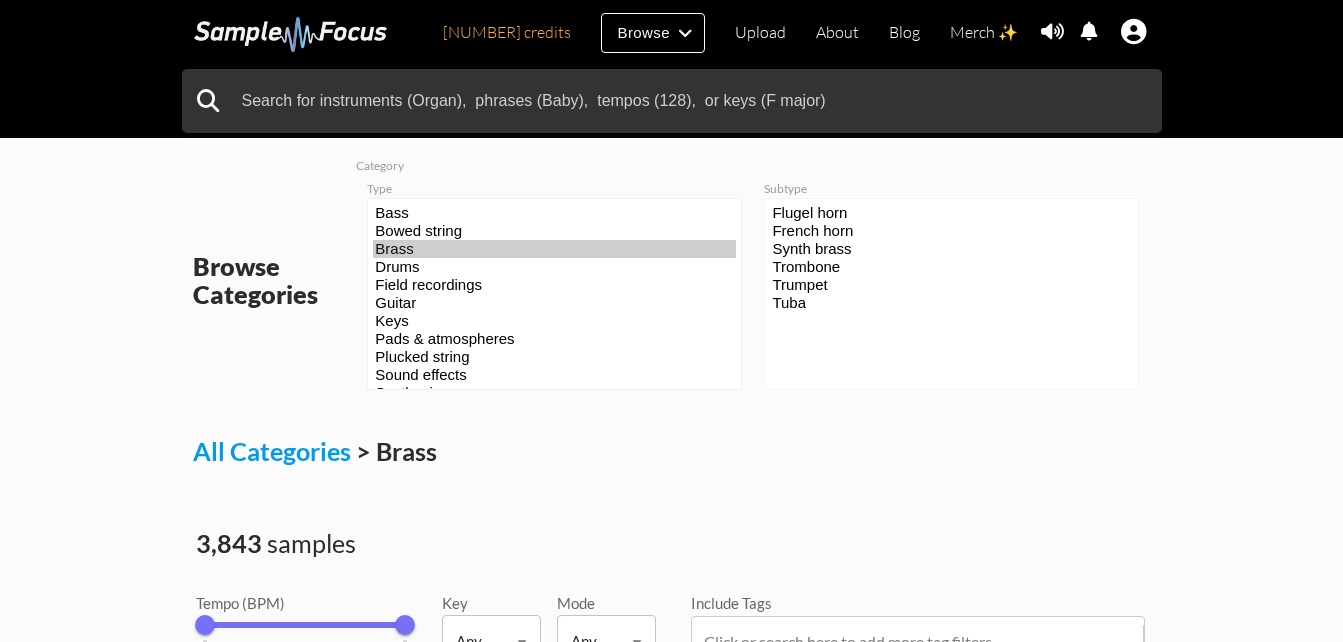 copy on "Flugel horn
French horn
Synth brass
Trombone
Trumpet
Tuba
All Categories
>
Brass" 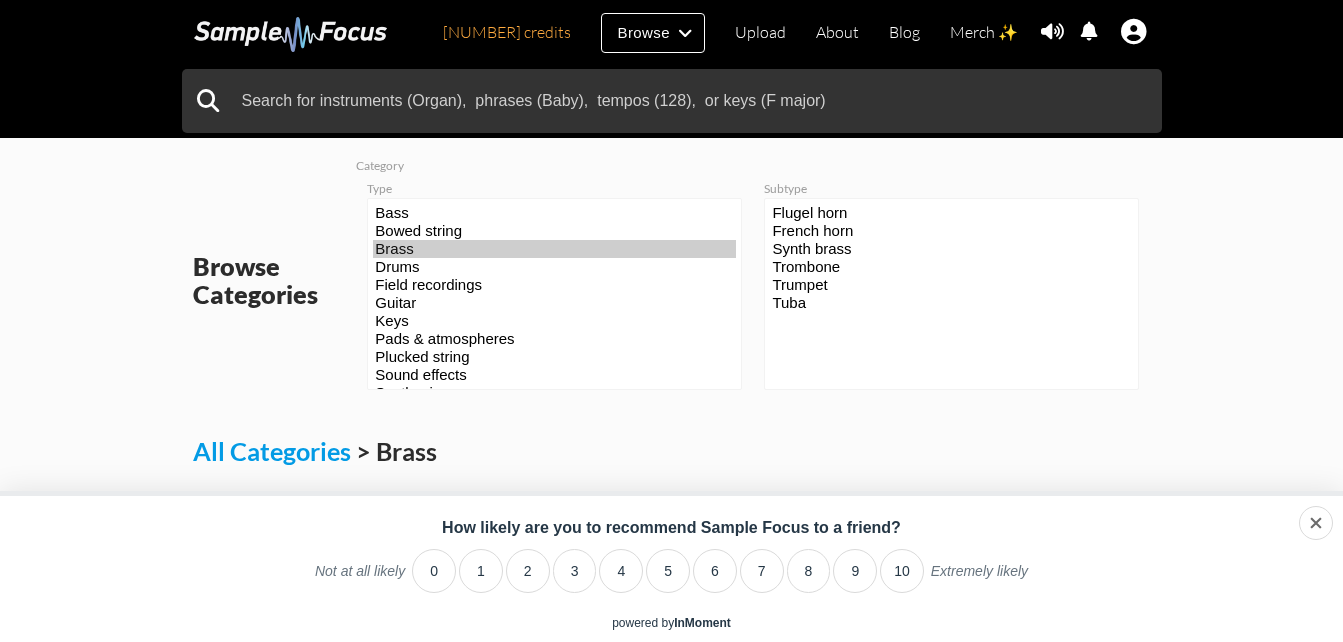 click on "Subtype
Flugel horn
French horn" at bounding box center (951, 284) 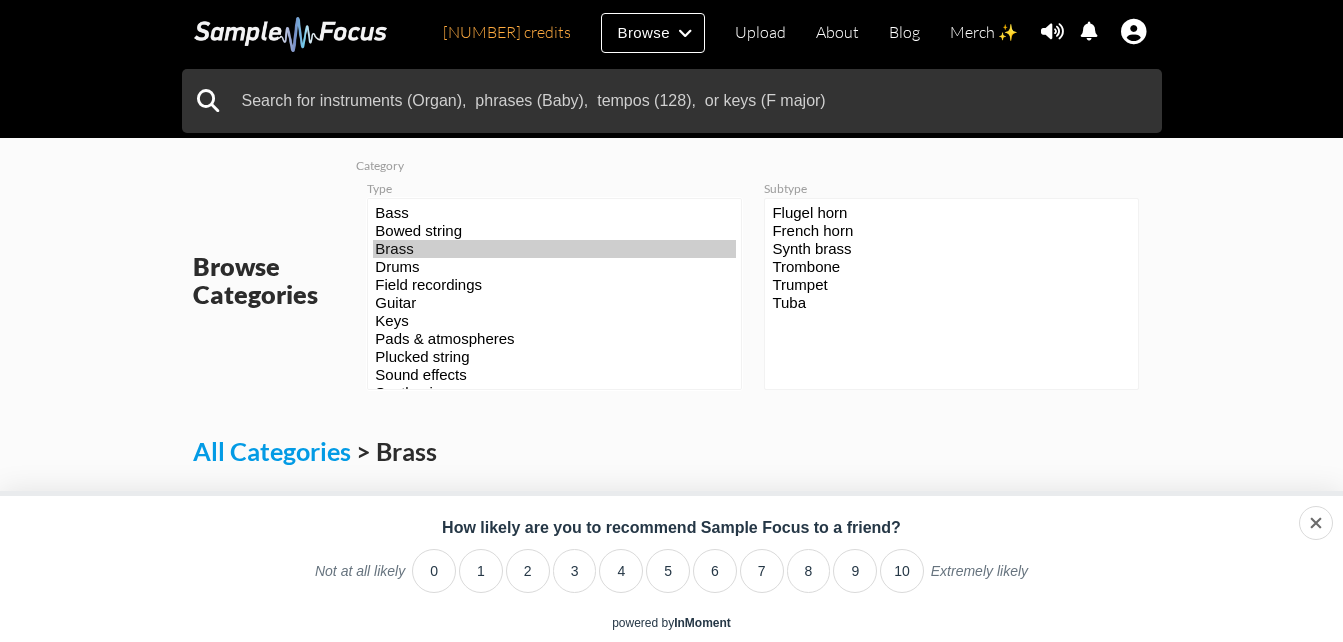 select on "33" 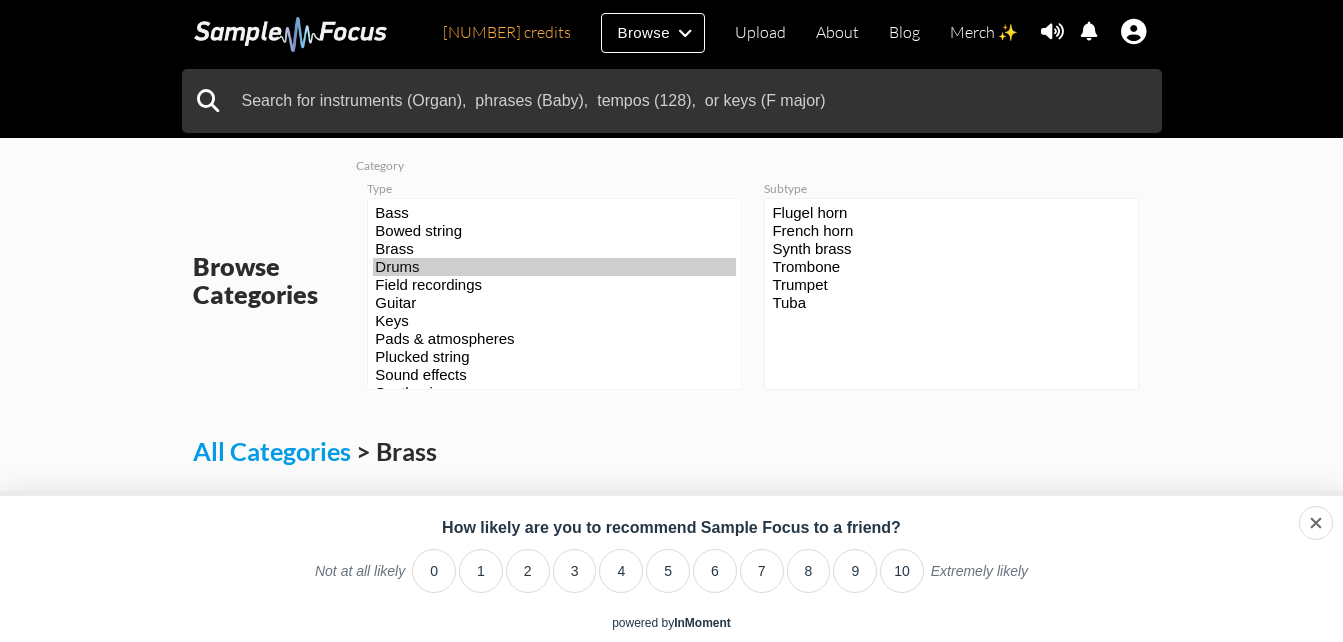 click on "Drums" at bounding box center [554, 267] 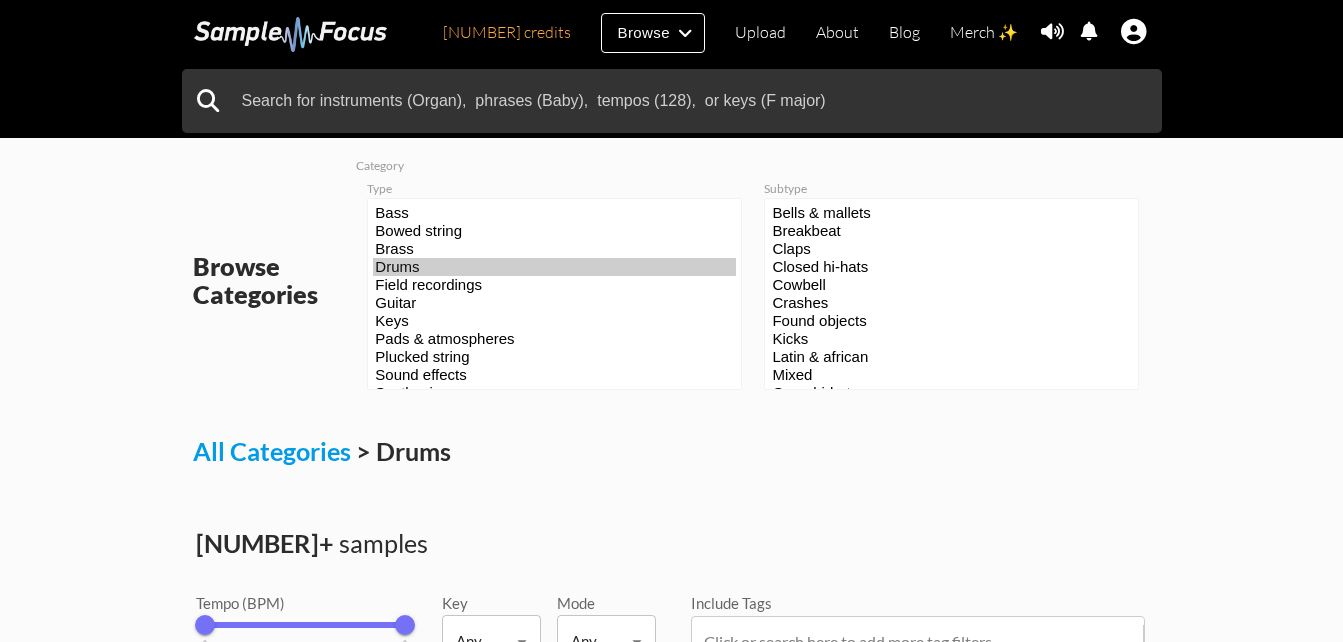 drag, startPoint x: 908, startPoint y: 428, endPoint x: 775, endPoint y: 198, distance: 265.6859 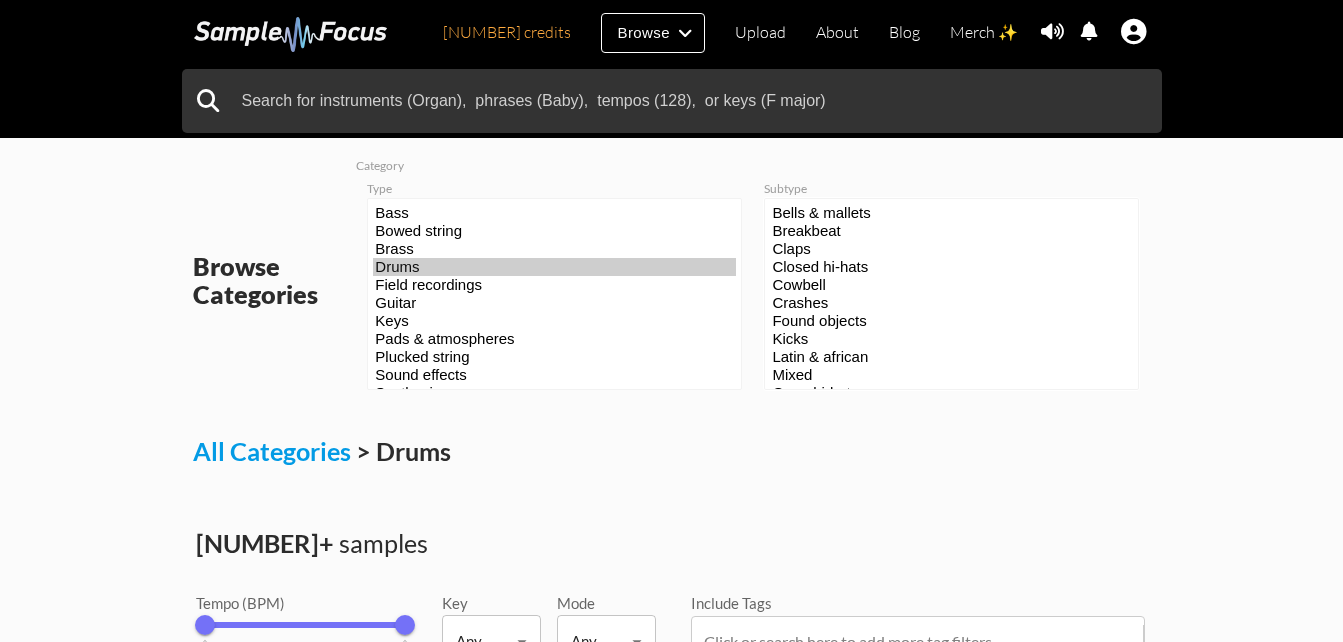 drag, startPoint x: 775, startPoint y: 198, endPoint x: 789, endPoint y: 236, distance: 40.496914 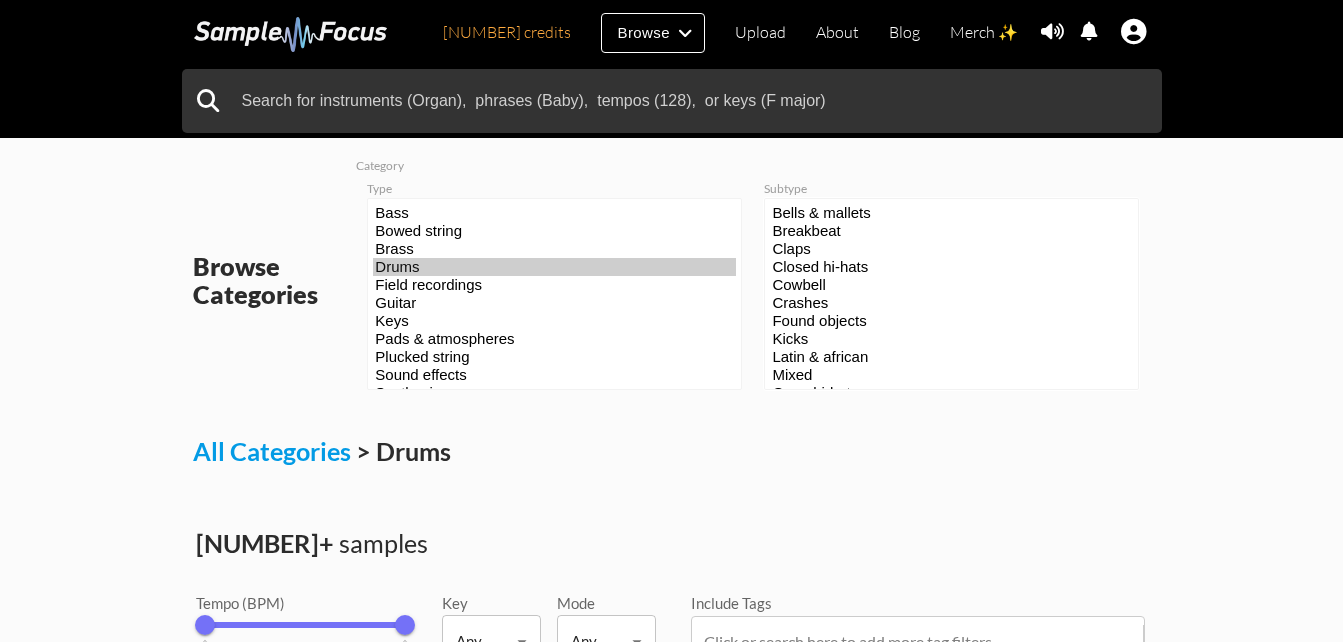 copy on "Bells & mallets
Breakbeat
Claps
Closed hi-hats
Cowbell
Crashes
Found objects
Kicks
Latin & african
Mixed
Open hi-hats
Rides
Shaker
Snares
Synth drums
Tambourines
Toms
Wood blocks
All Categories
>
Drums" 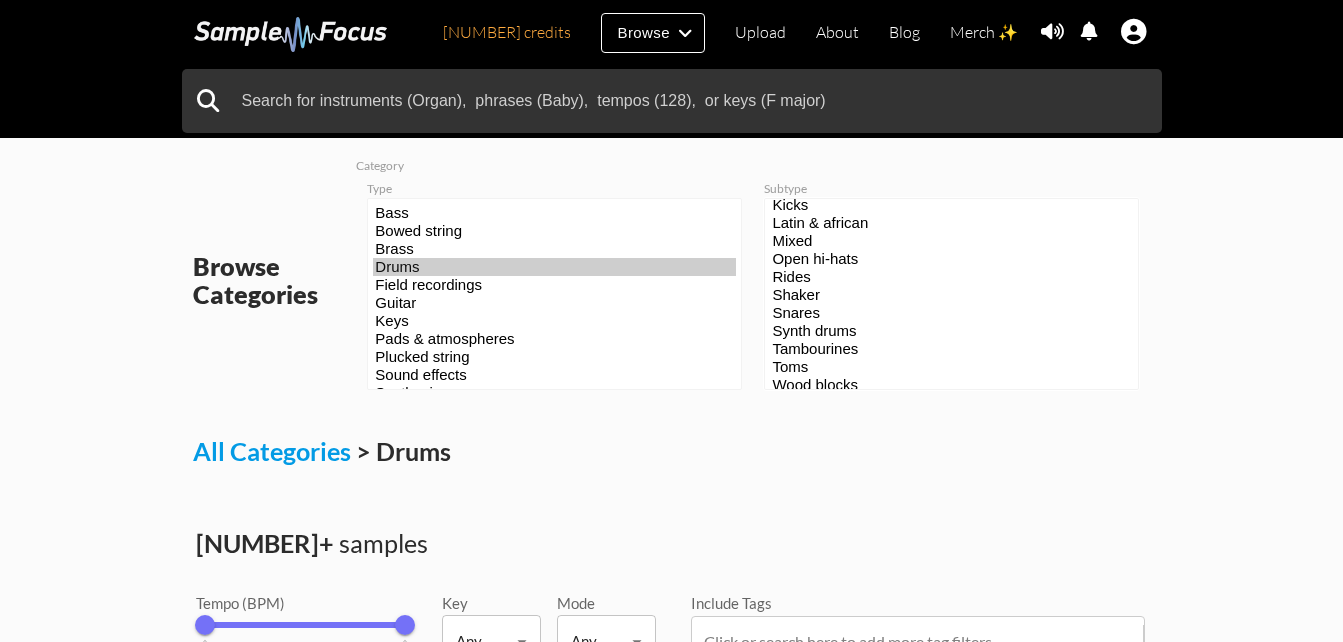 scroll, scrollTop: 168, scrollLeft: 0, axis: vertical 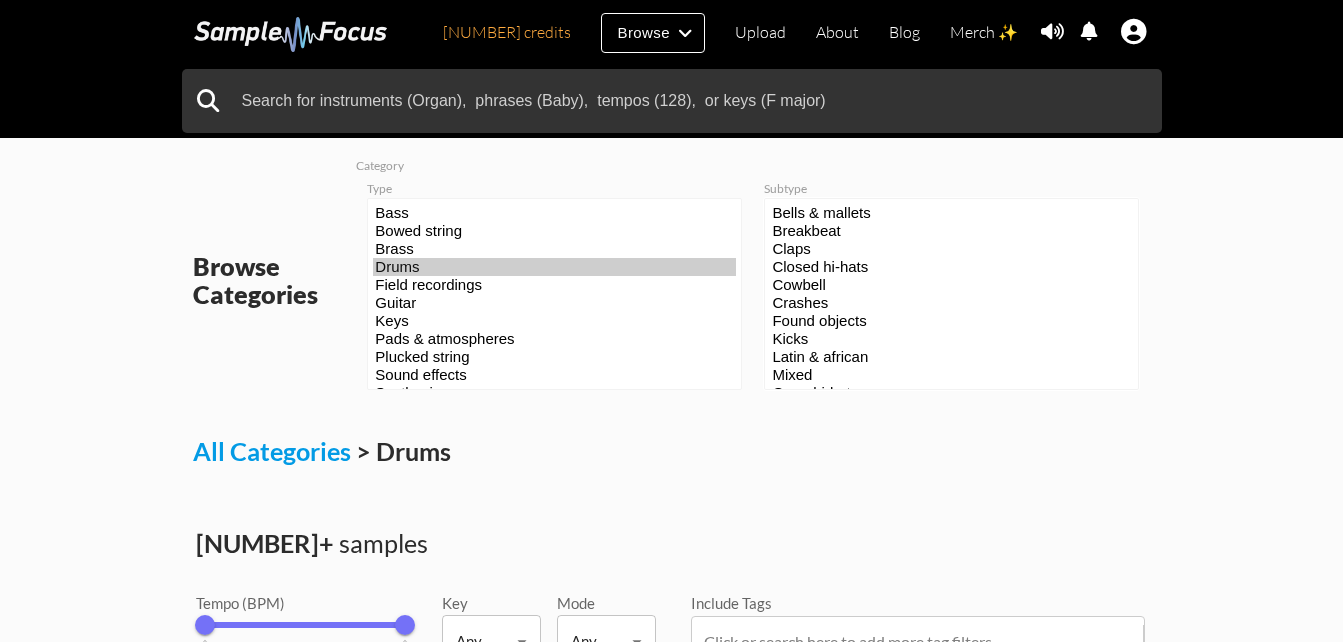 select on "39" 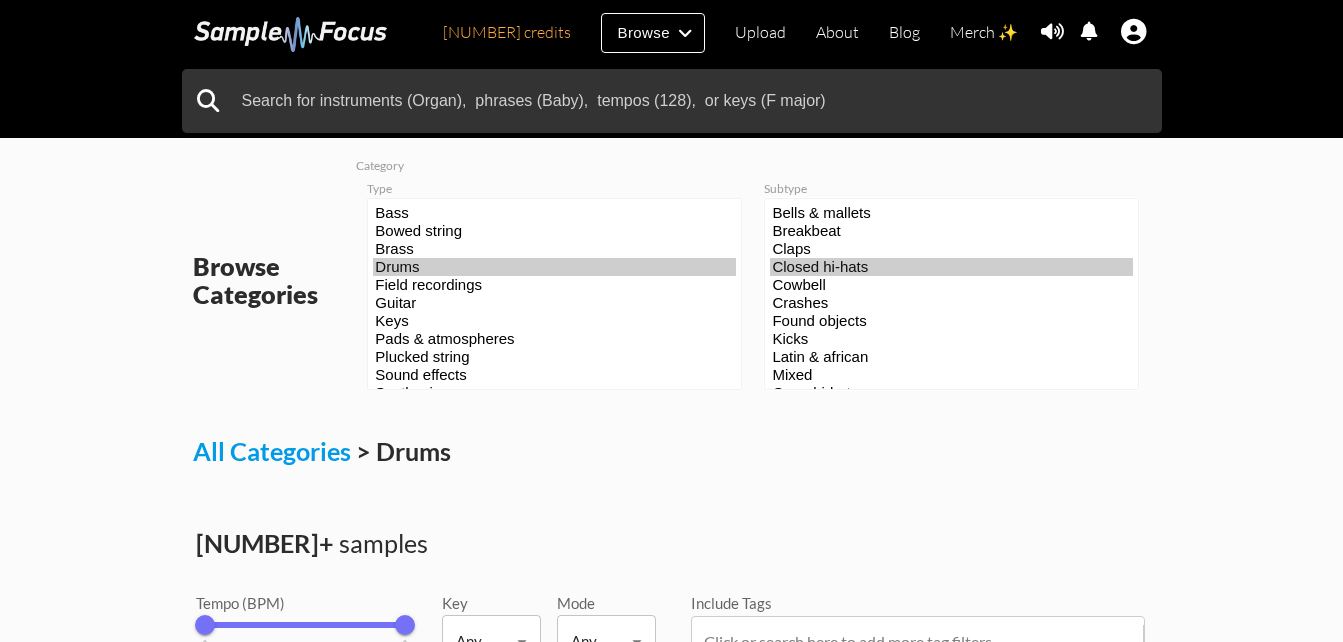 click on "Closed hi-hats" at bounding box center (951, 267) 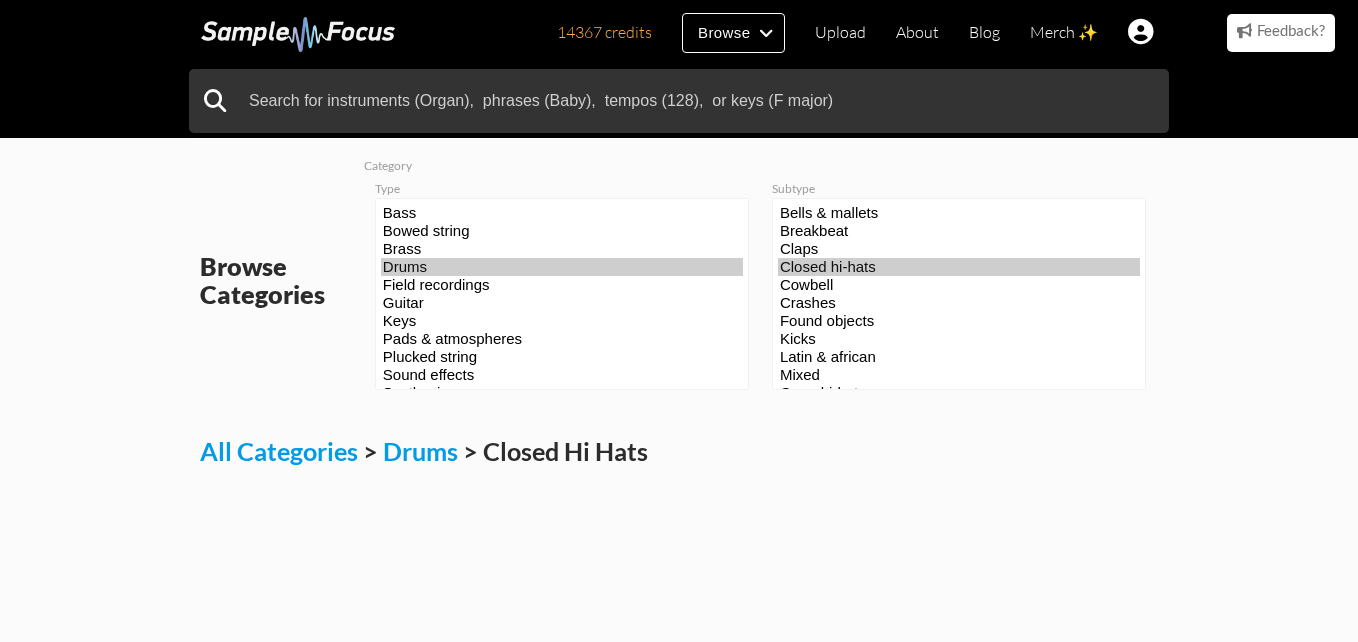 scroll, scrollTop: 0, scrollLeft: 0, axis: both 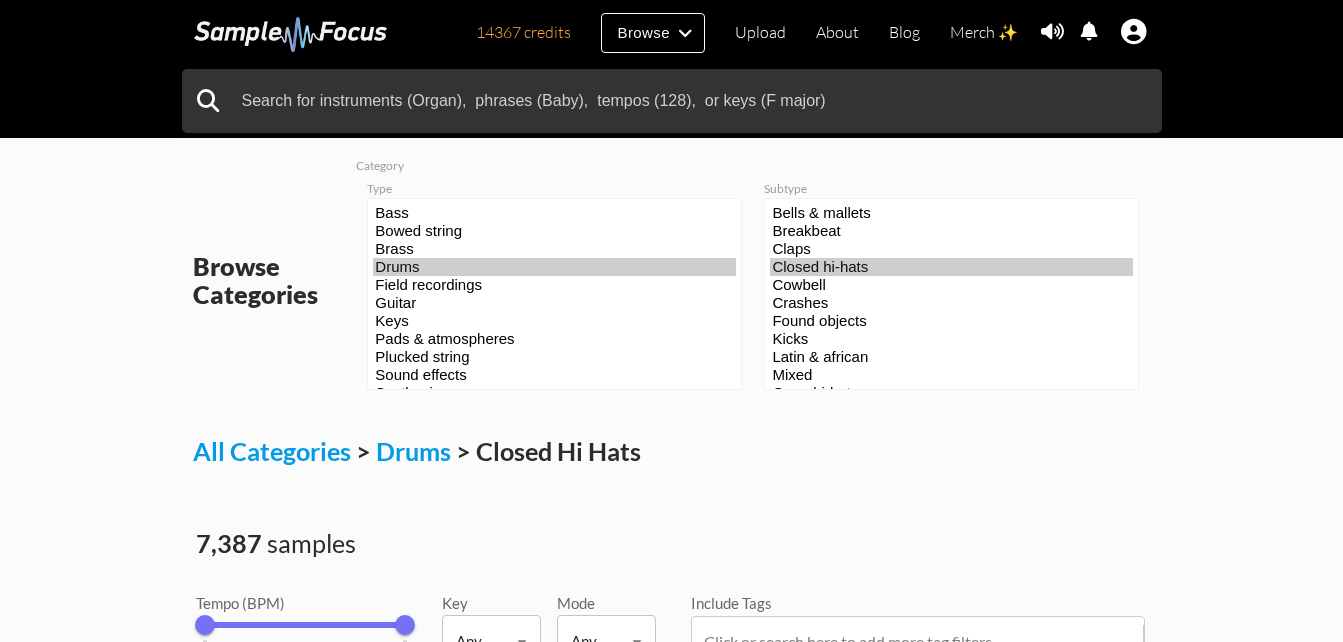 select on "94" 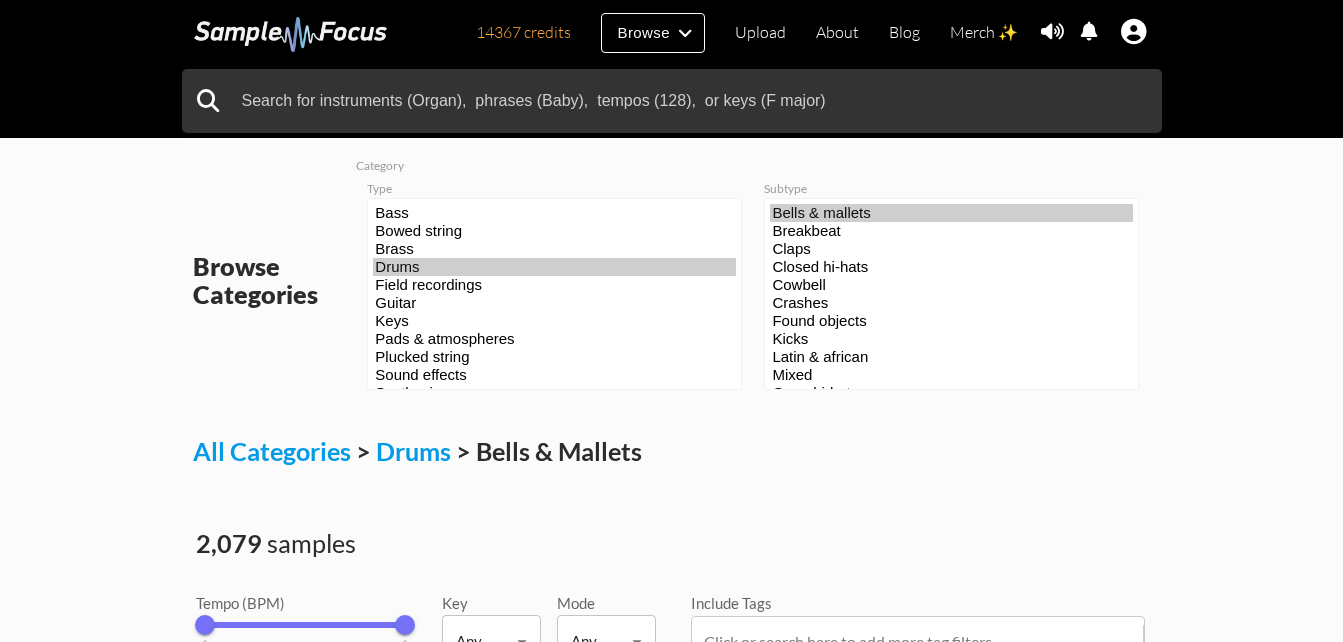 scroll, scrollTop: 40, scrollLeft: 0, axis: vertical 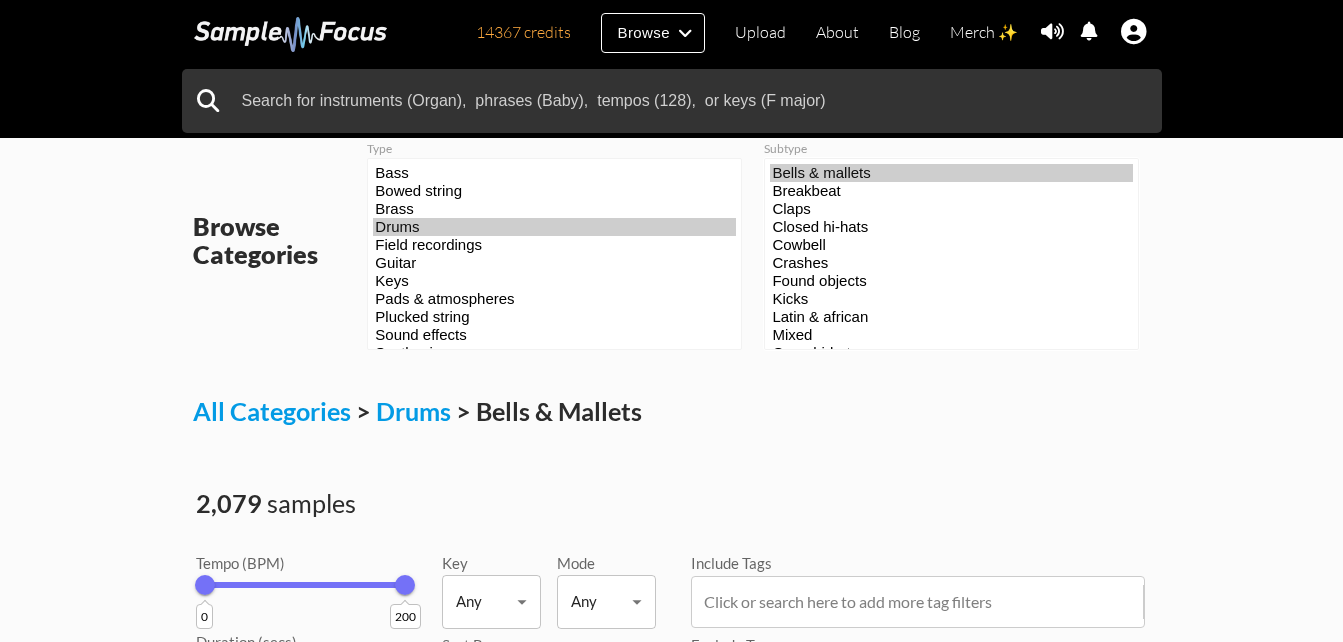select on "46" 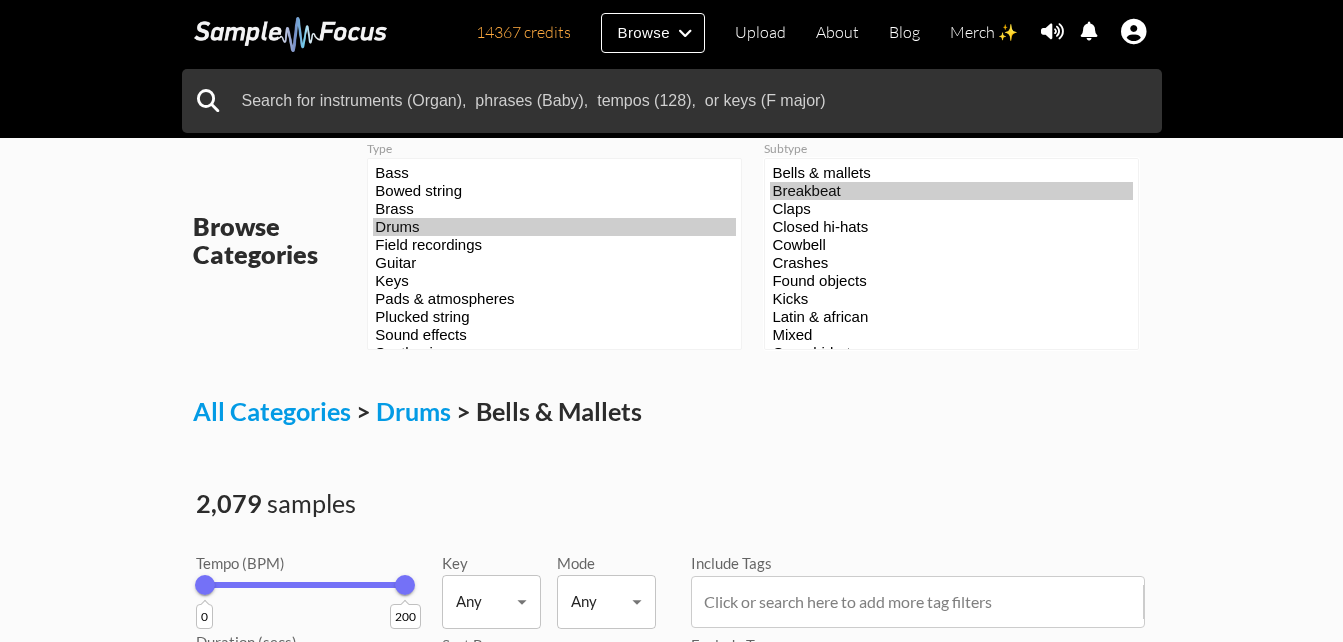 click on "Breakbeat" at bounding box center [951, 191] 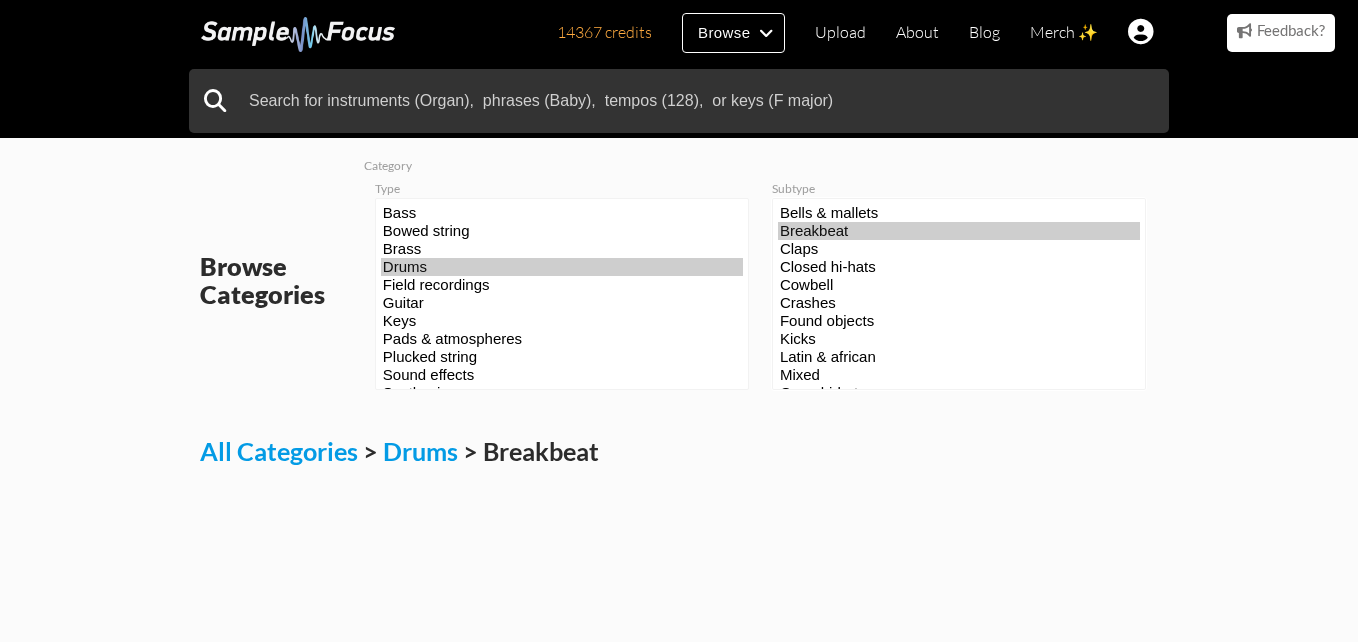 select on "94" 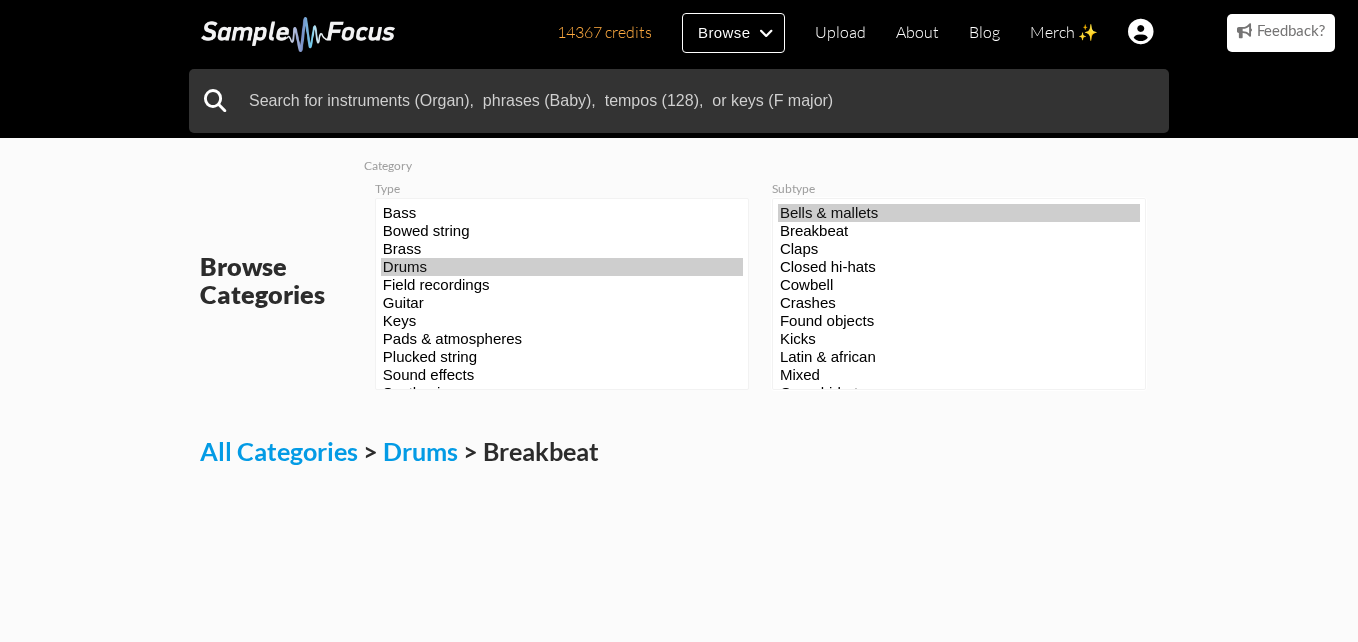 click on "Bells & mallets" at bounding box center [959, 213] 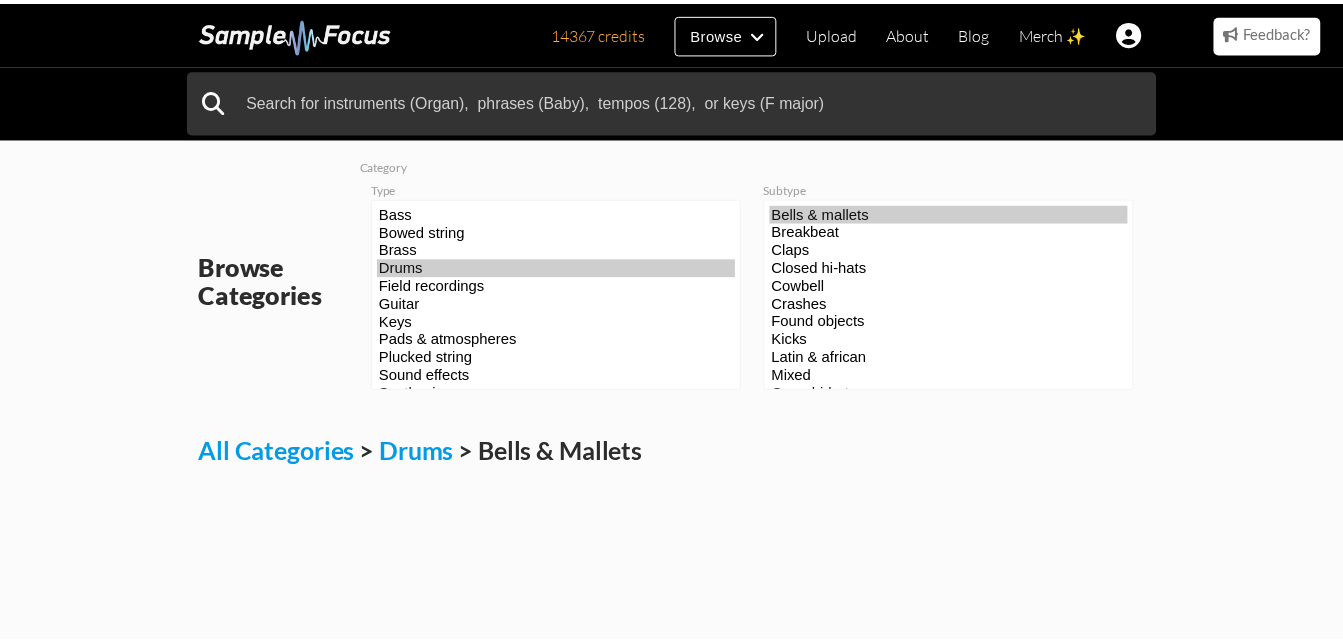 scroll, scrollTop: 0, scrollLeft: 0, axis: both 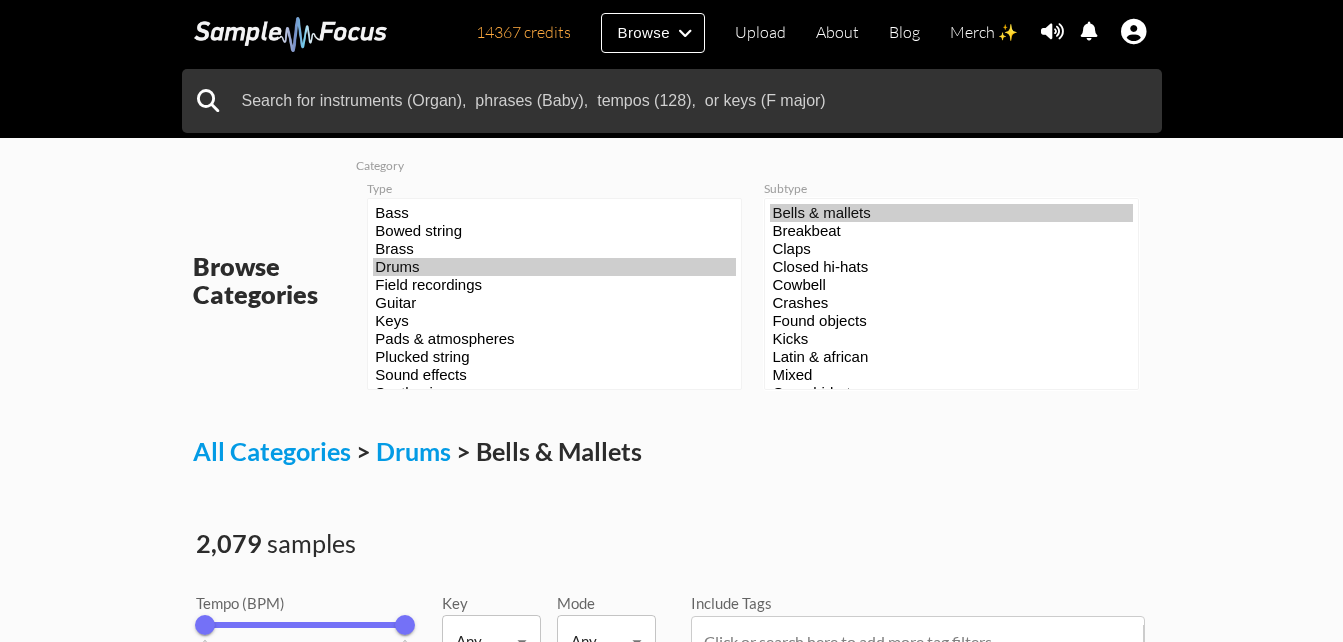 select on "46" 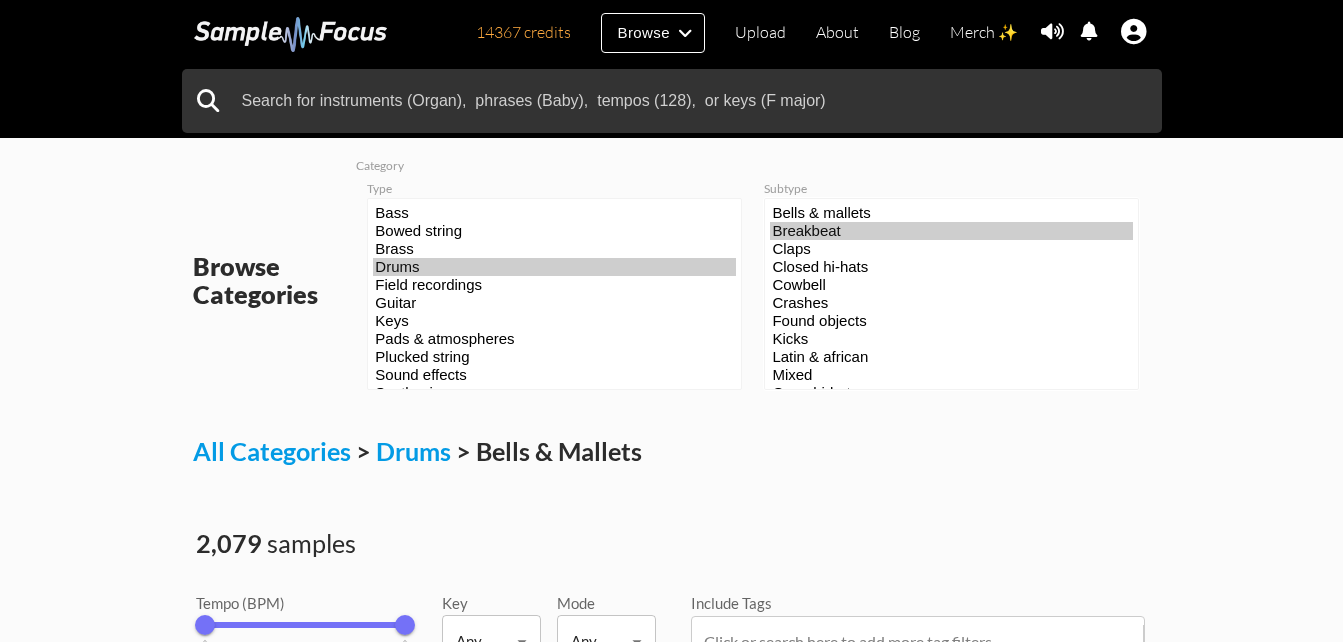 click on "Breakbeat" at bounding box center (951, 231) 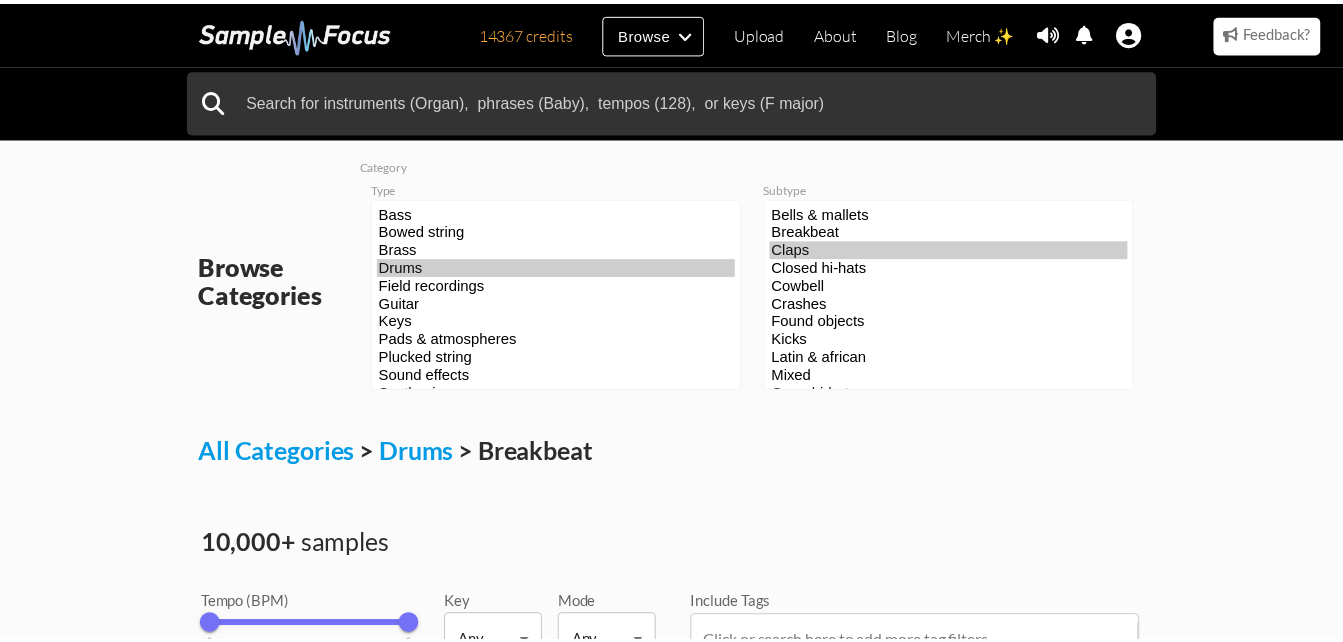 scroll, scrollTop: 0, scrollLeft: 0, axis: both 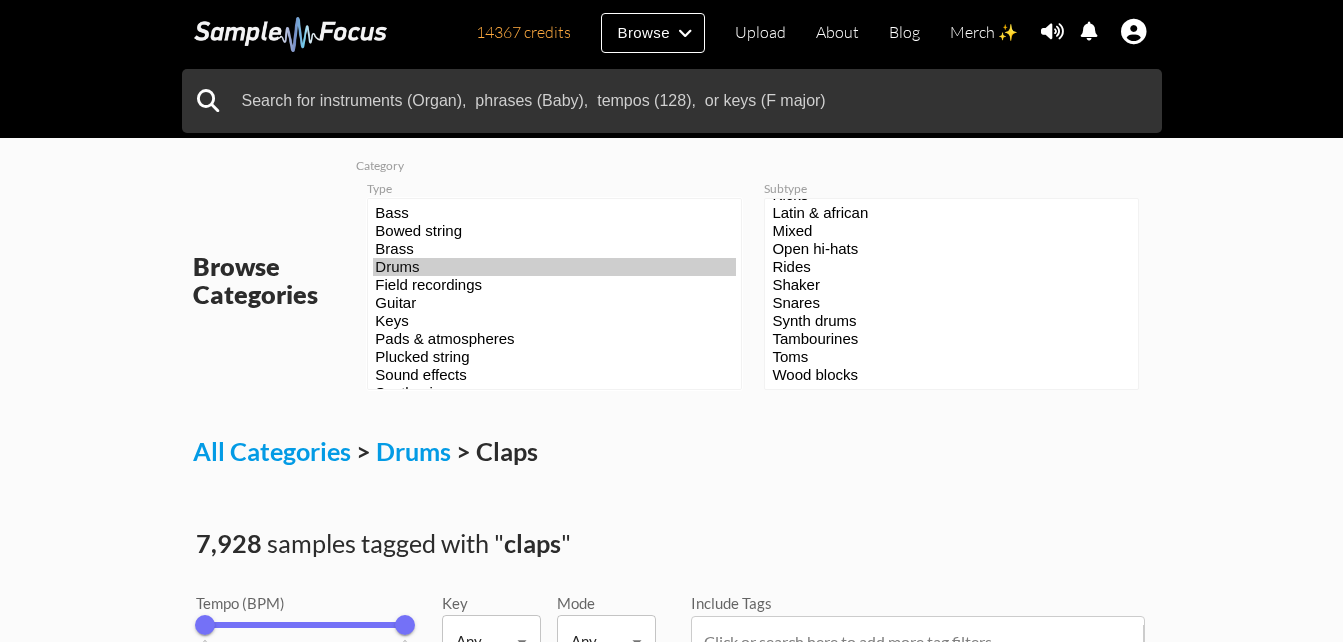 select on "19" 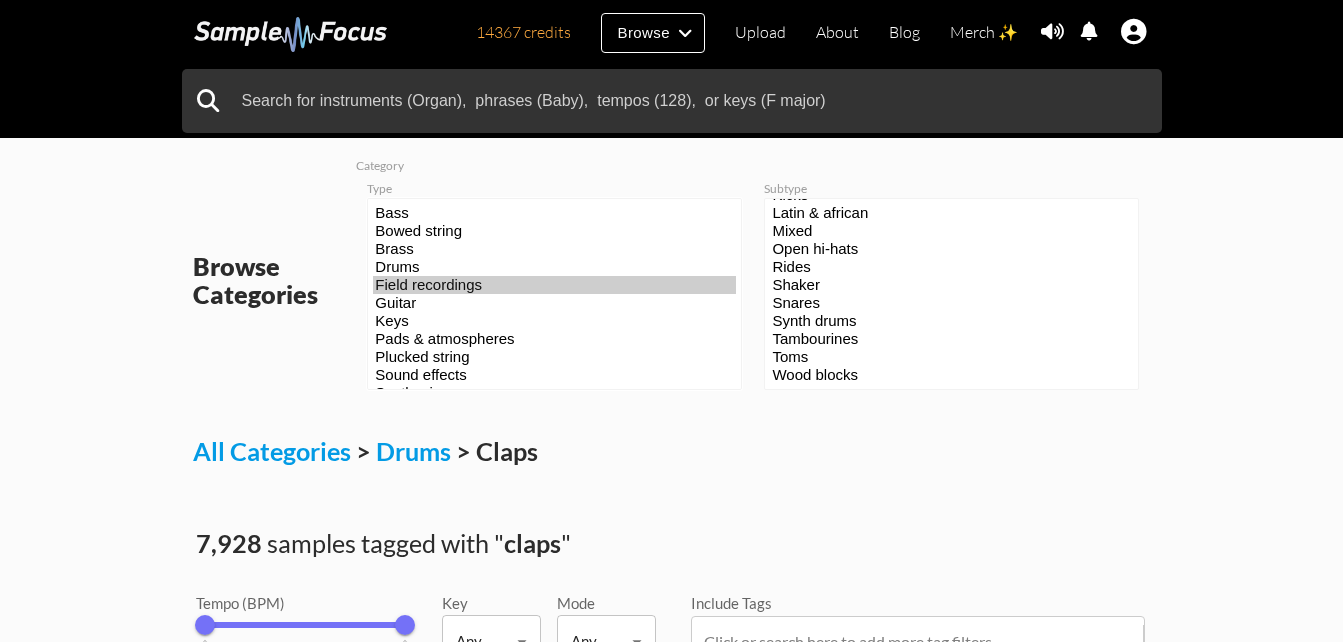 click on "Field recordings" at bounding box center (554, 285) 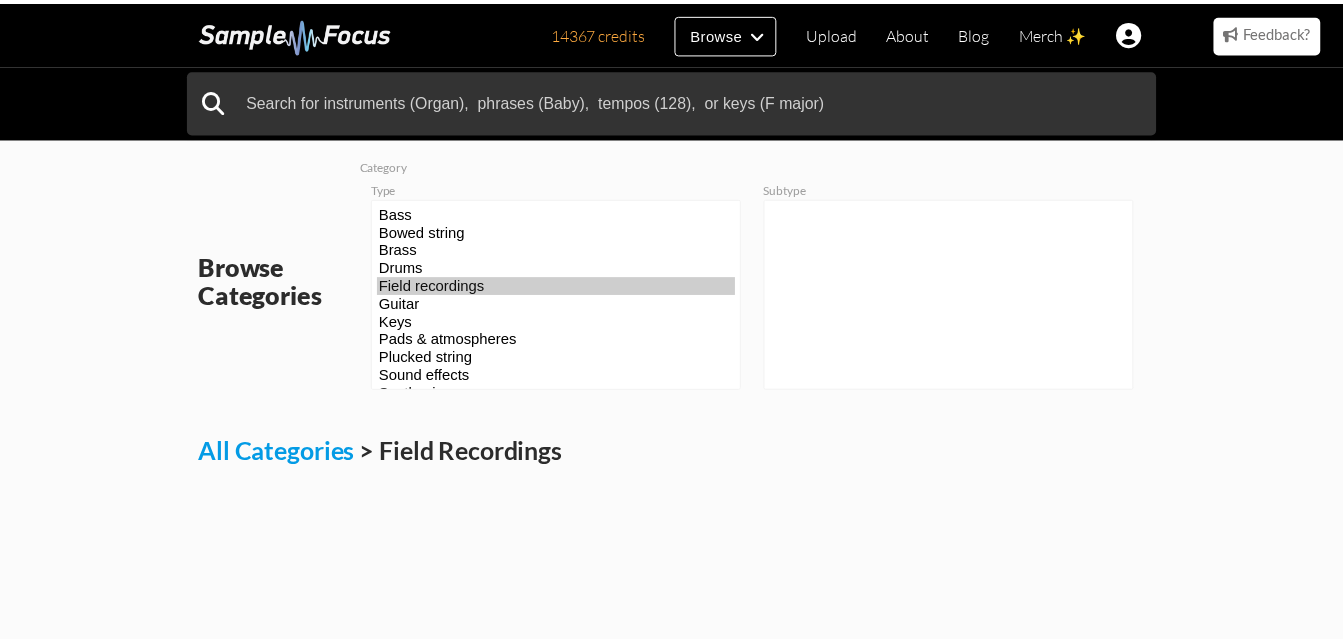 scroll, scrollTop: 0, scrollLeft: 0, axis: both 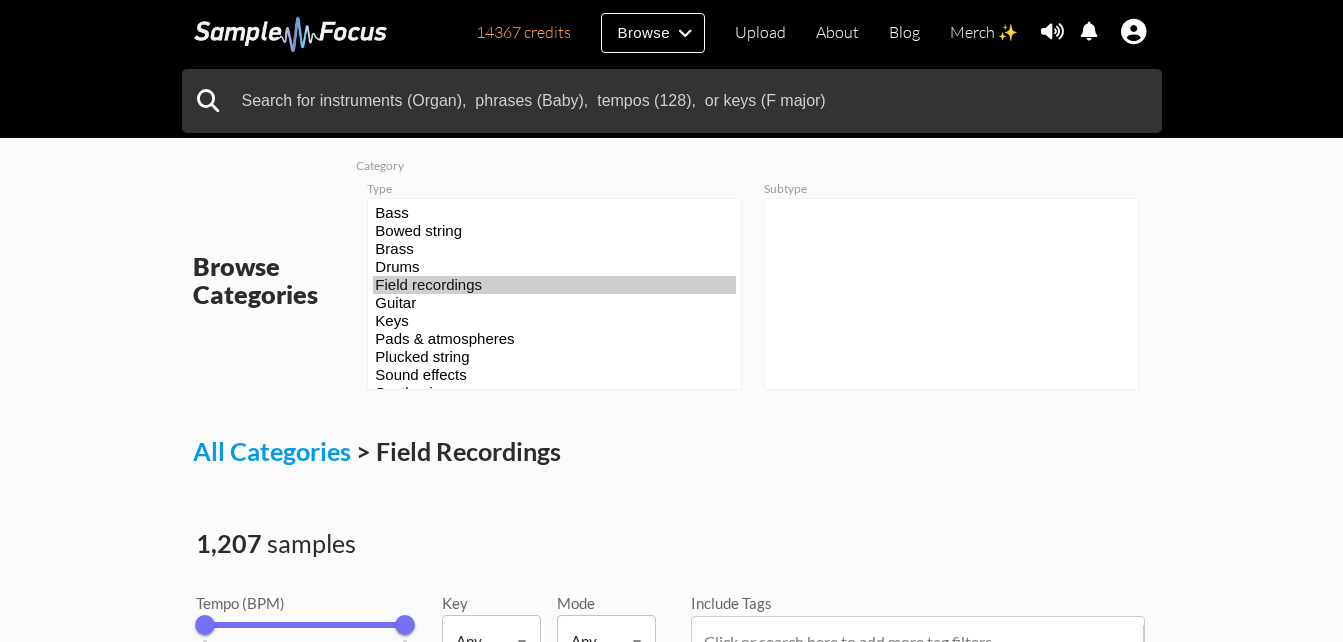 drag, startPoint x: 362, startPoint y: 295, endPoint x: 499, endPoint y: 294, distance: 137.00365 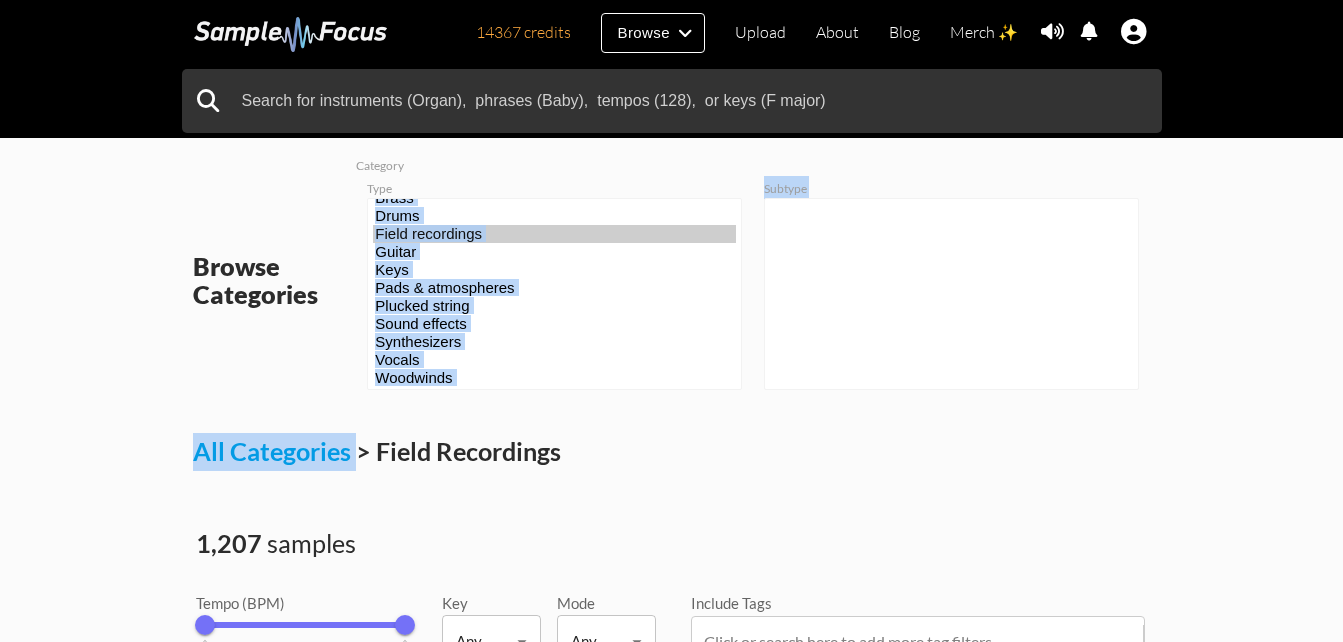 scroll, scrollTop: 63, scrollLeft: 0, axis: vertical 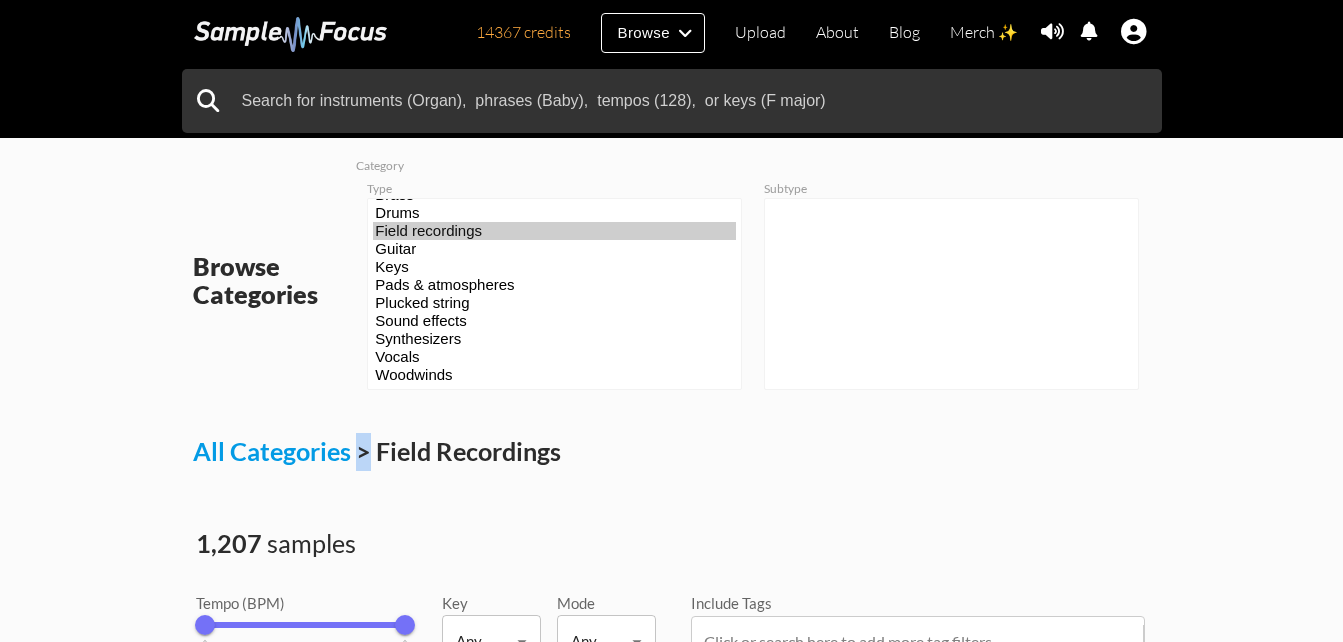 drag, startPoint x: 511, startPoint y: 432, endPoint x: 370, endPoint y: 417, distance: 141.79562 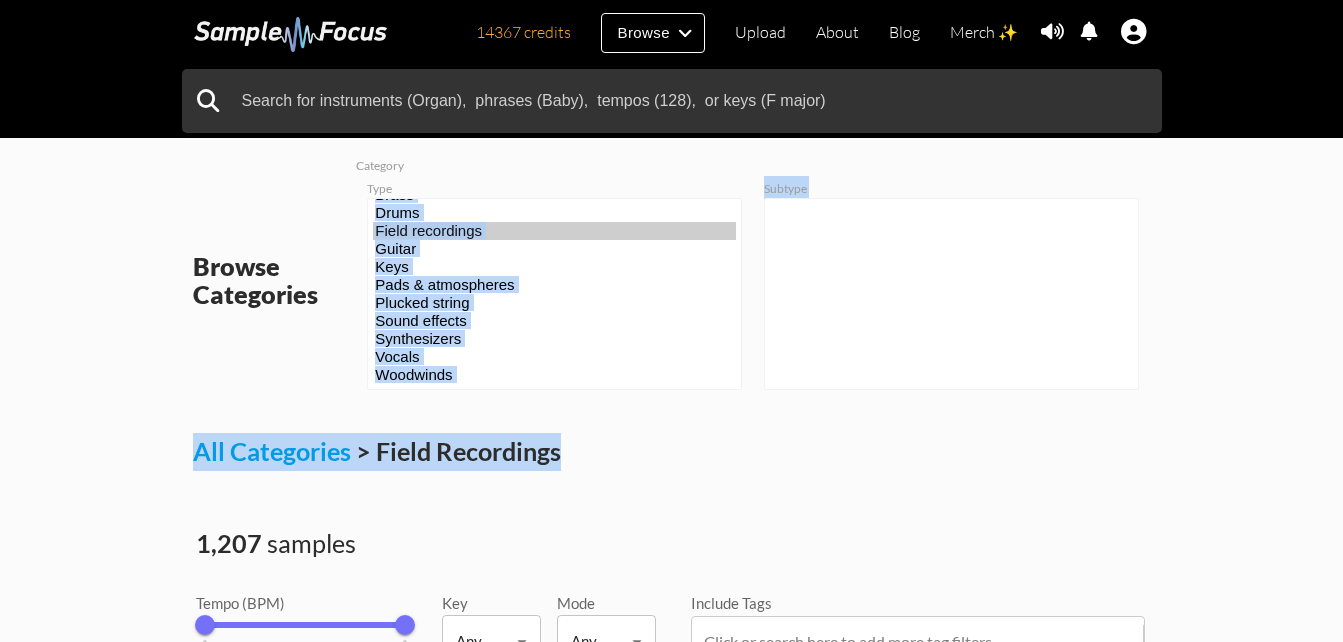drag, startPoint x: 617, startPoint y: 439, endPoint x: 362, endPoint y: 273, distance: 304.27127 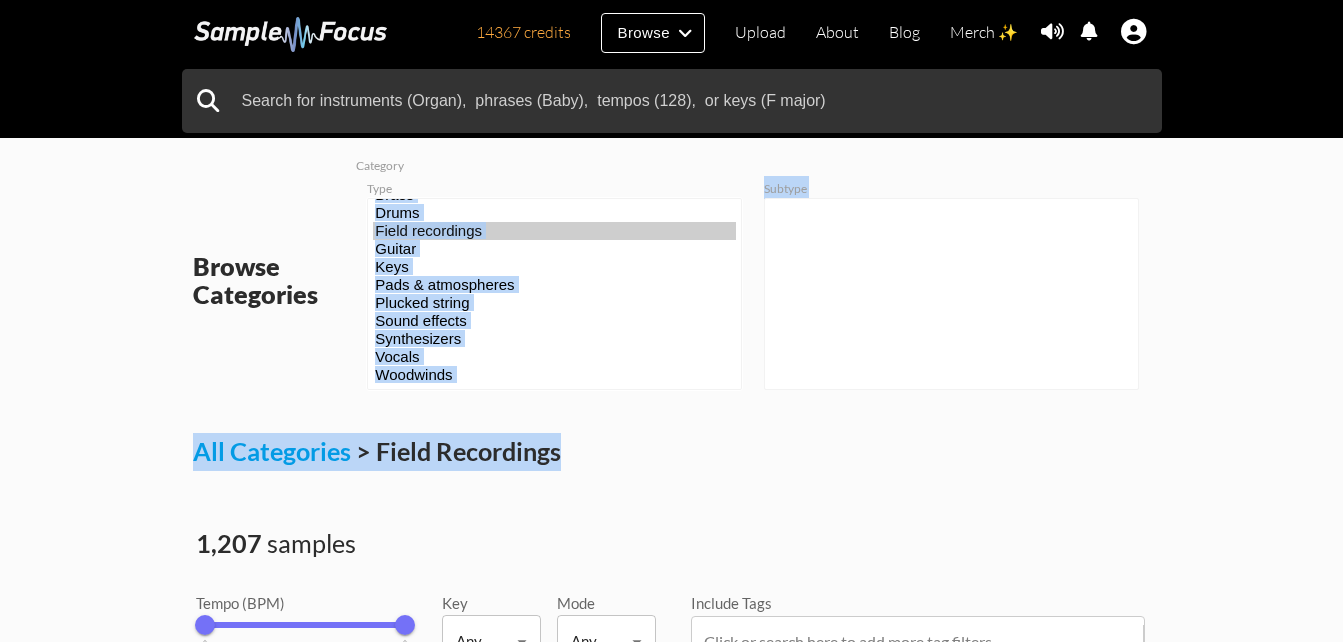 drag, startPoint x: 362, startPoint y: 273, endPoint x: 415, endPoint y: 330, distance: 77.83315 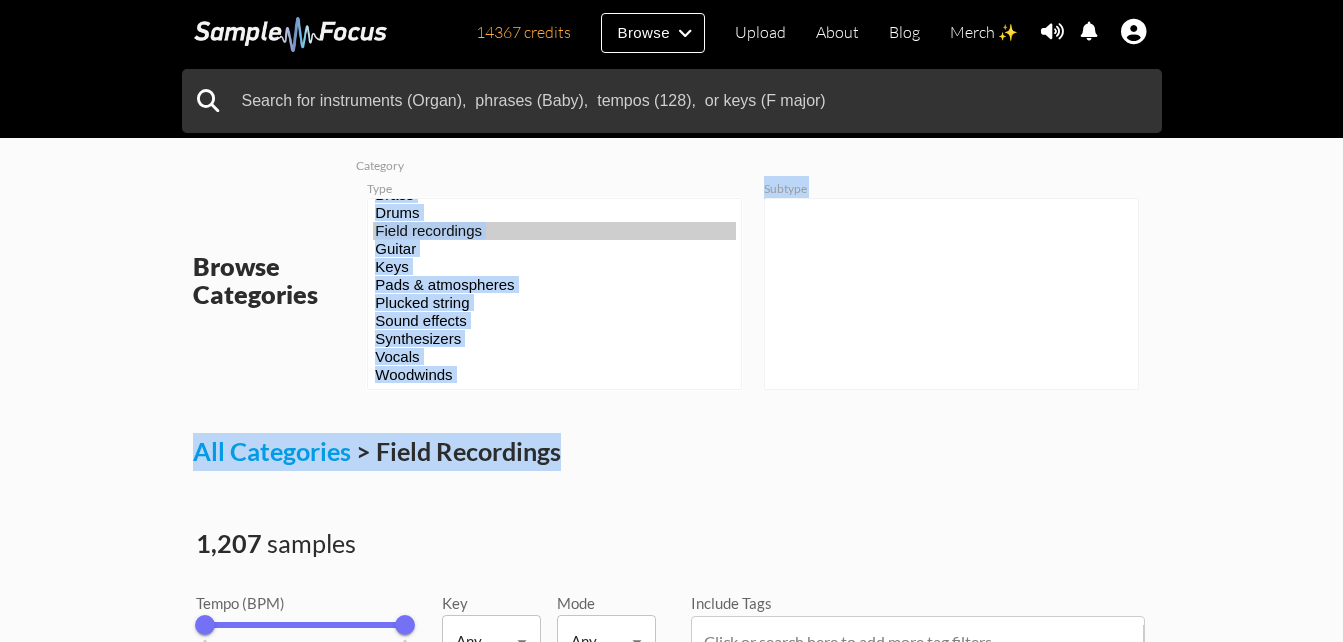 copy on "Bass
Bowed string
Brass
Drums
Field recordings
Guitar
Keys
Pads & atmospheres
Plucked string
Sound effects
Synthesizers
Vocals
Woodwinds
Subtype
All Categories
>
Field Recordings" 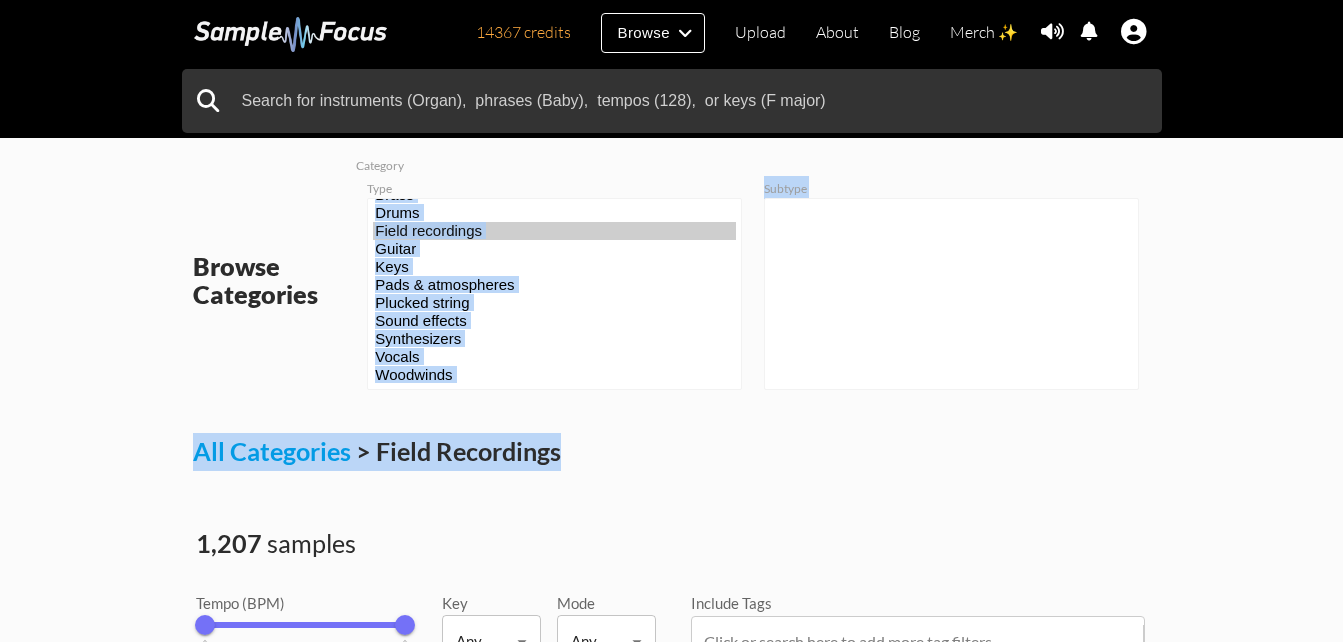 click on "All Categories
>
Field Recordings" at bounding box center (672, 444) 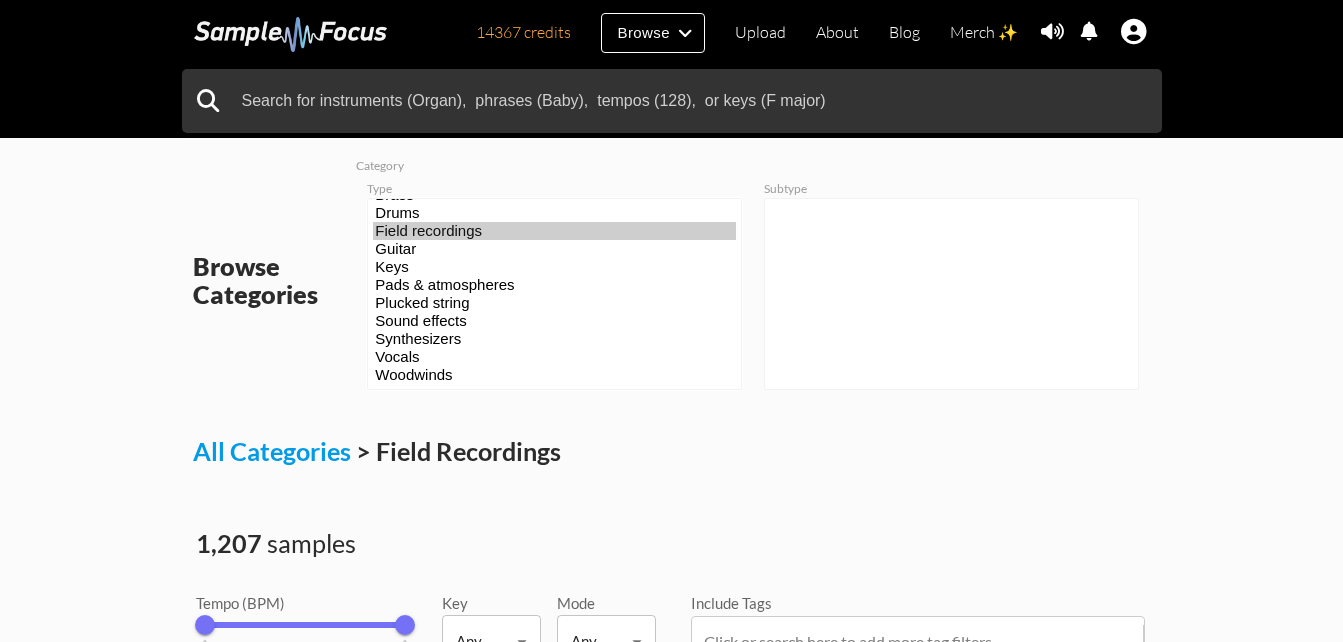 select on "20" 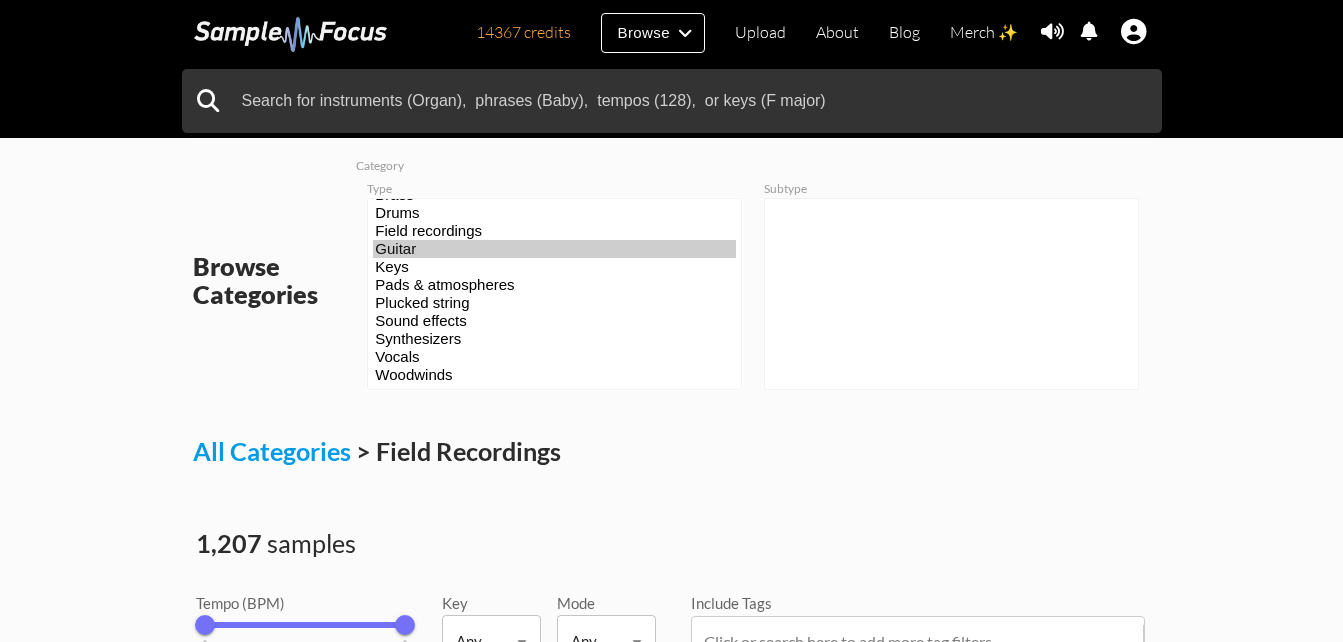 click on "Guitar" at bounding box center [554, 249] 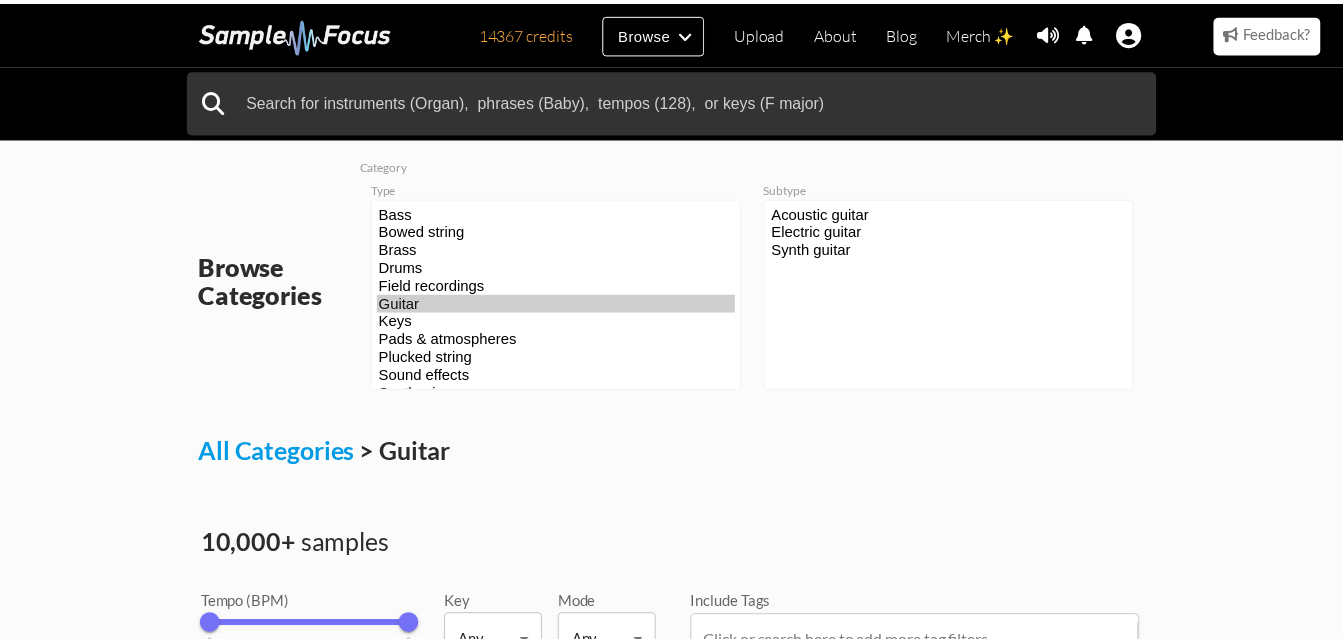 scroll, scrollTop: 0, scrollLeft: 0, axis: both 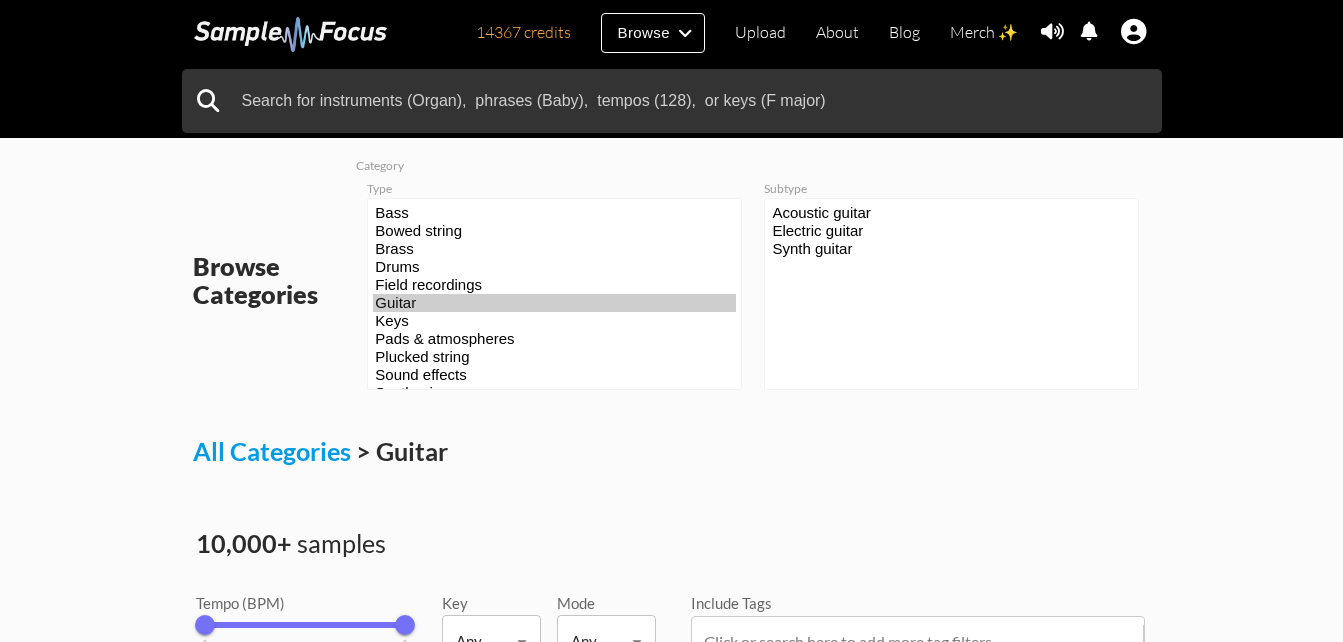drag, startPoint x: 908, startPoint y: 324, endPoint x: 770, endPoint y: 206, distance: 181.57092 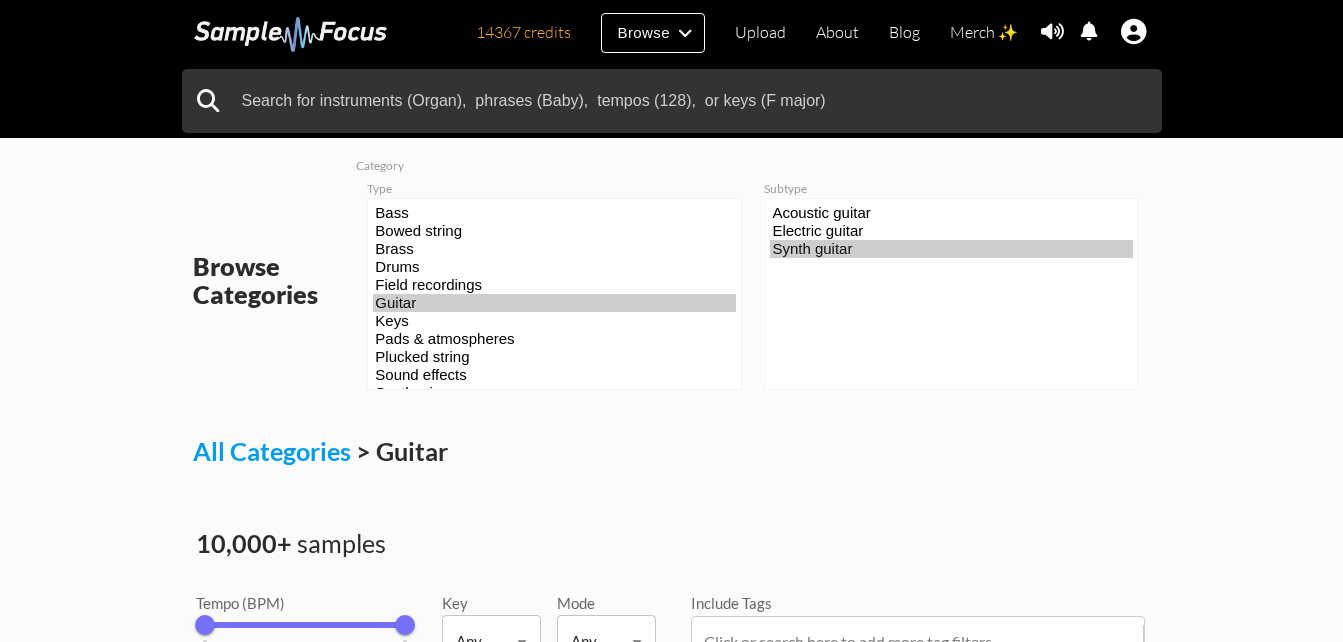 click on "Acoustic guitar
Electric guitar
Synth guitar" at bounding box center (951, 294) 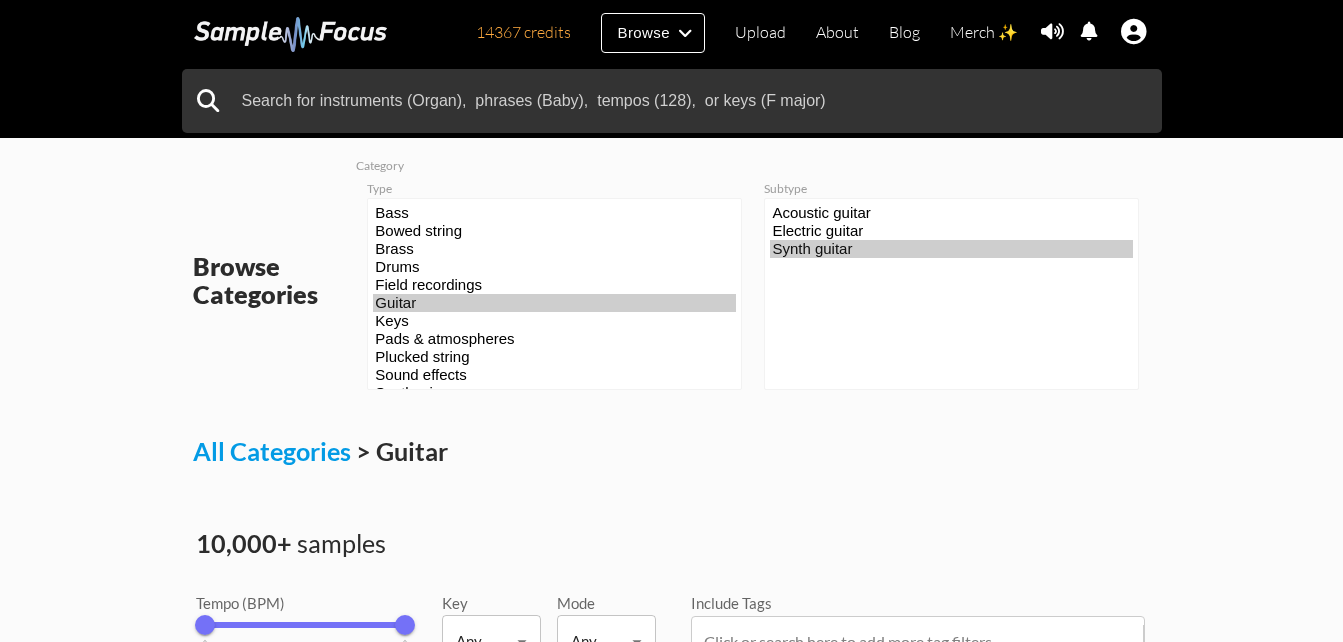 click on "All Categories
>
Guitar" at bounding box center (672, 444) 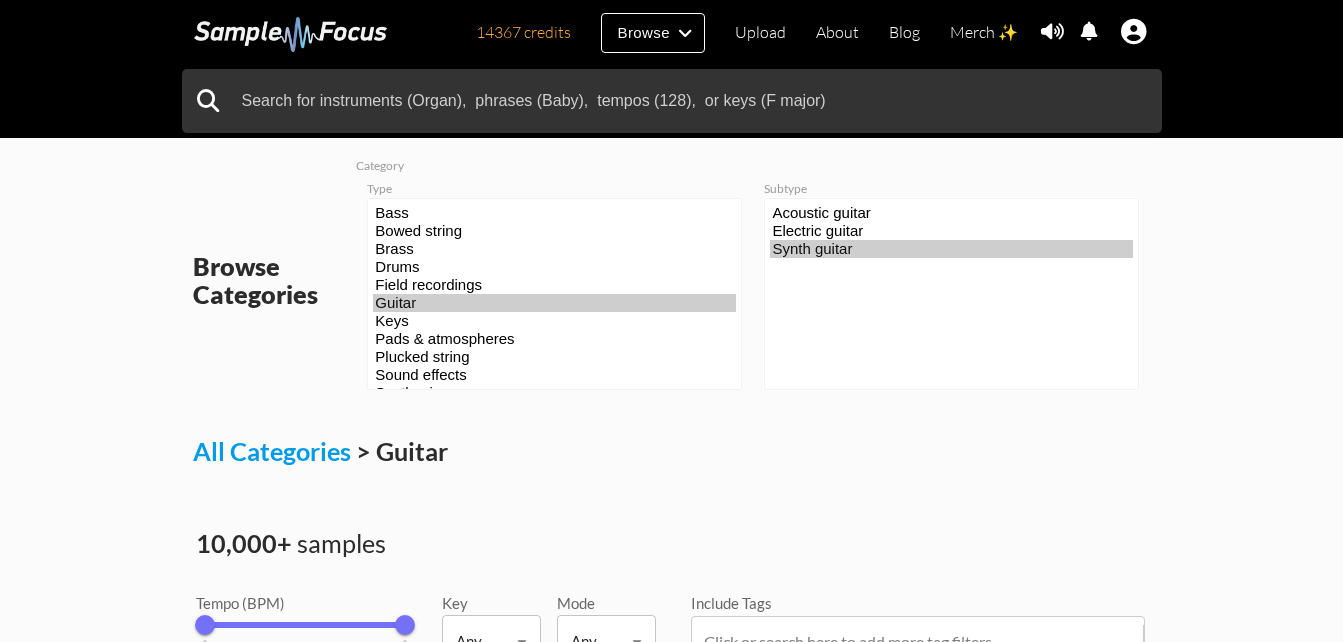 drag, startPoint x: 1014, startPoint y: 388, endPoint x: 647, endPoint y: 72, distance: 484.29846 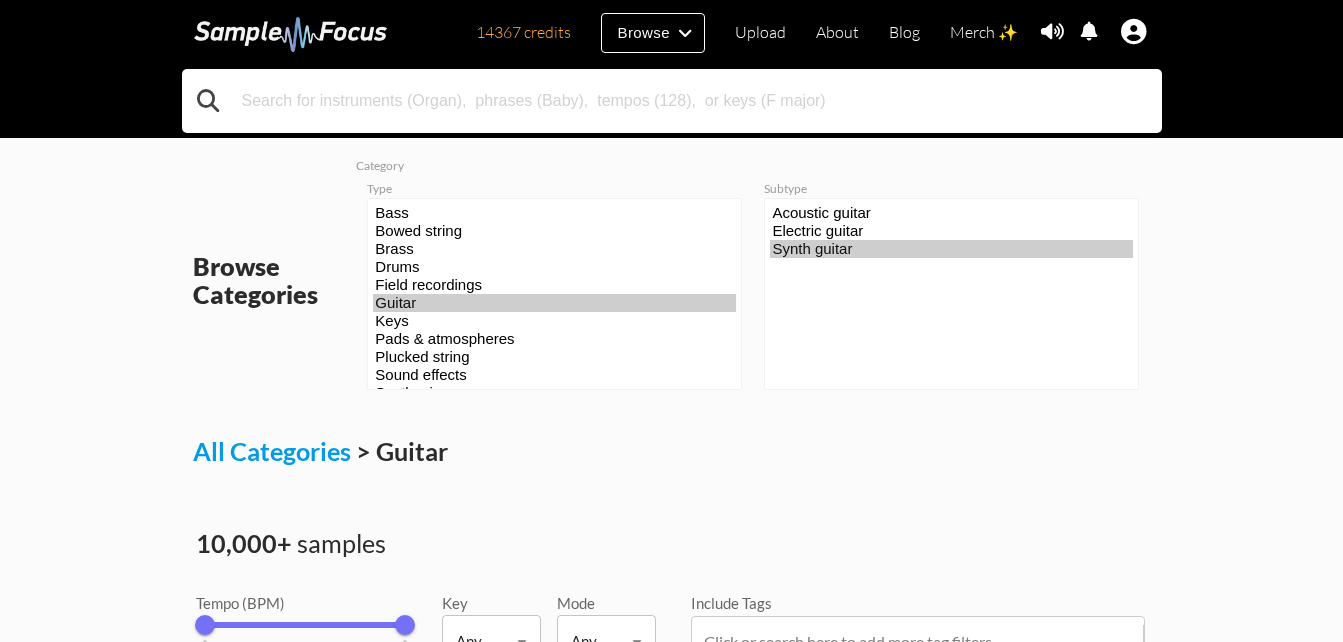 drag, startPoint x: 738, startPoint y: 125, endPoint x: 866, endPoint y: 392, distance: 296.09628 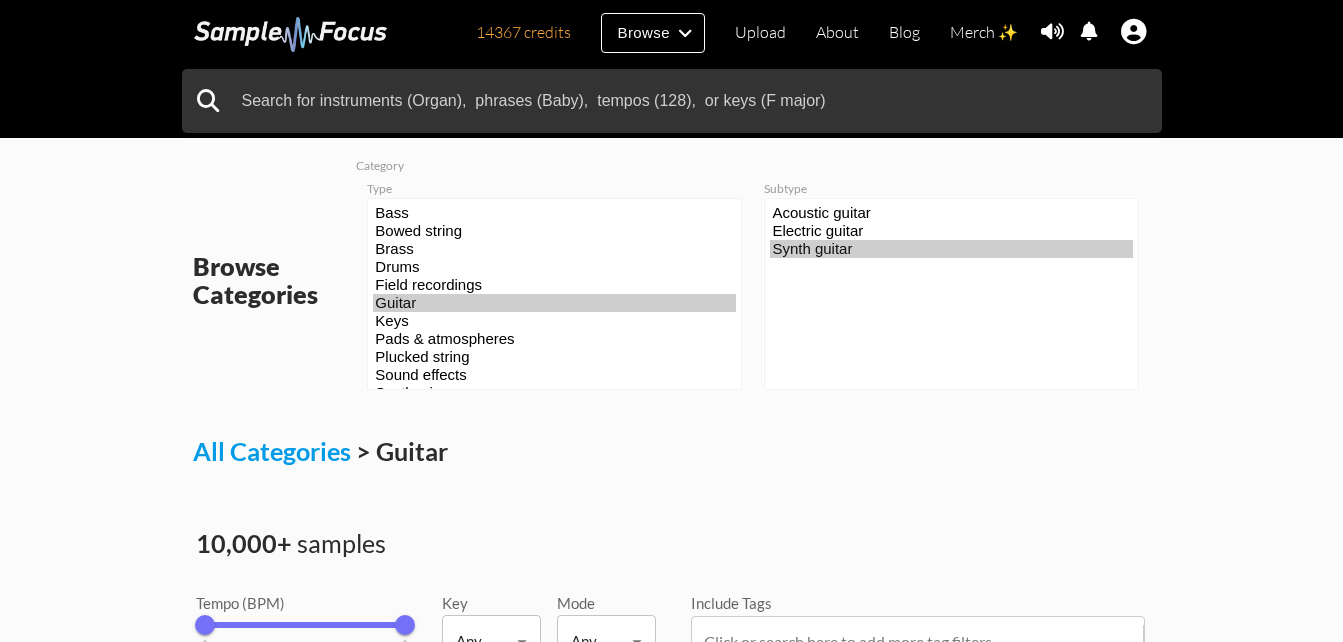 click on "Acoustic guitar
Electric guitar
Synth guitar" at bounding box center [951, 294] 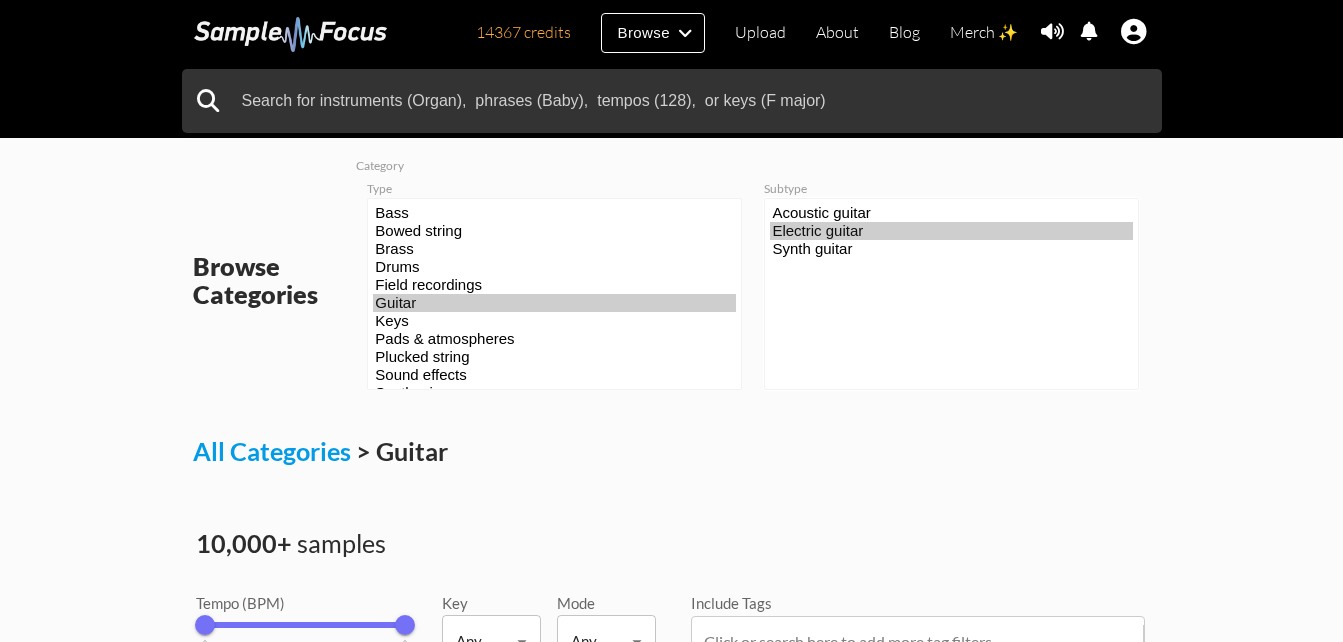 drag, startPoint x: 915, startPoint y: 296, endPoint x: 705, endPoint y: 170, distance: 244.89998 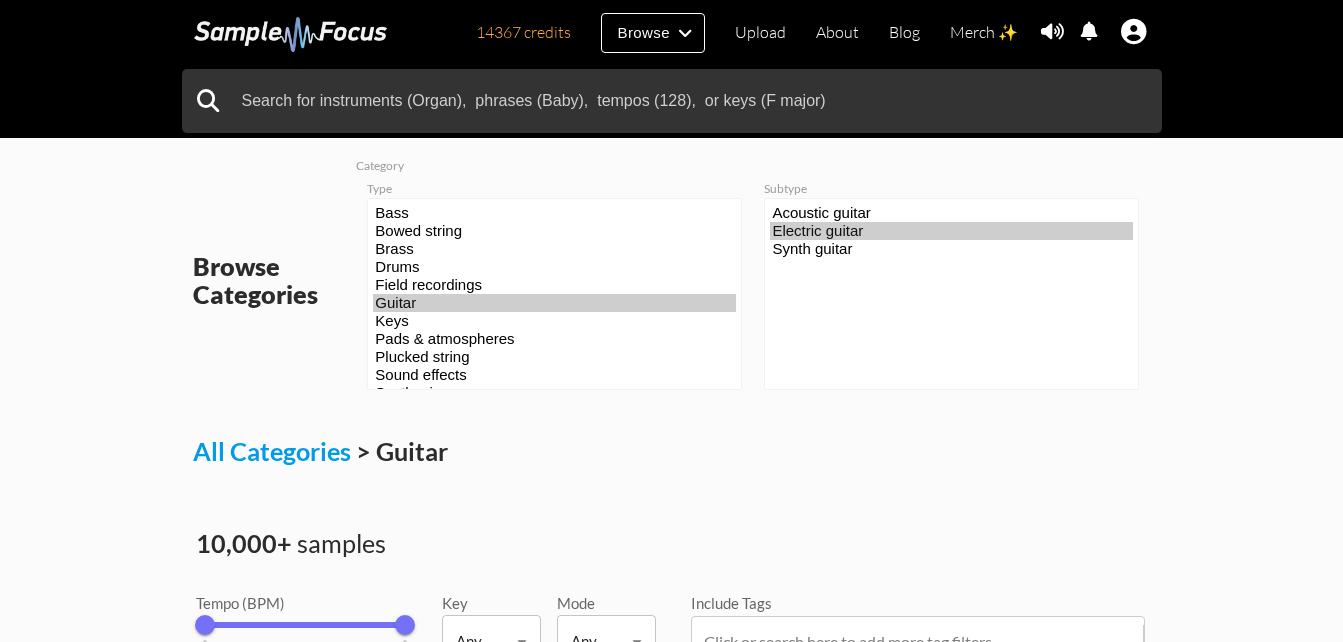 drag, startPoint x: 768, startPoint y: 289, endPoint x: 888, endPoint y: 309, distance: 121.65525 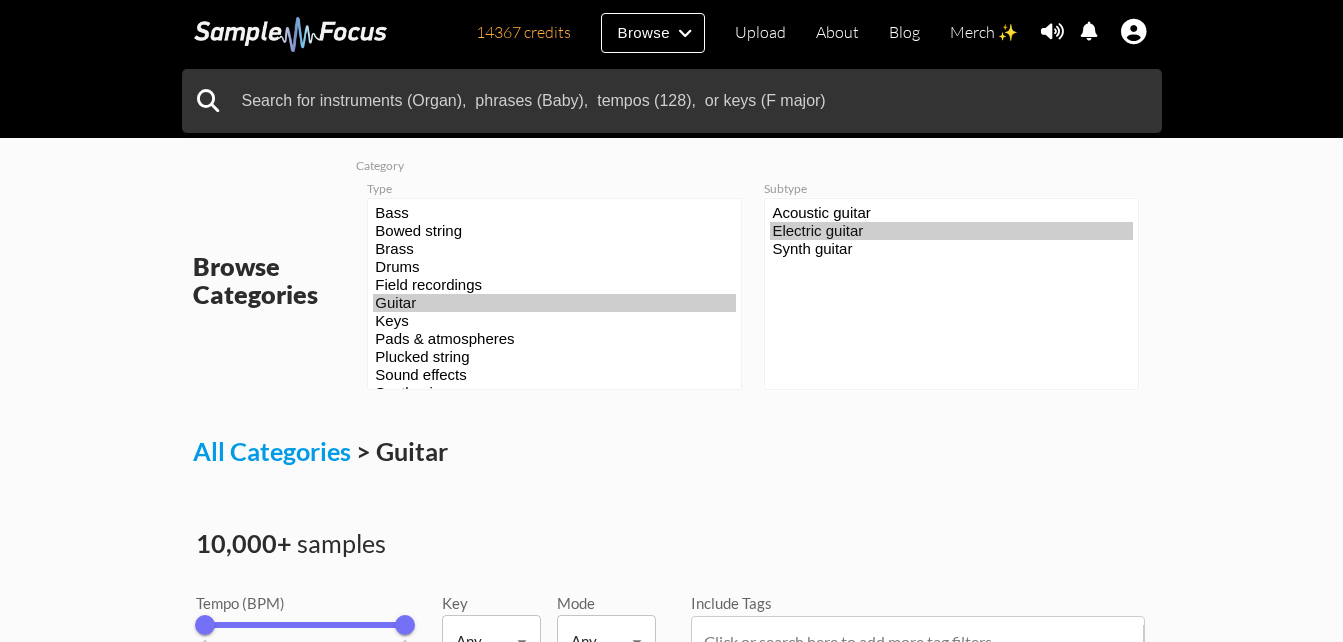 drag, startPoint x: 888, startPoint y: 309, endPoint x: 789, endPoint y: 233, distance: 124.80785 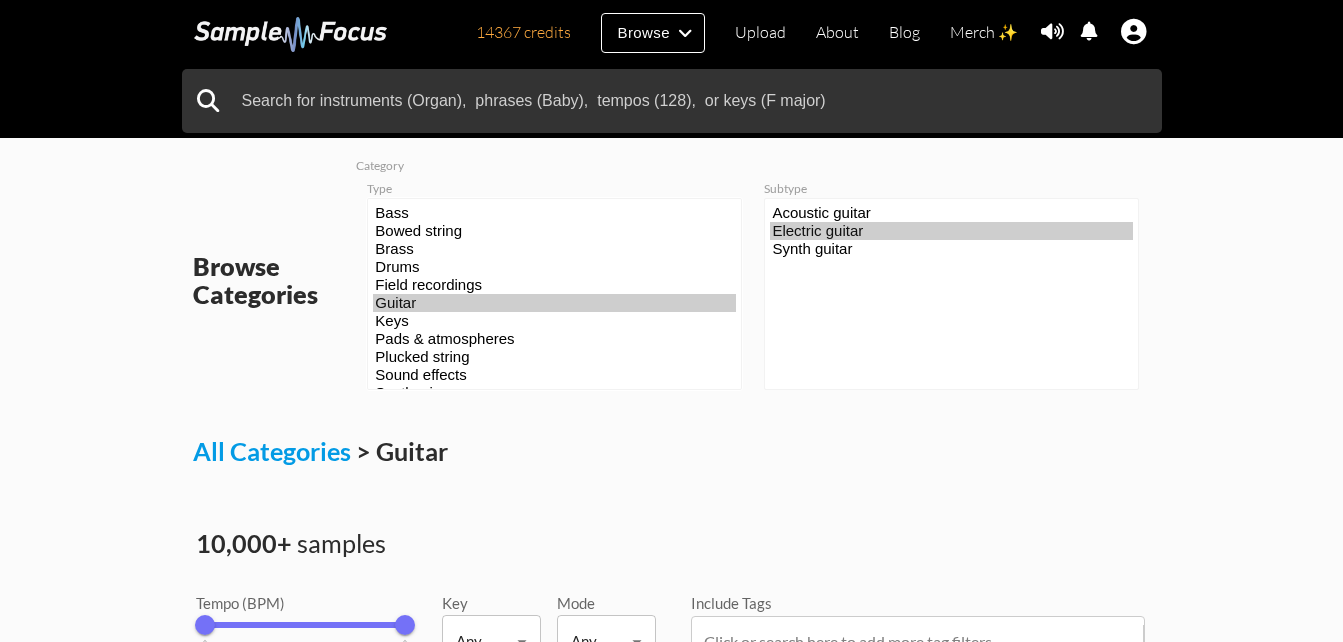 scroll, scrollTop: 63, scrollLeft: 0, axis: vertical 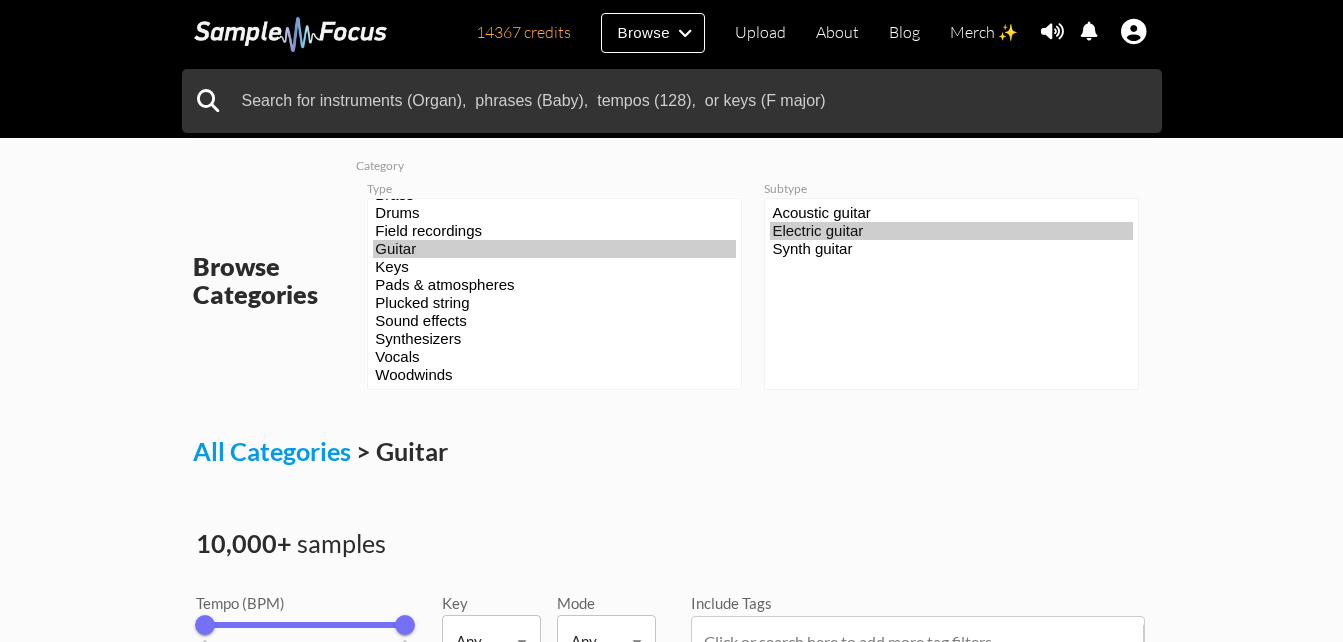 select on "23" 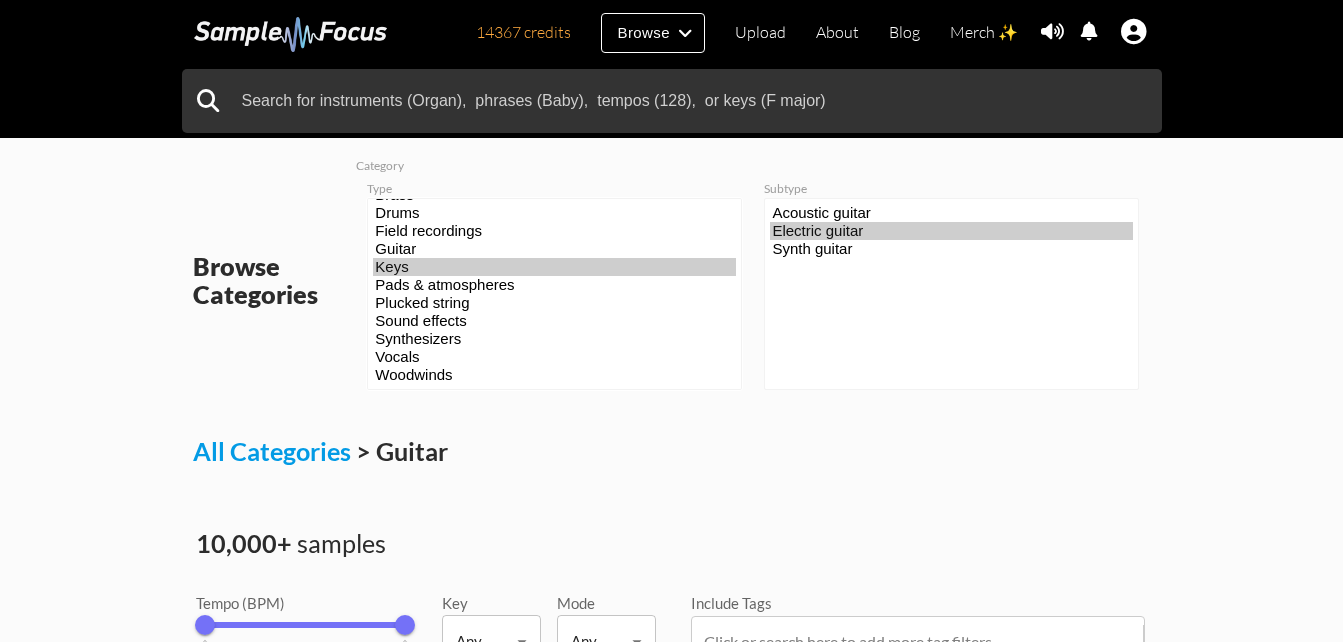 click on "Keys" at bounding box center [554, 267] 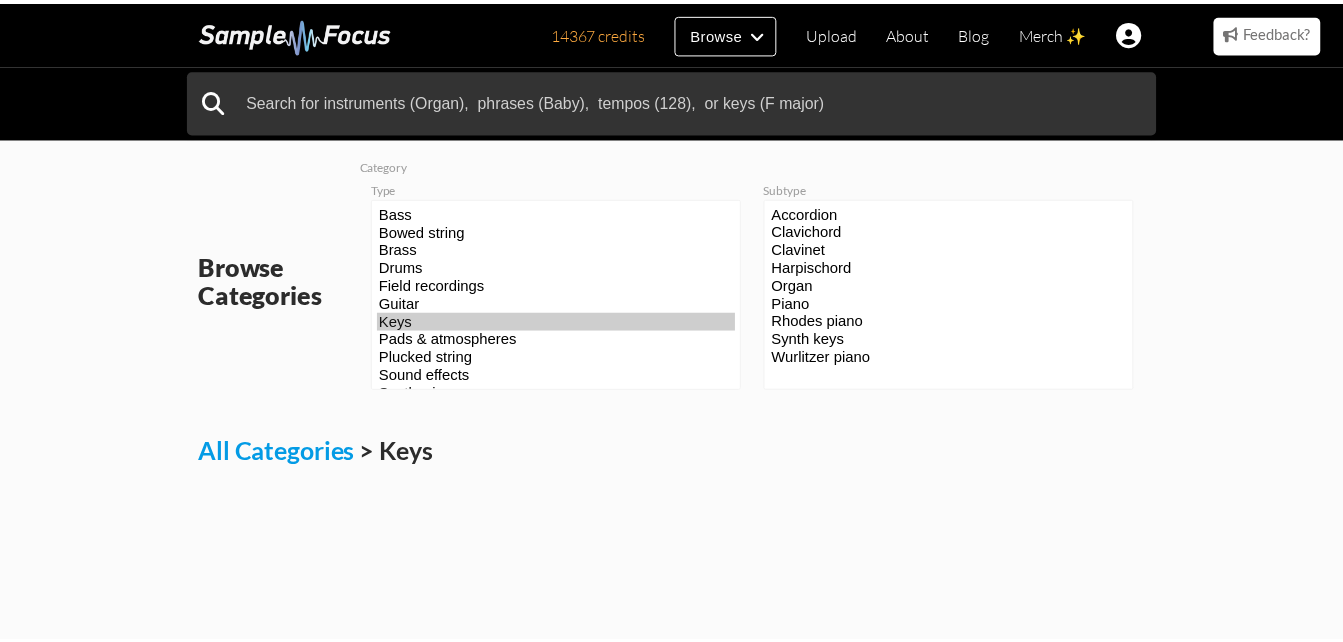 scroll, scrollTop: 0, scrollLeft: 0, axis: both 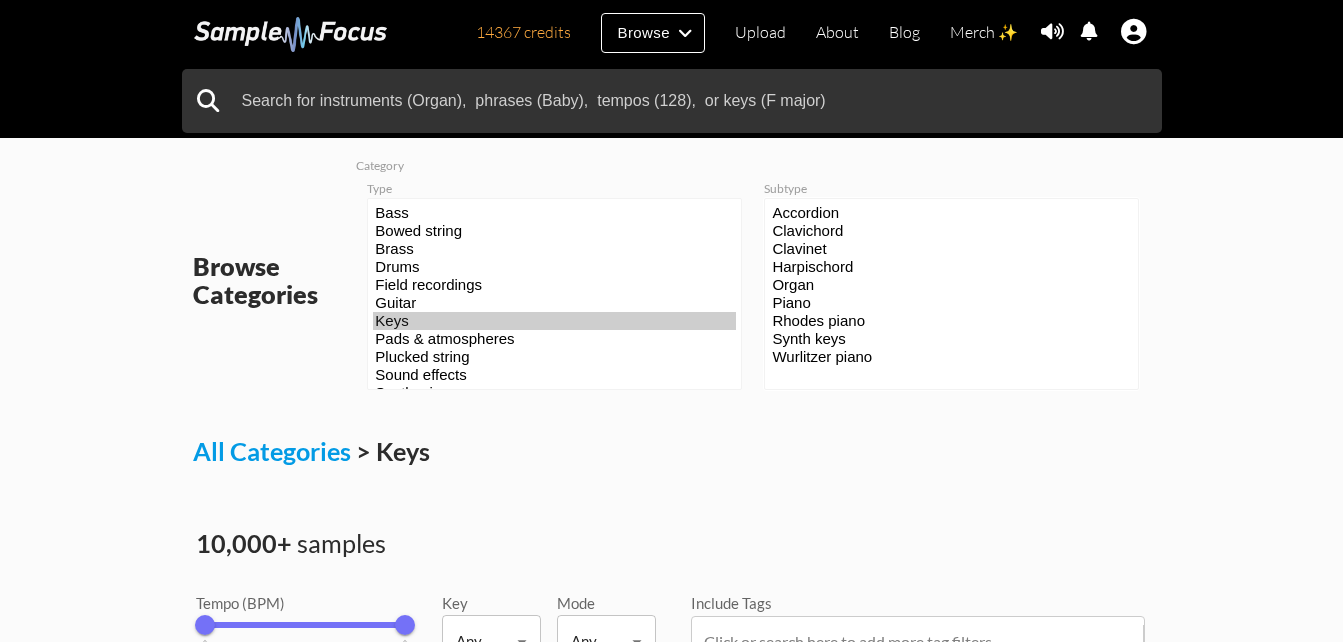 drag, startPoint x: 974, startPoint y: 401, endPoint x: 810, endPoint y: 229, distance: 237.65521 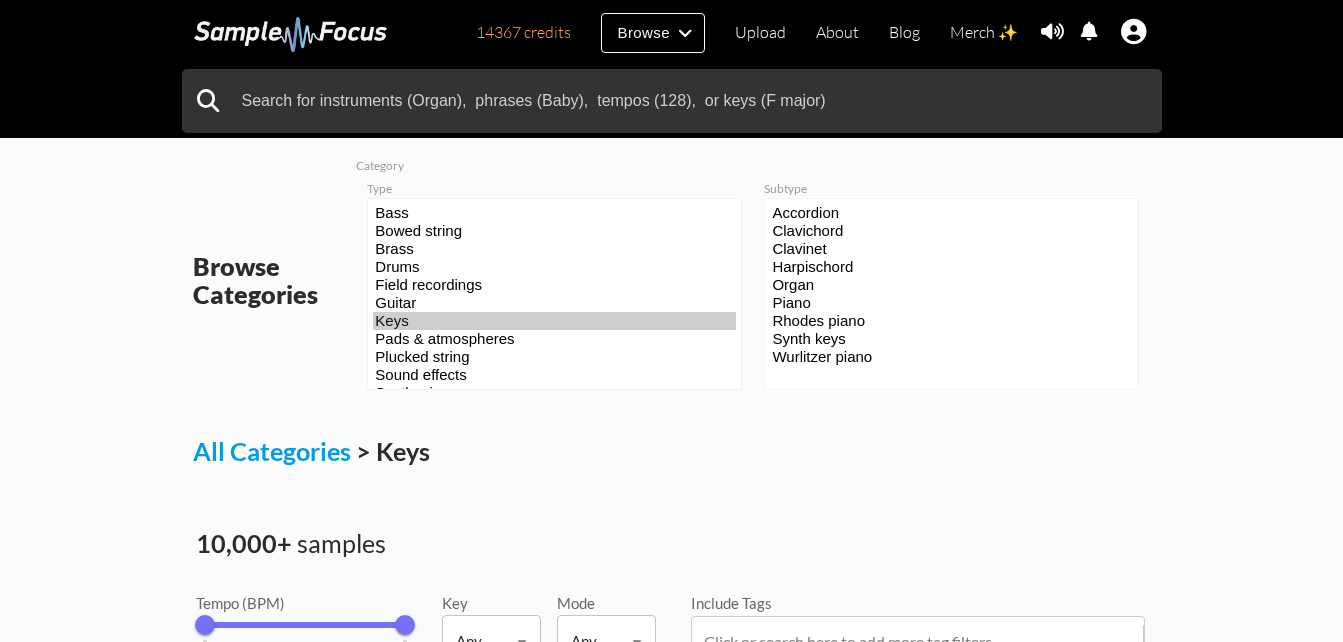 drag, startPoint x: 765, startPoint y: 207, endPoint x: 874, endPoint y: 386, distance: 209.57576 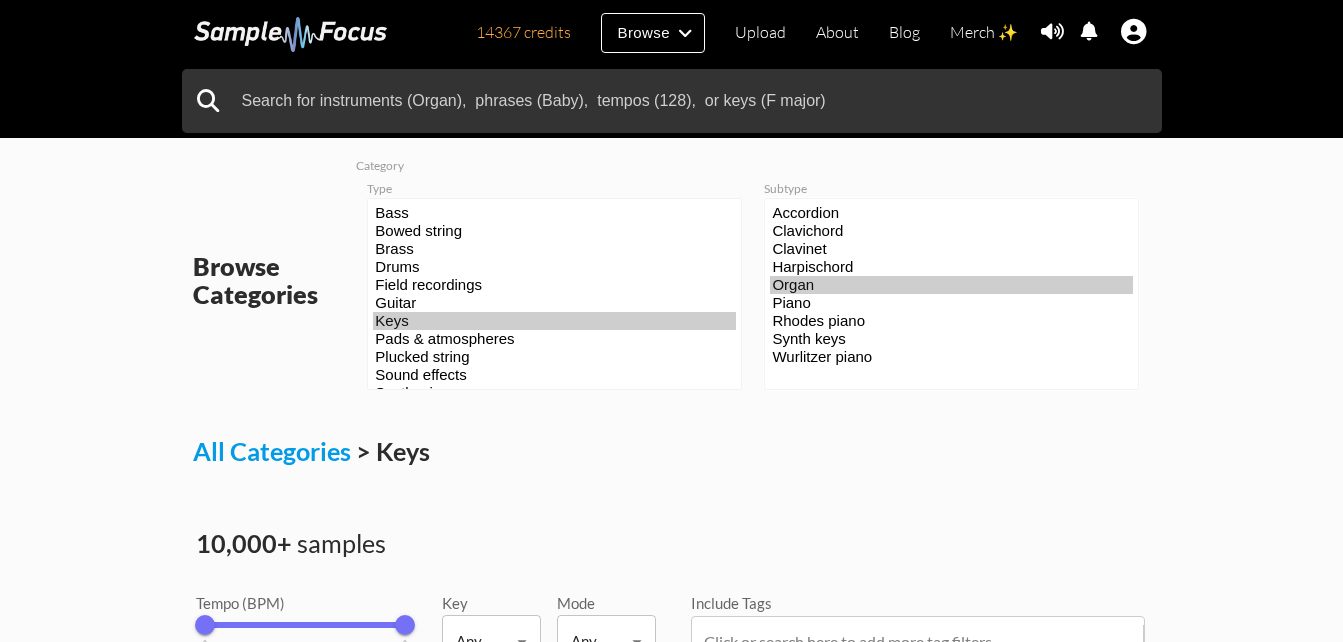 click on "Accordion
Clavichord
Clavinet
Harpischord
Organ
Piano
Synth keys" at bounding box center [951, 294] 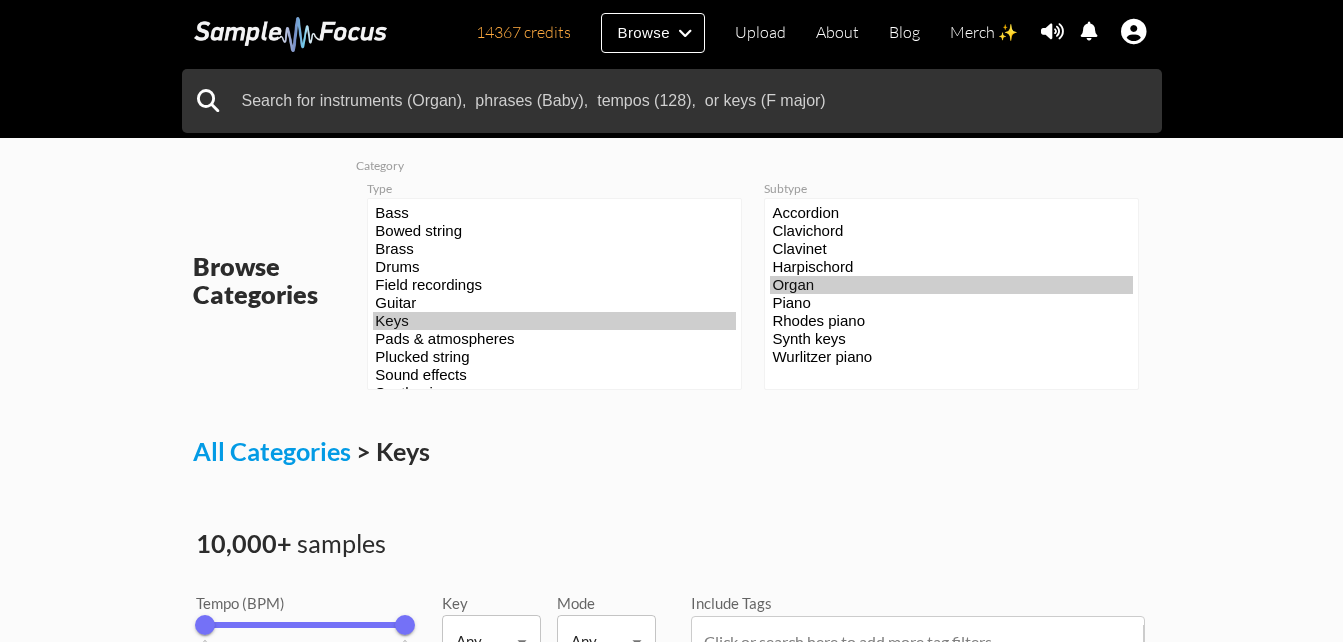 drag, startPoint x: 773, startPoint y: 484, endPoint x: 1125, endPoint y: 500, distance: 352.36343 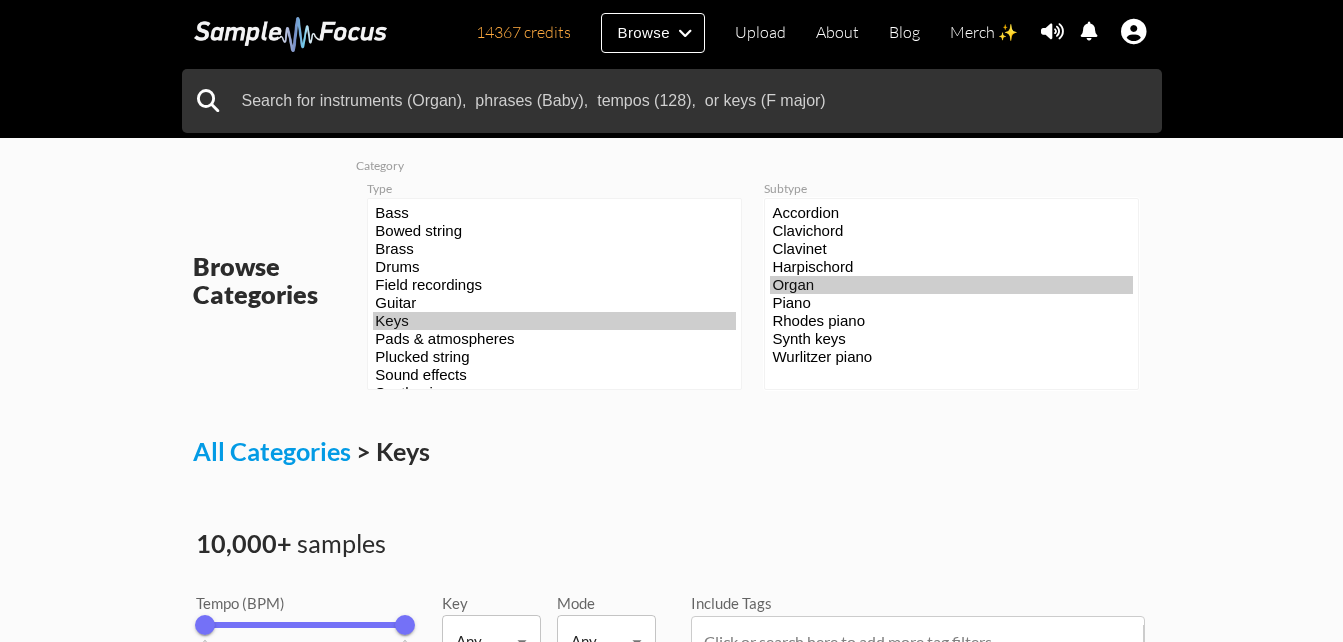 drag, startPoint x: 765, startPoint y: 217, endPoint x: 793, endPoint y: 246, distance: 40.311287 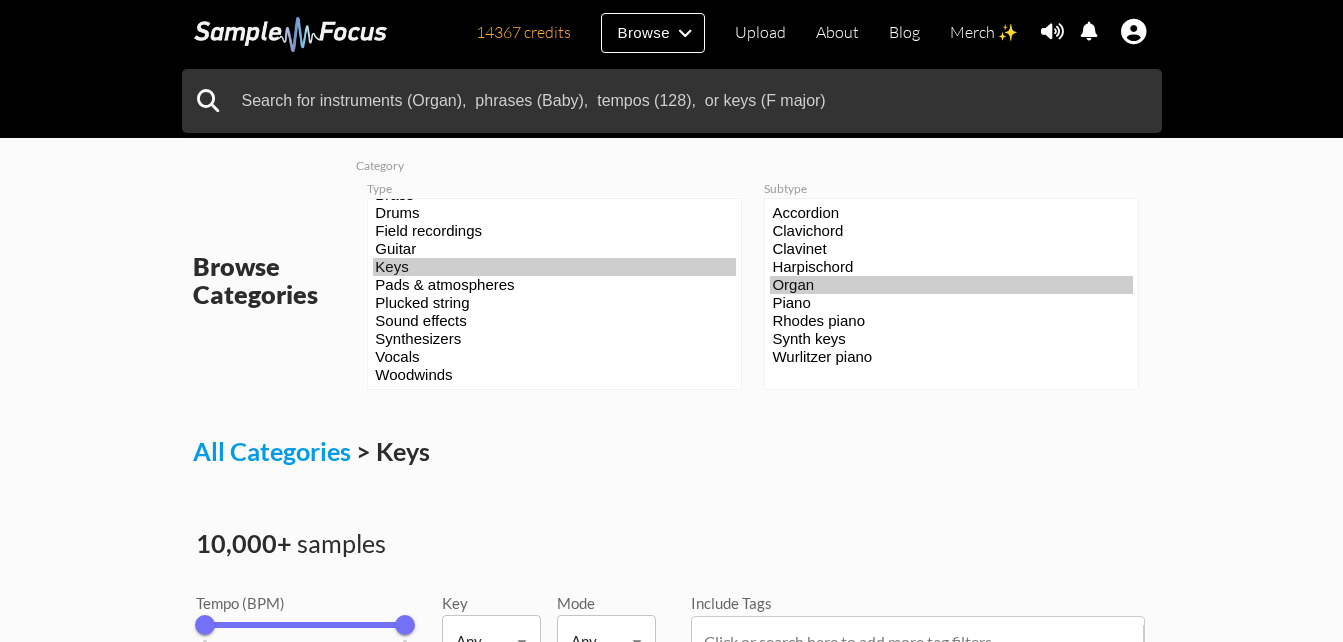 scroll, scrollTop: 63, scrollLeft: 0, axis: vertical 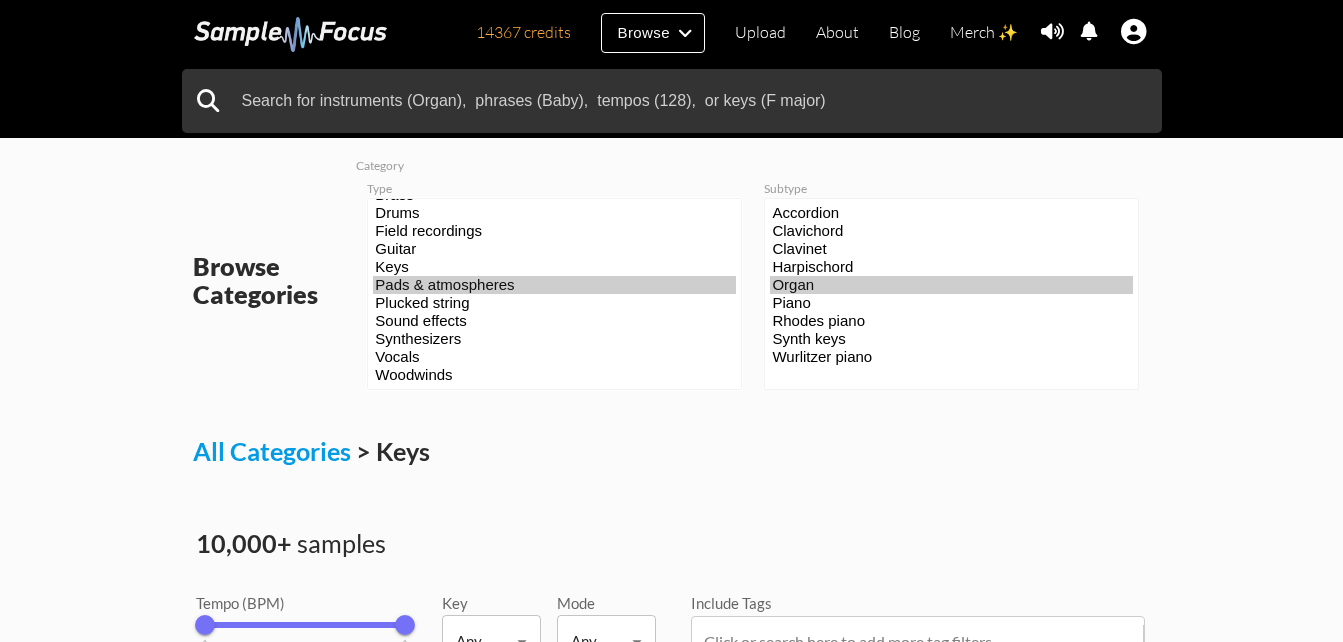 click on "Pads & atmospheres" at bounding box center (554, 285) 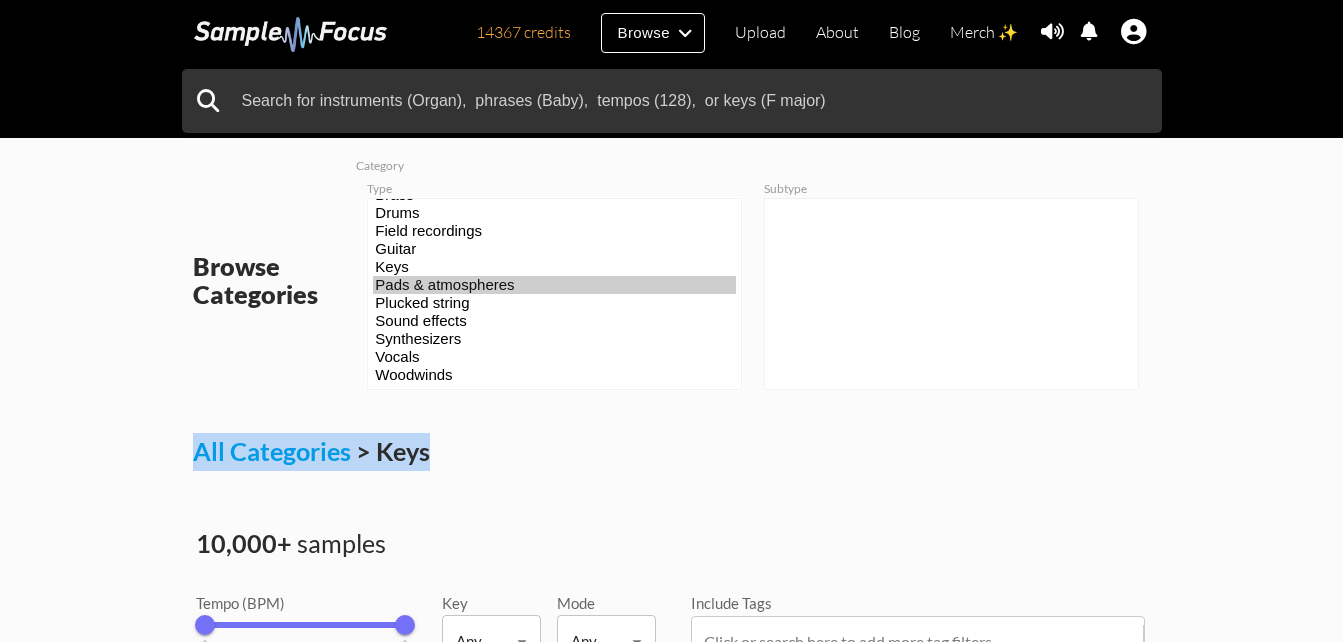 click on "Pads & atmospheres" at bounding box center [554, 285] 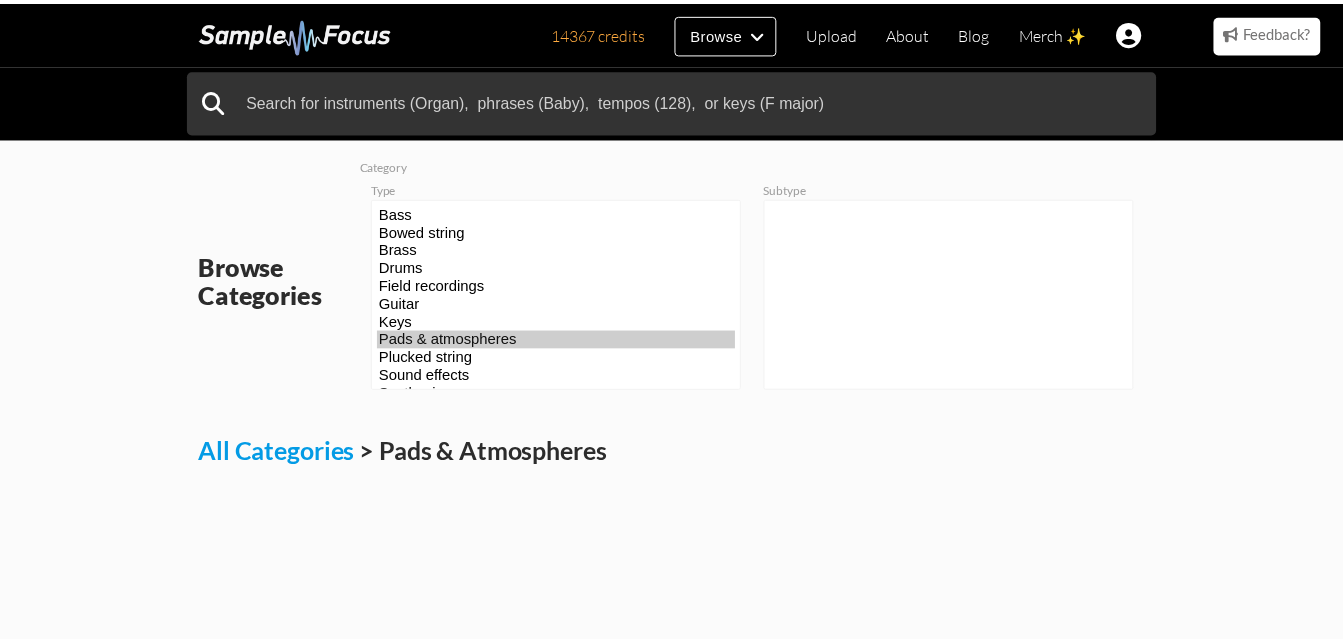 scroll, scrollTop: 0, scrollLeft: 0, axis: both 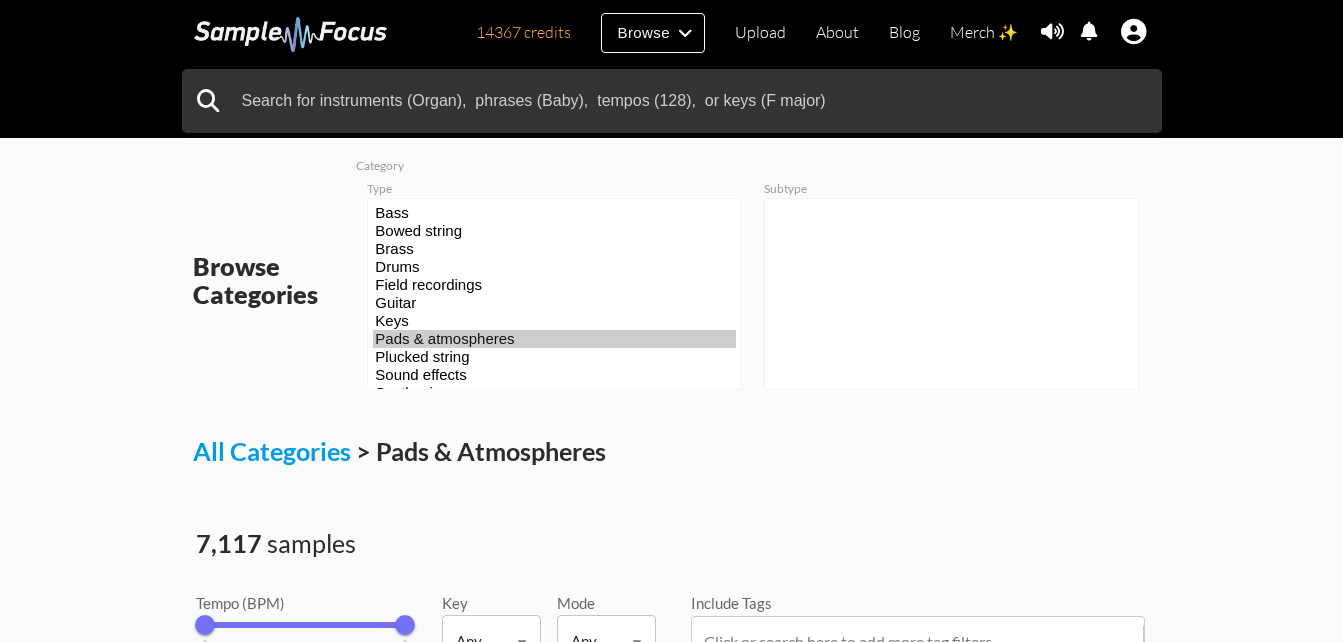 select on "23" 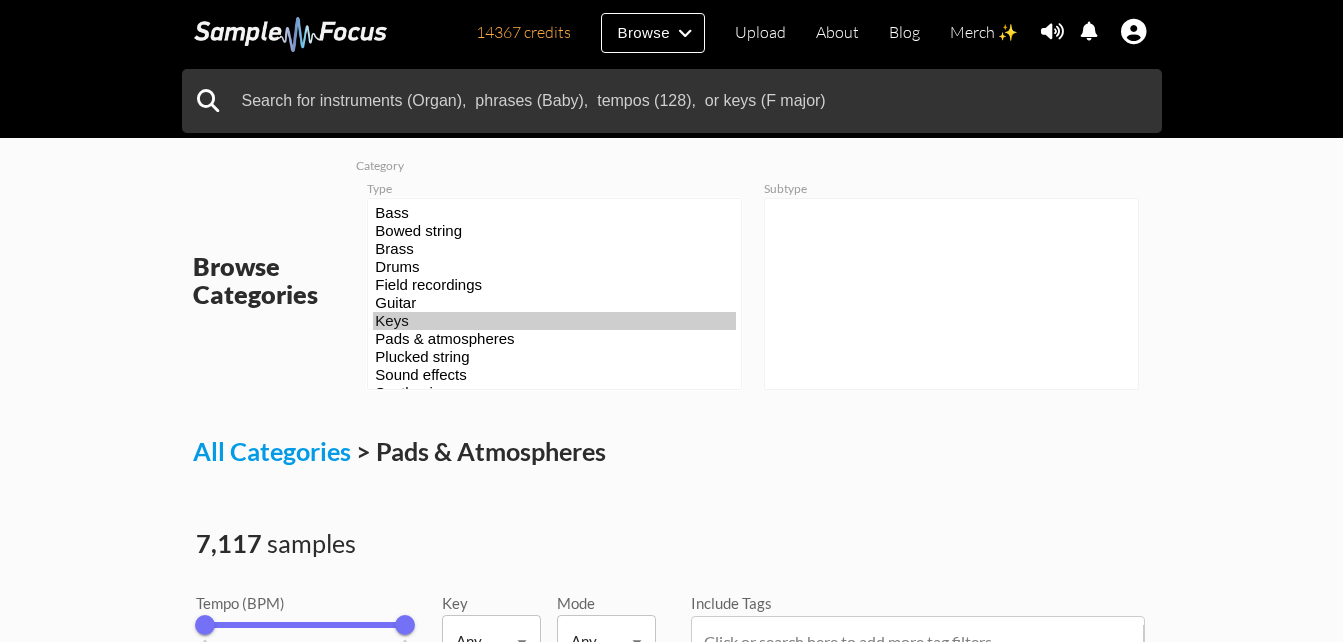 click on "Keys" at bounding box center (554, 321) 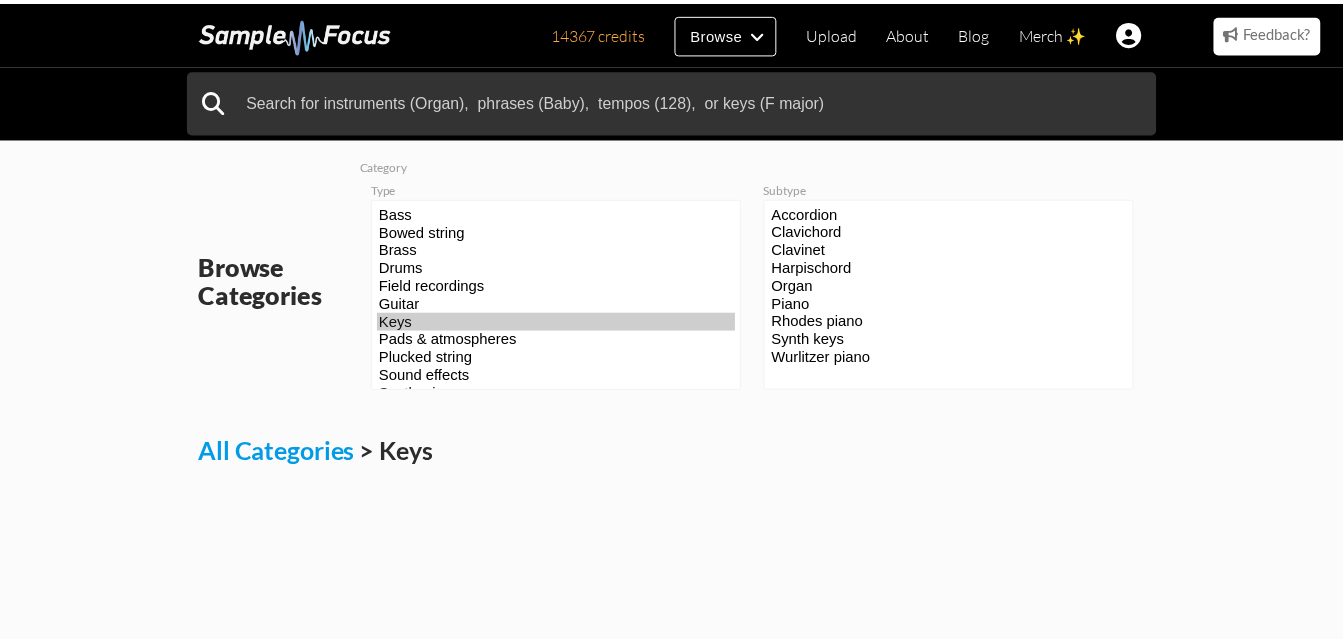 scroll, scrollTop: 0, scrollLeft: 0, axis: both 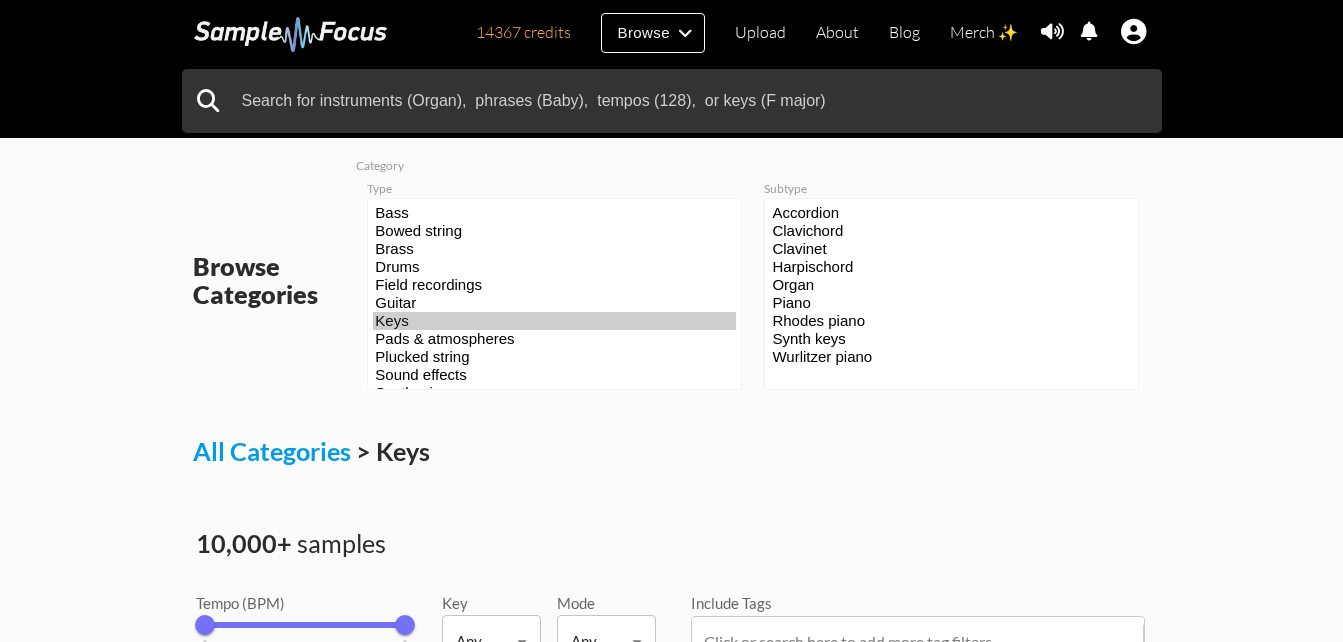 select on "32" 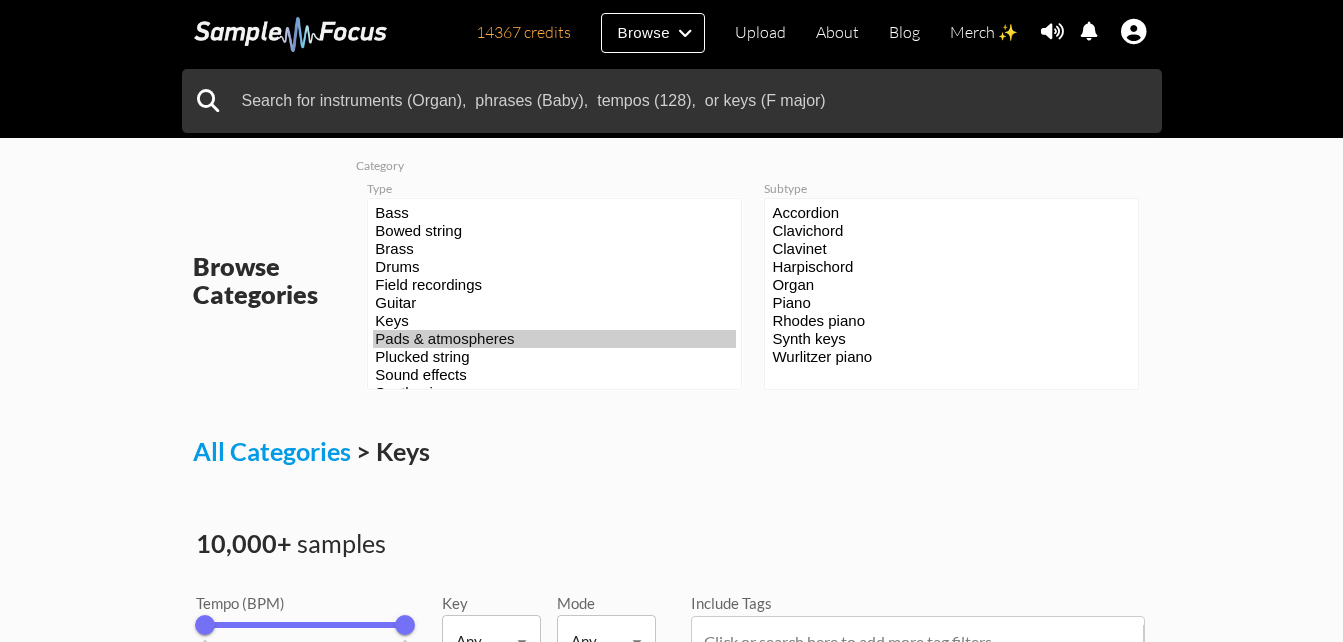 click on "Pads & atmospheres" at bounding box center (554, 339) 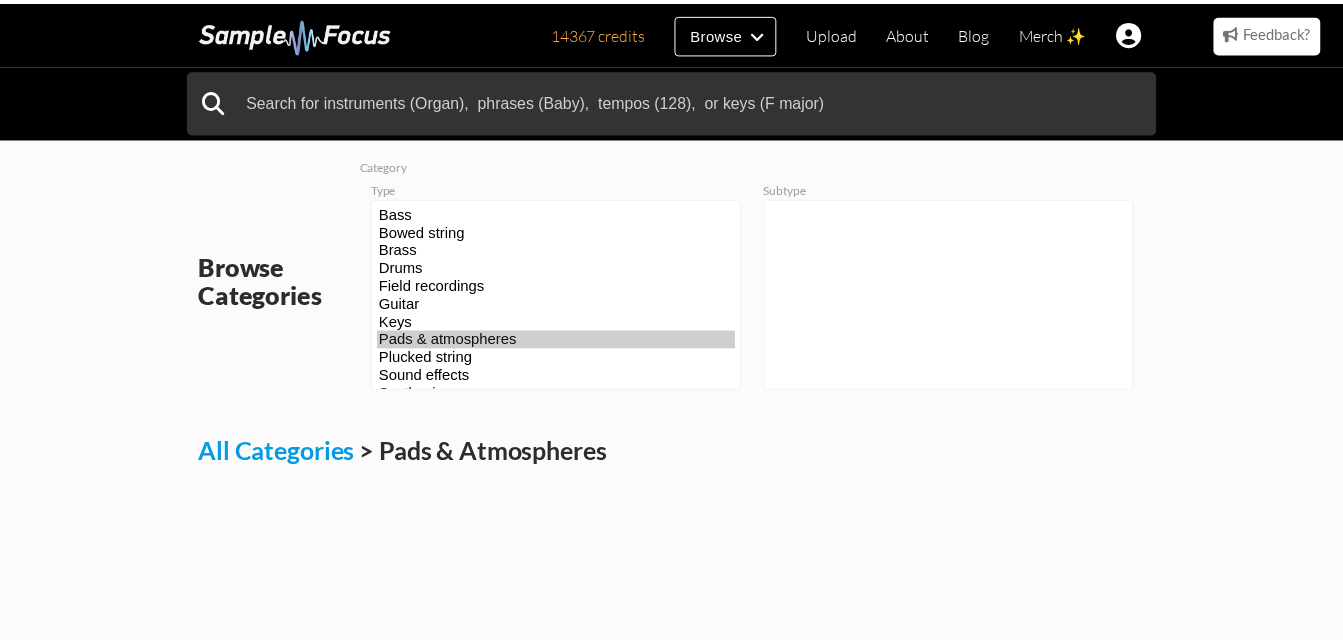 scroll, scrollTop: 0, scrollLeft: 0, axis: both 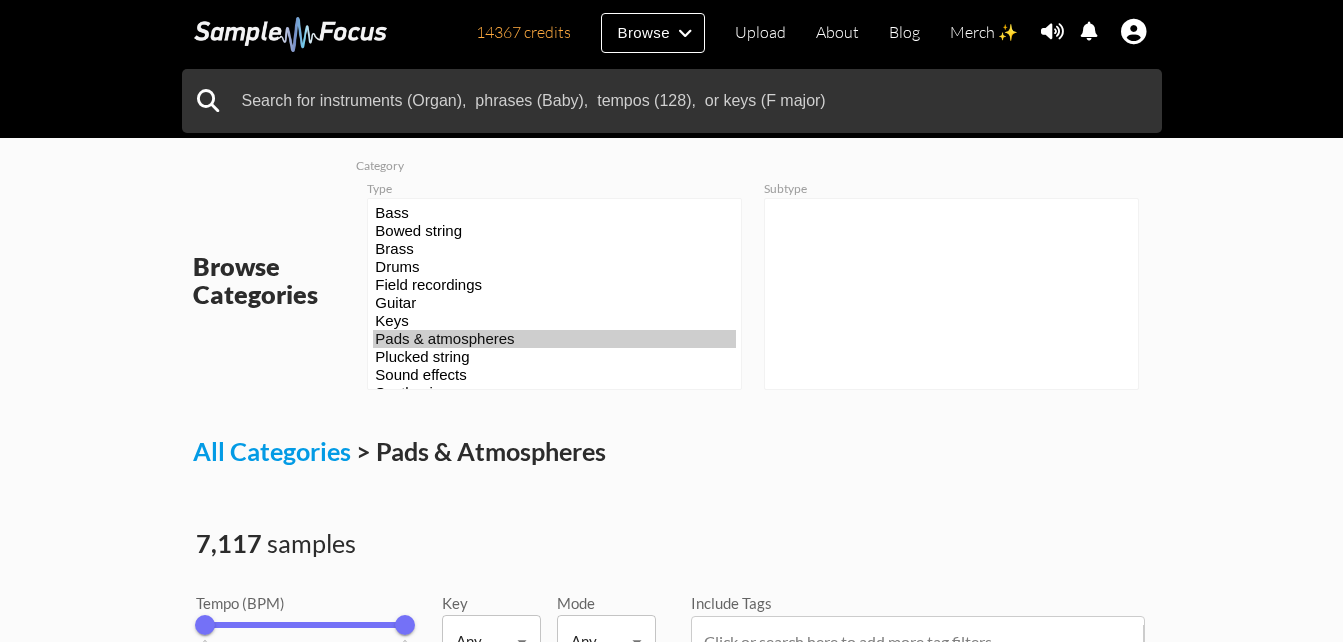 drag, startPoint x: 355, startPoint y: 379, endPoint x: 510, endPoint y: 368, distance: 155.38983 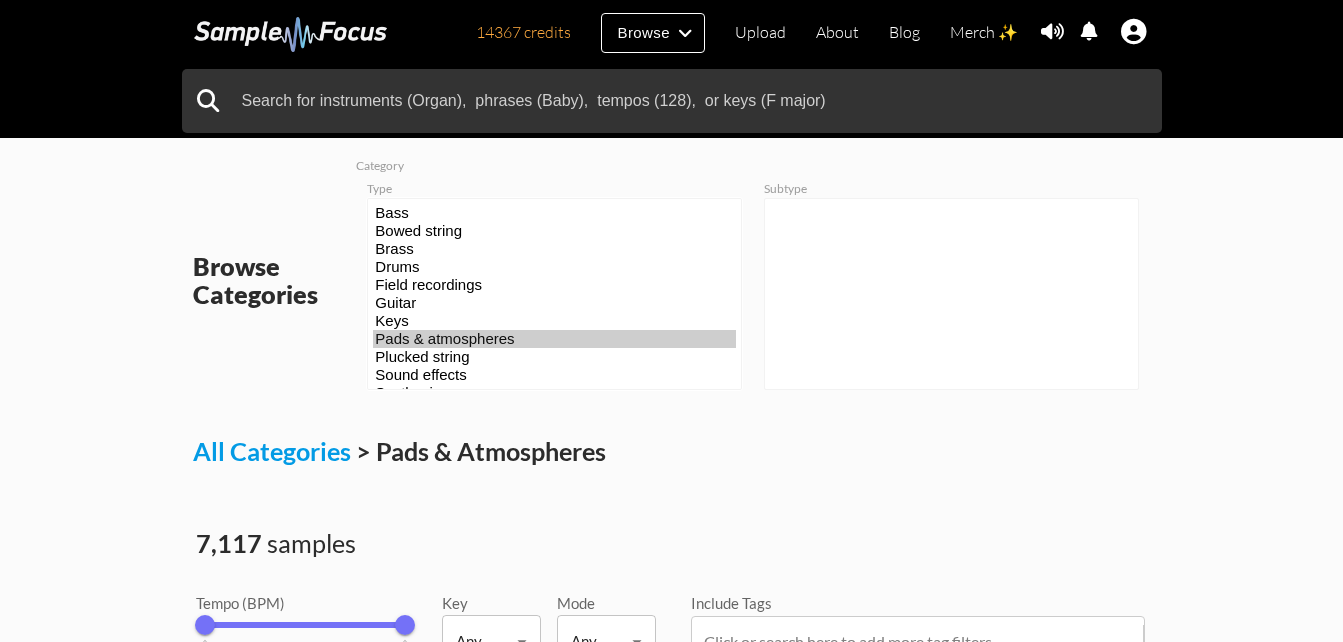 drag, startPoint x: 510, startPoint y: 368, endPoint x: 486, endPoint y: 367, distance: 24.020824 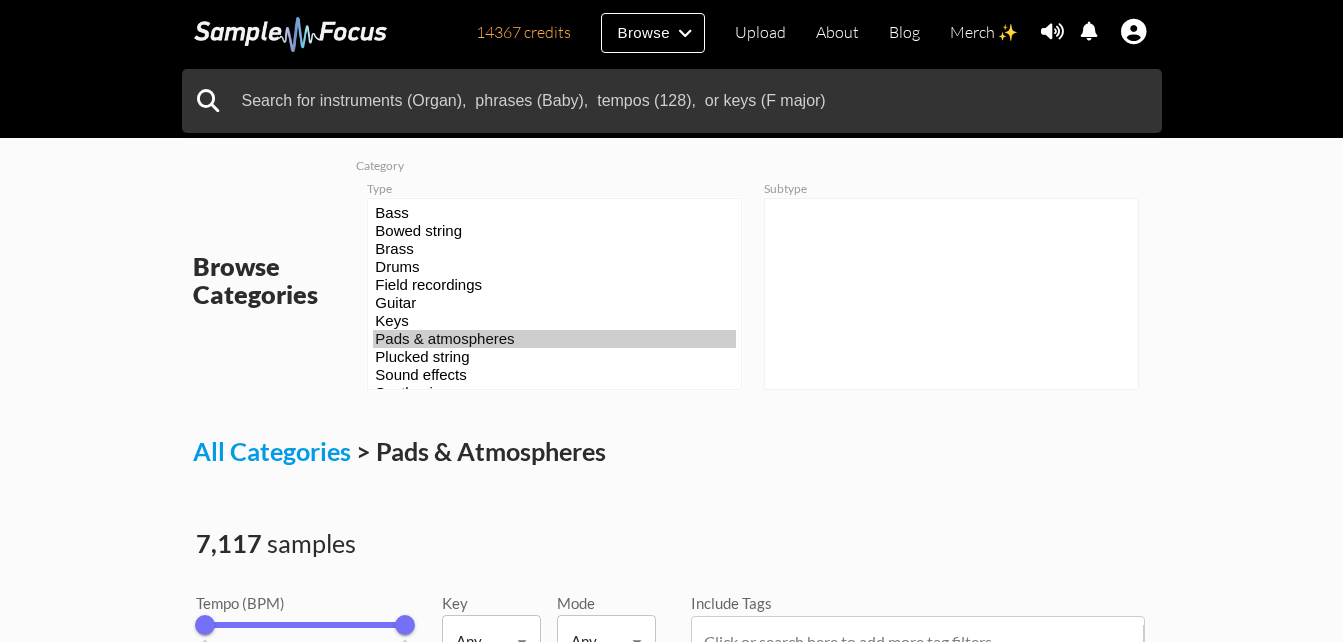 copy on "Bass
Bowed string
Brass
Drums
Field recordings
Guitar
Keys" 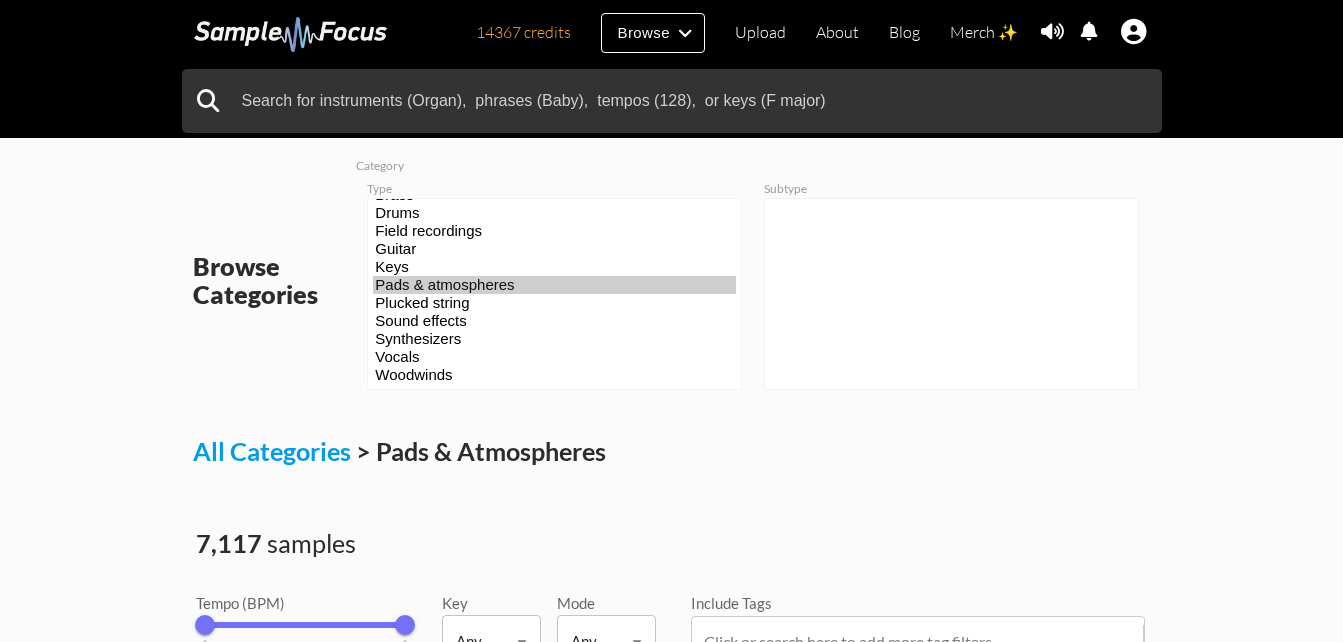 scroll, scrollTop: 63, scrollLeft: 0, axis: vertical 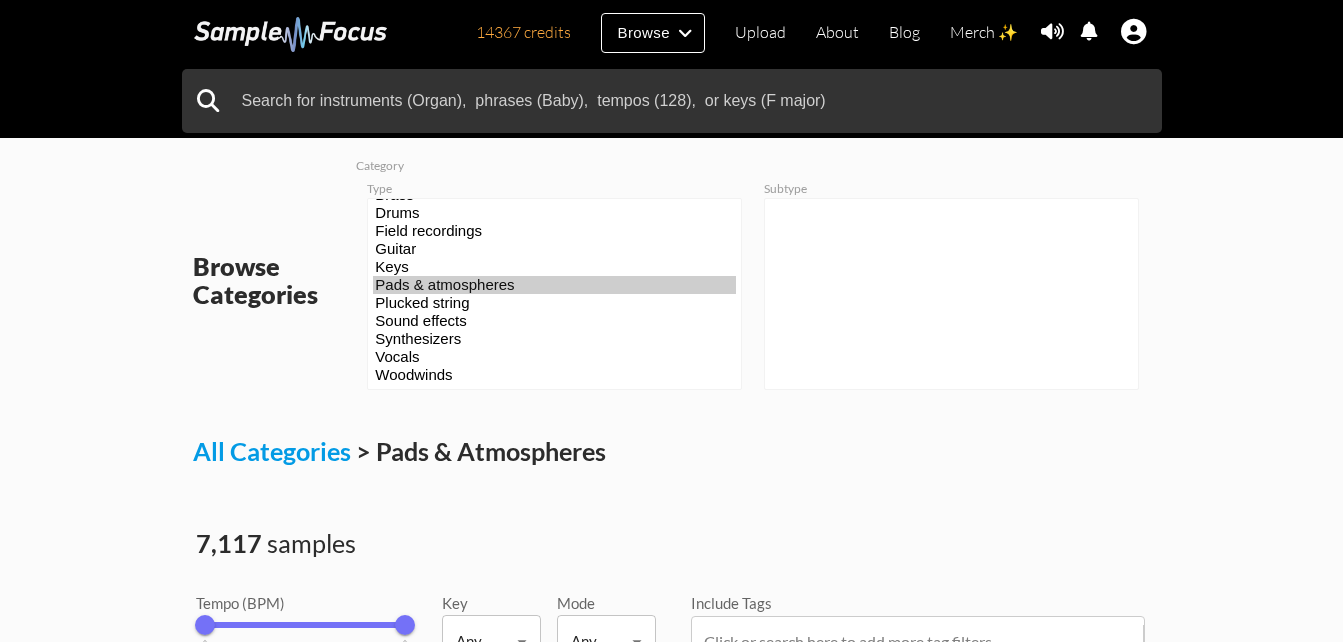 click on "All Categories
>
Pads & Atmospheres" at bounding box center [672, 452] 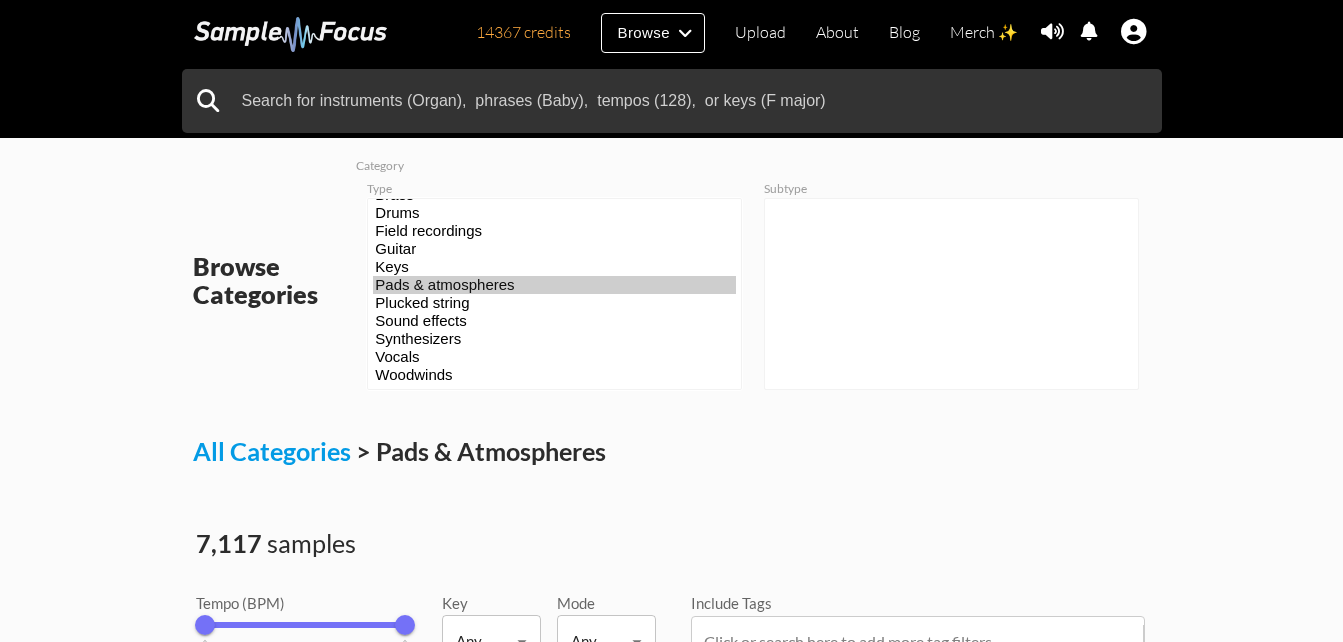 drag, startPoint x: 373, startPoint y: 323, endPoint x: 413, endPoint y: 362, distance: 55.86591 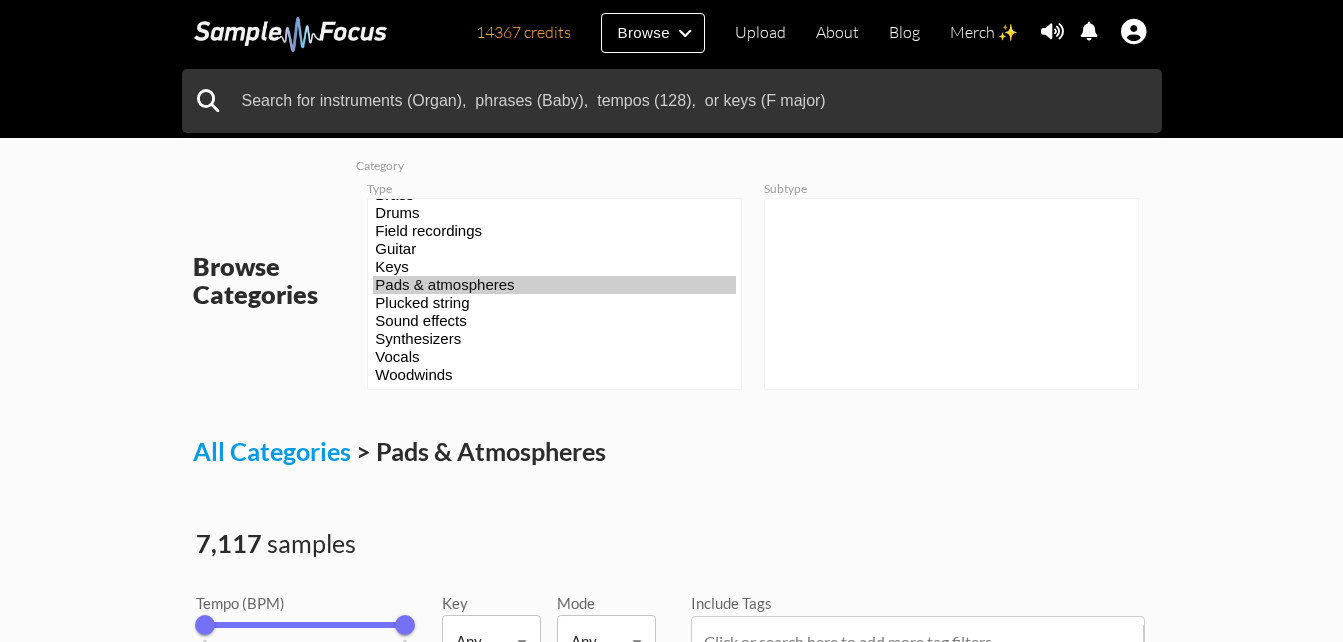 click on "All Categories
>
Pads & Atmospheres" at bounding box center (672, 452) 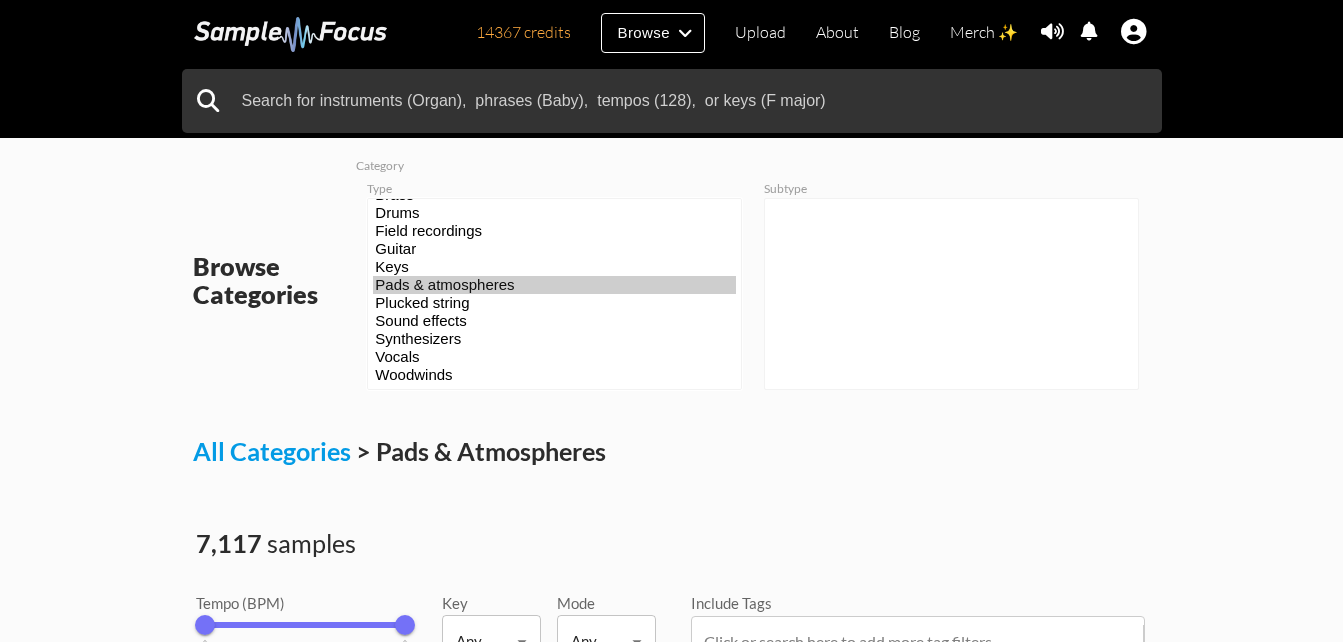 select on "48" 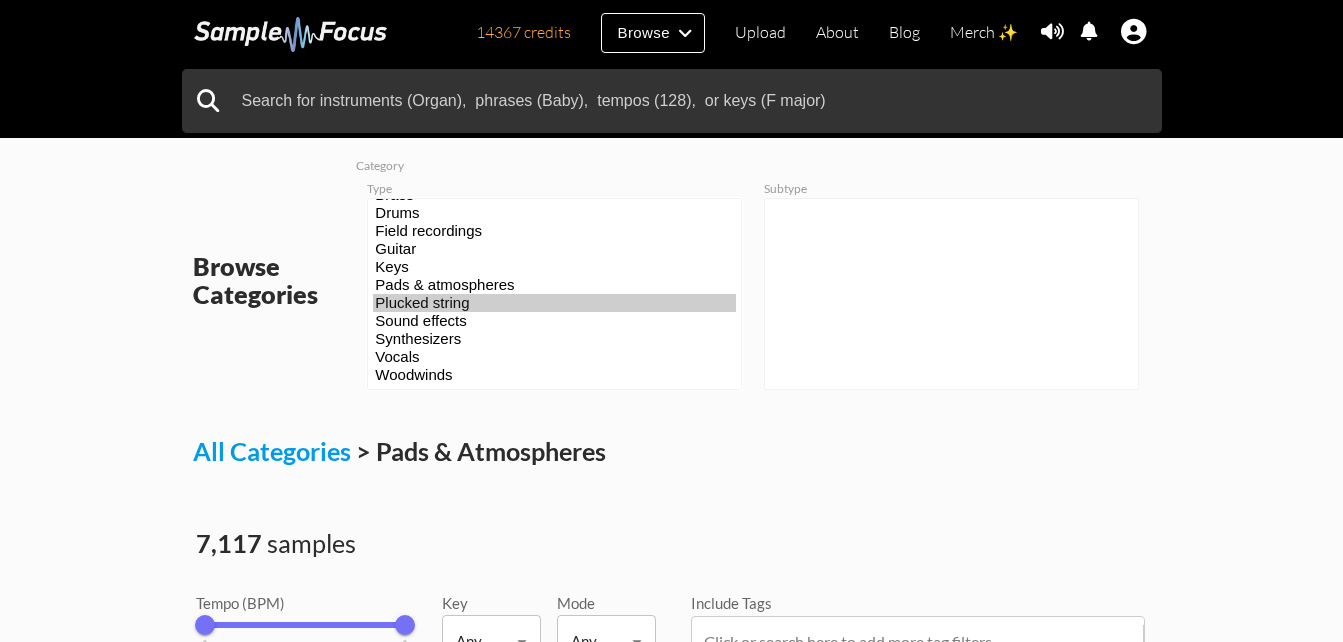 click on "Plucked string" at bounding box center [554, 303] 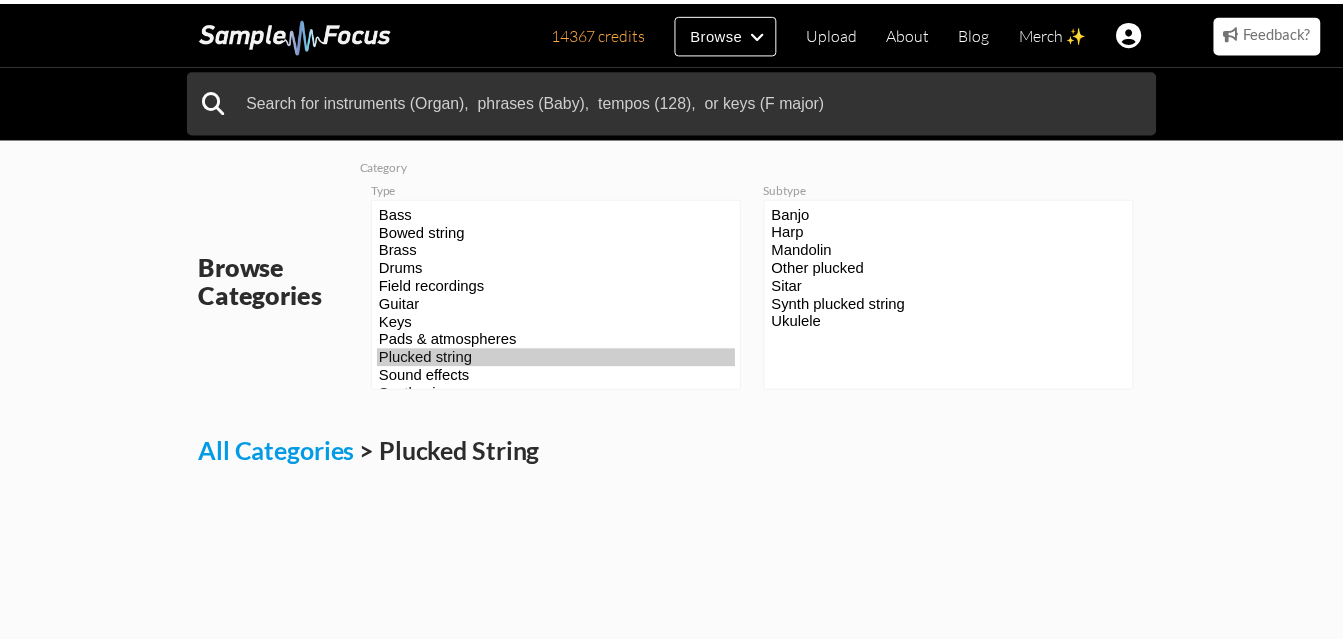 scroll, scrollTop: 0, scrollLeft: 0, axis: both 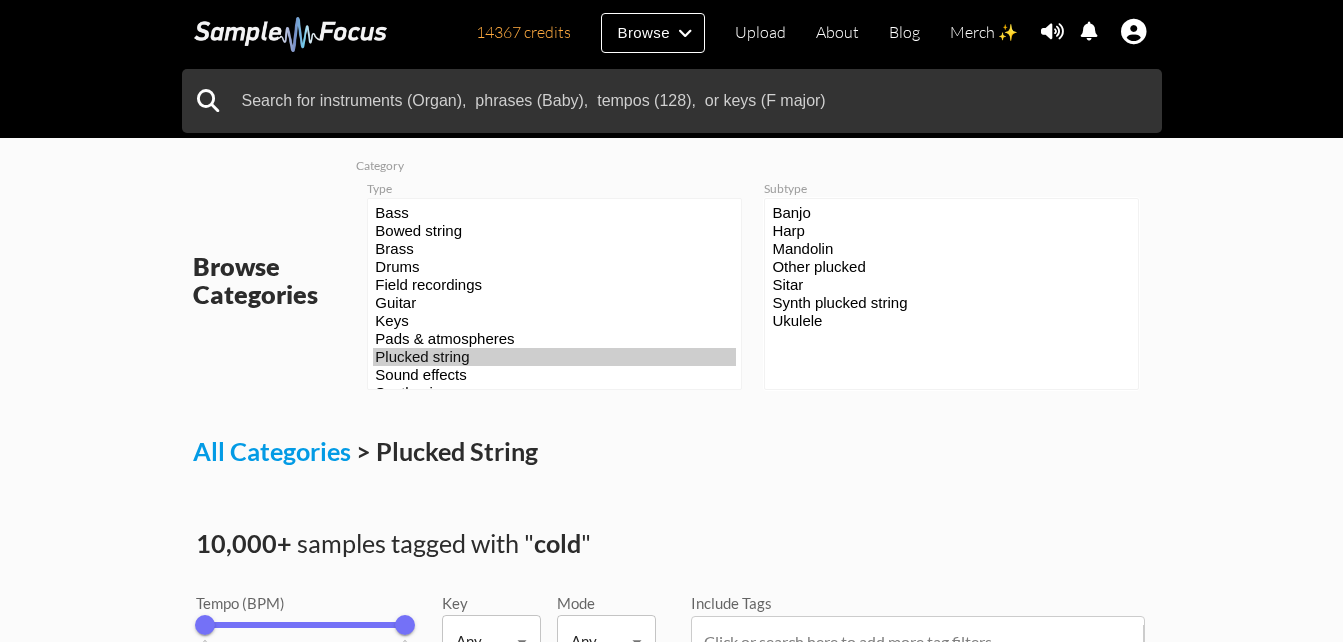 drag, startPoint x: 904, startPoint y: 399, endPoint x: 760, endPoint y: 222, distance: 228.17757 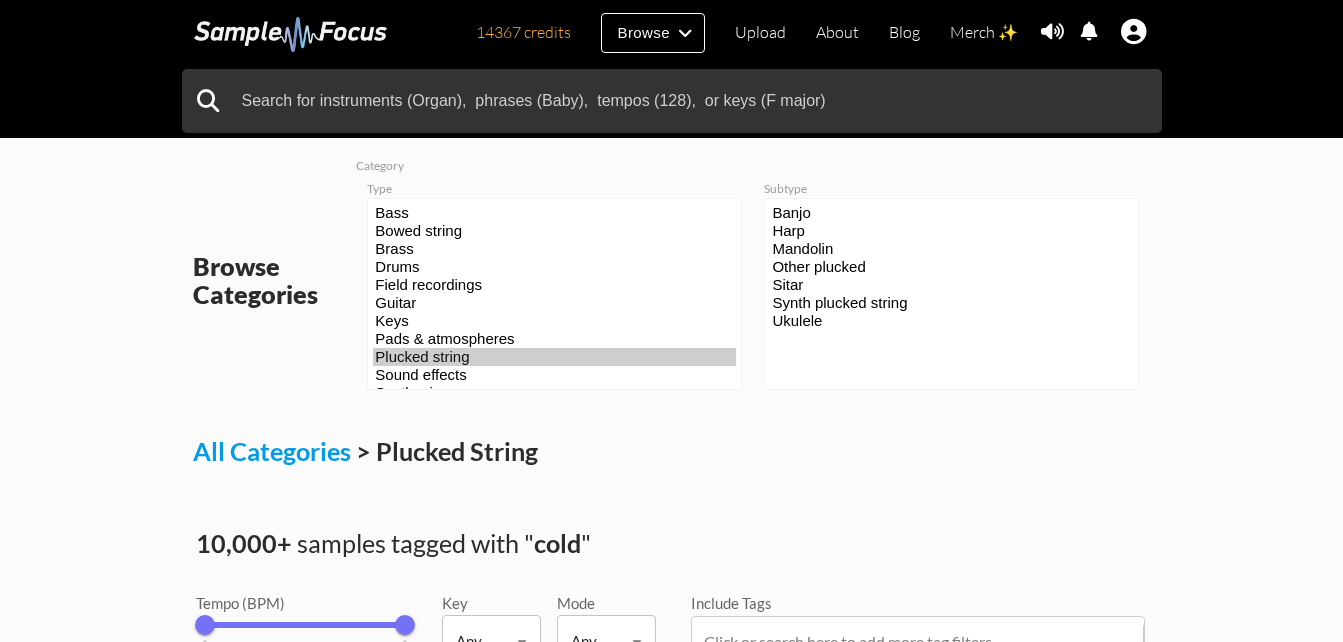 drag, startPoint x: 838, startPoint y: 347, endPoint x: 773, endPoint y: 213, distance: 148.93288 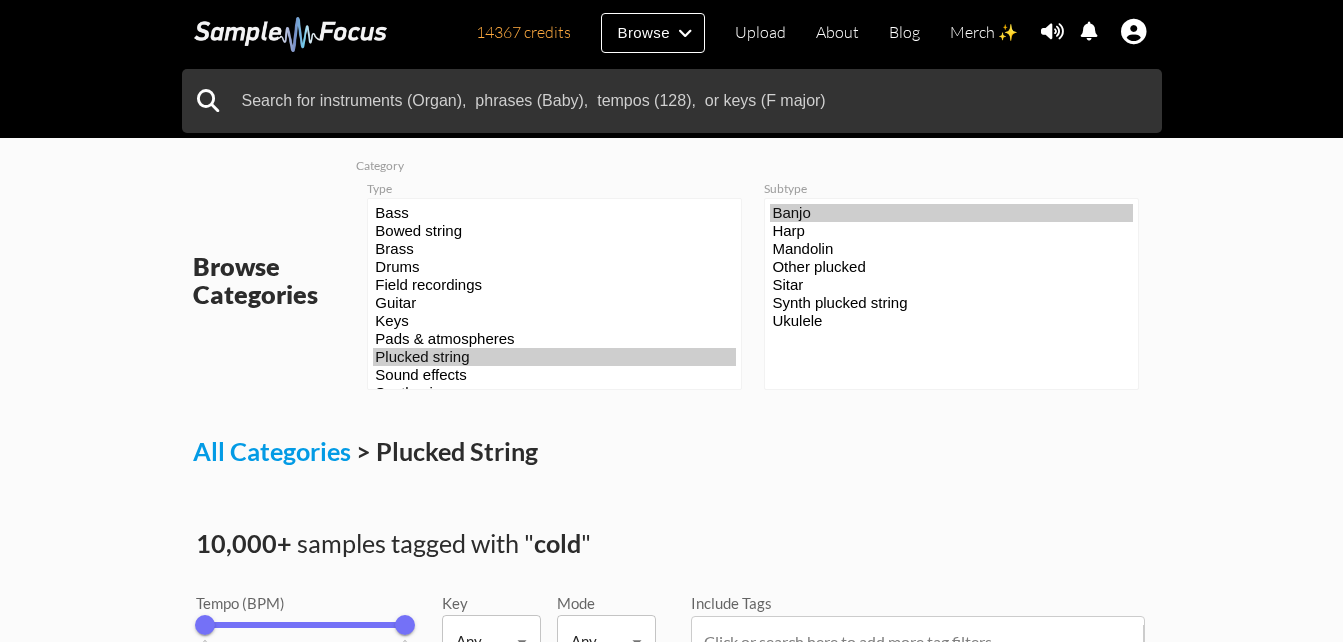 drag, startPoint x: 755, startPoint y: 211, endPoint x: 850, endPoint y: 358, distance: 175.02571 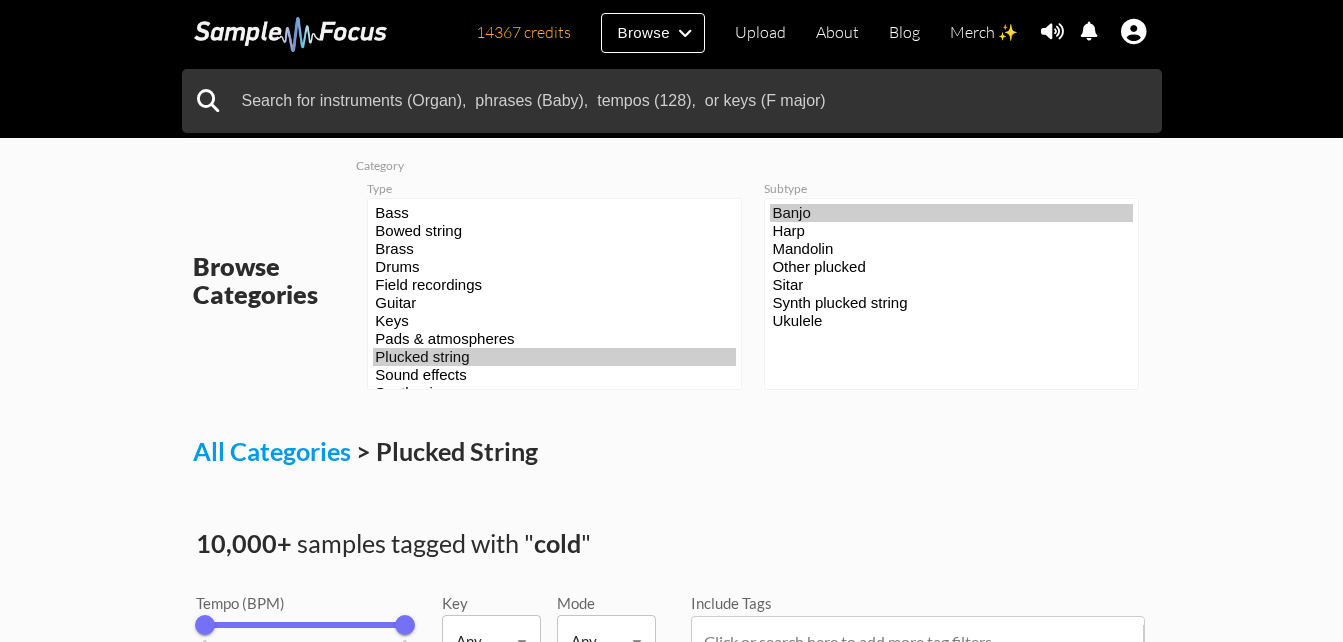 drag, startPoint x: 850, startPoint y: 358, endPoint x: 804, endPoint y: 275, distance: 94.89468 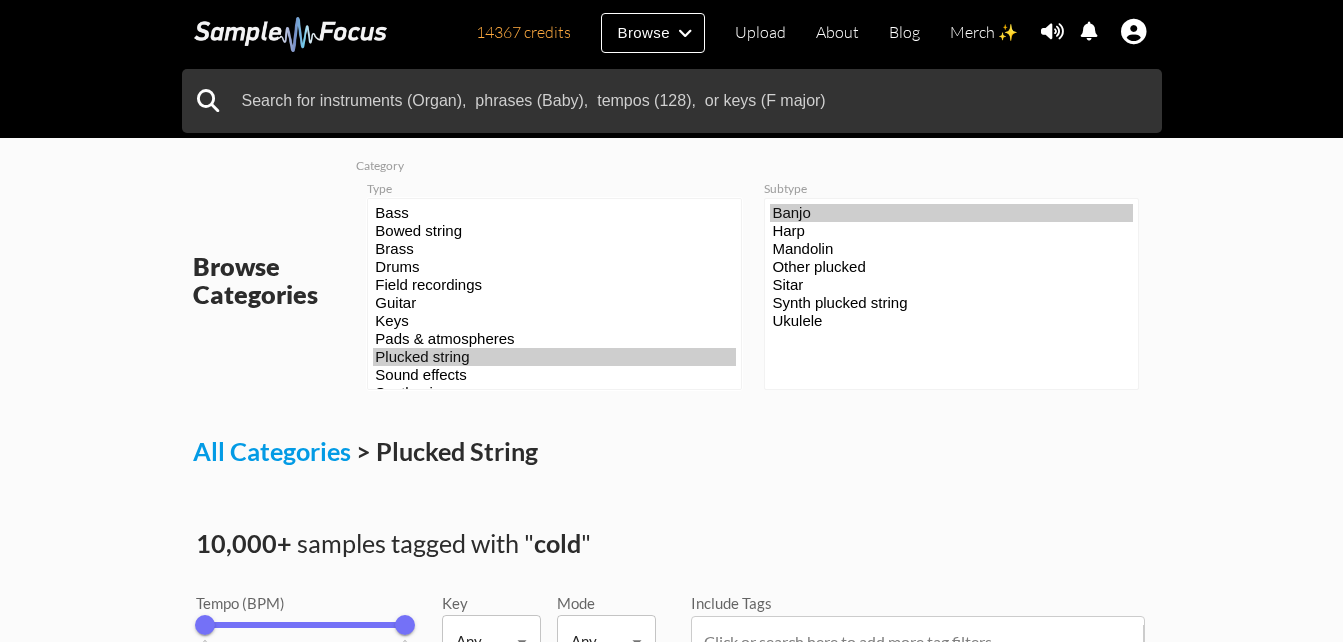 scroll, scrollTop: 63, scrollLeft: 0, axis: vertical 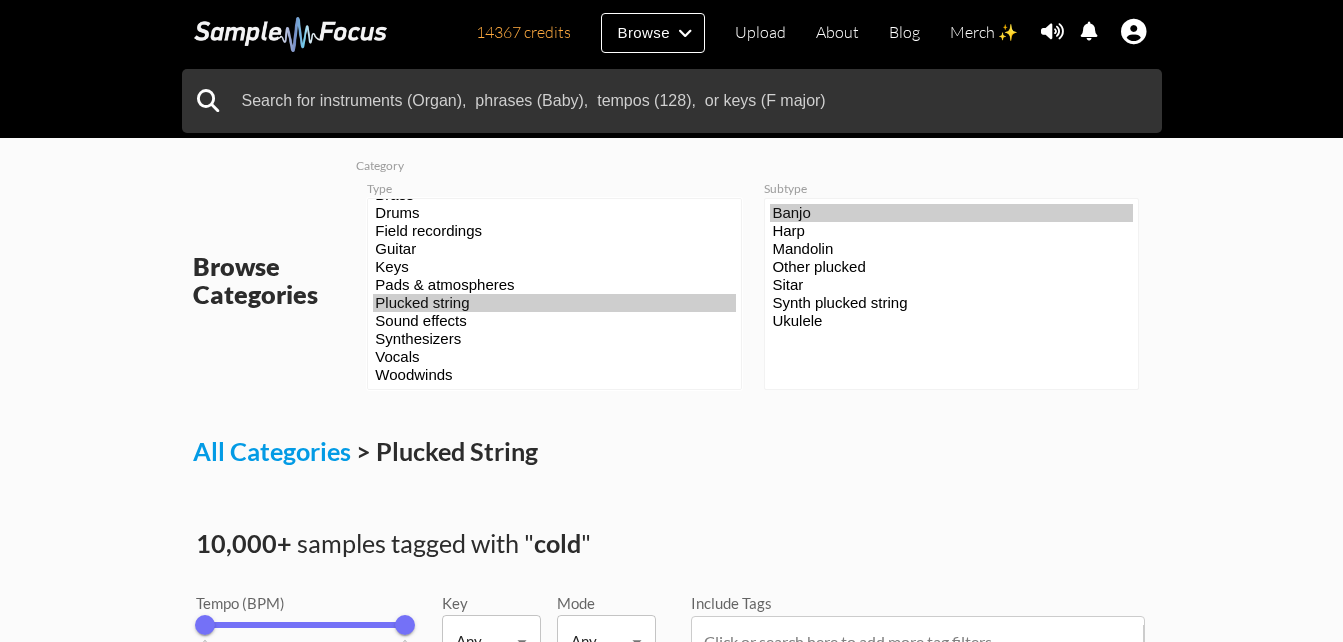 select on "54" 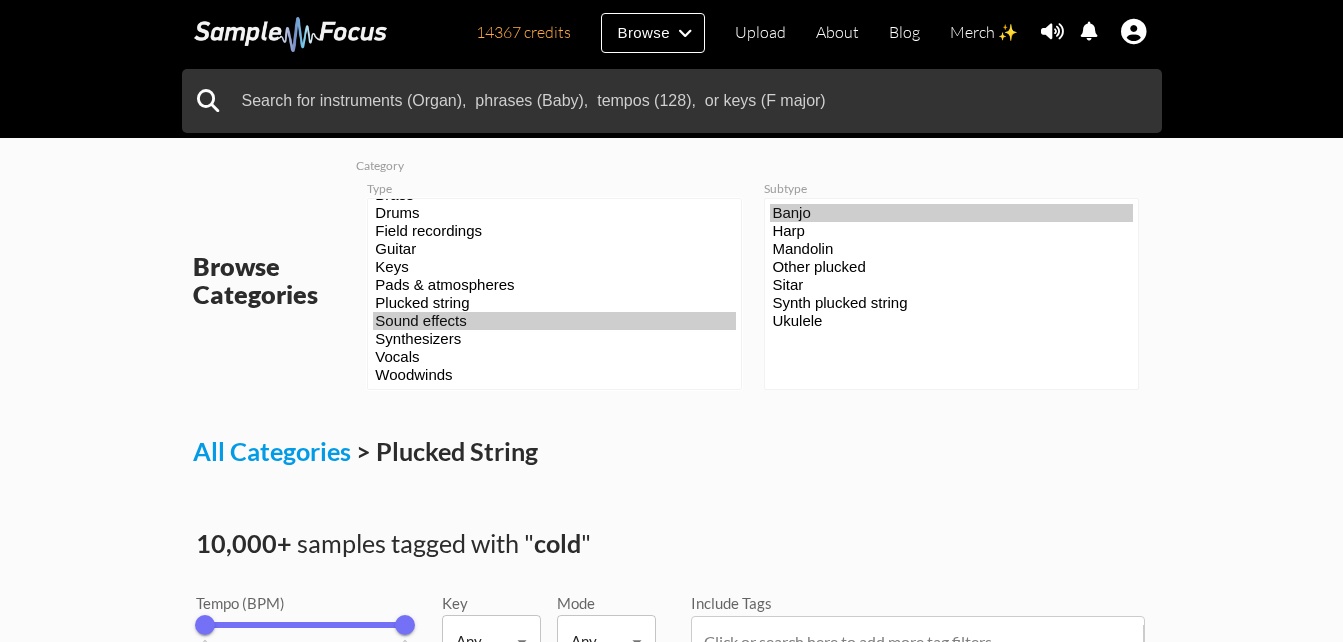 click on "Sound effects" at bounding box center [554, 321] 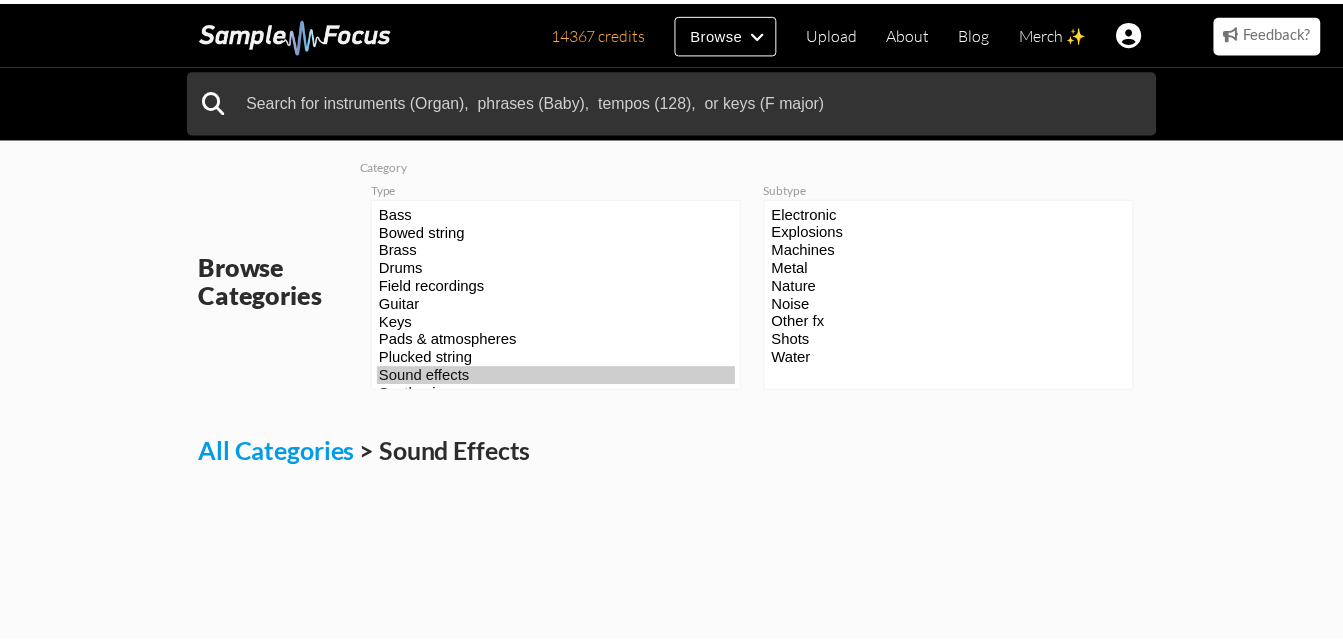 scroll, scrollTop: 0, scrollLeft: 0, axis: both 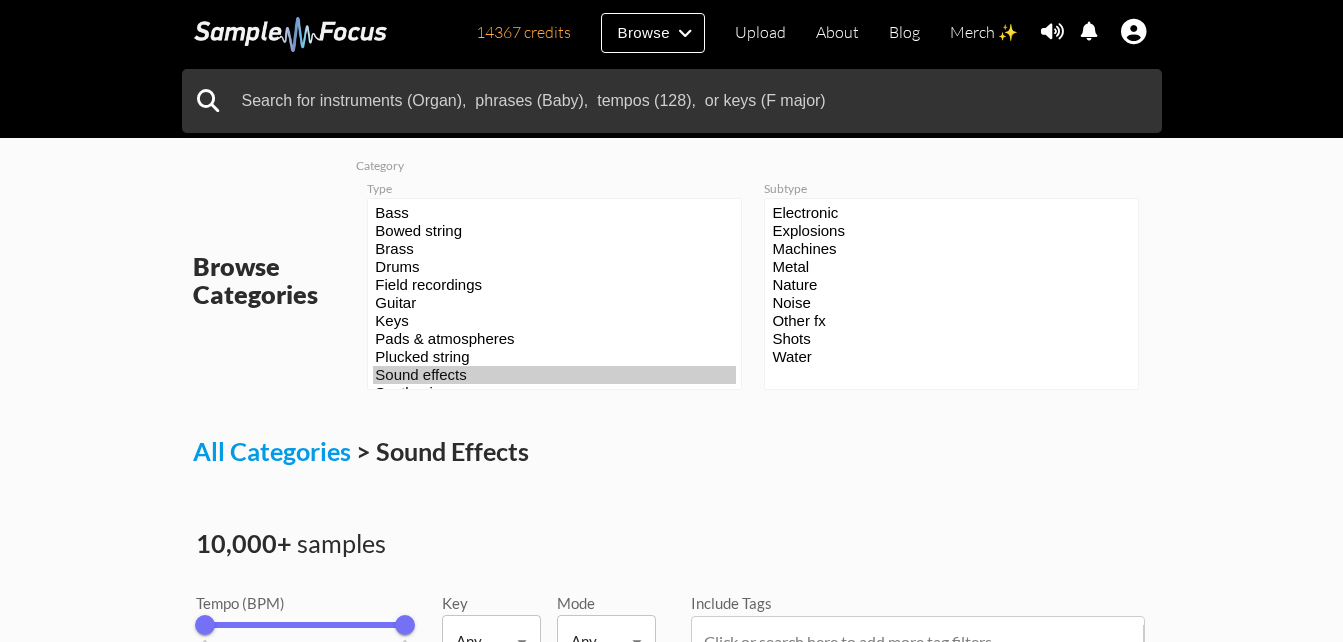 drag, startPoint x: 945, startPoint y: 473, endPoint x: 779, endPoint y: 384, distance: 188.3534 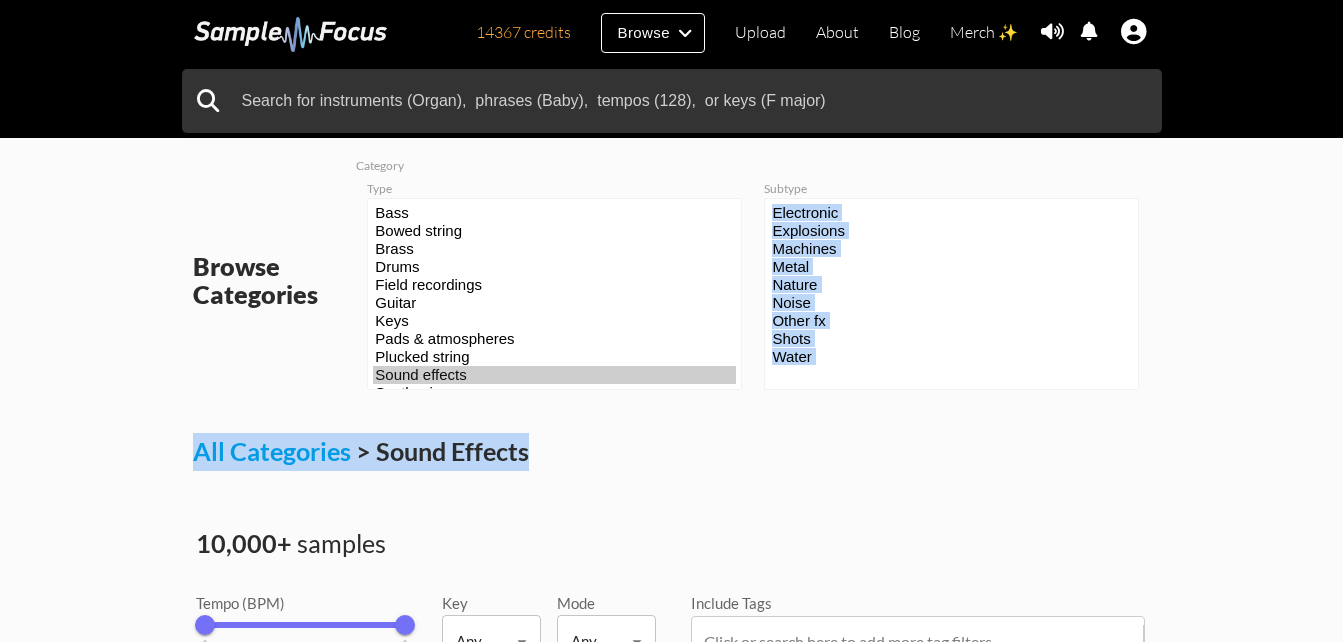 drag, startPoint x: 779, startPoint y: 384, endPoint x: 755, endPoint y: 219, distance: 166.73631 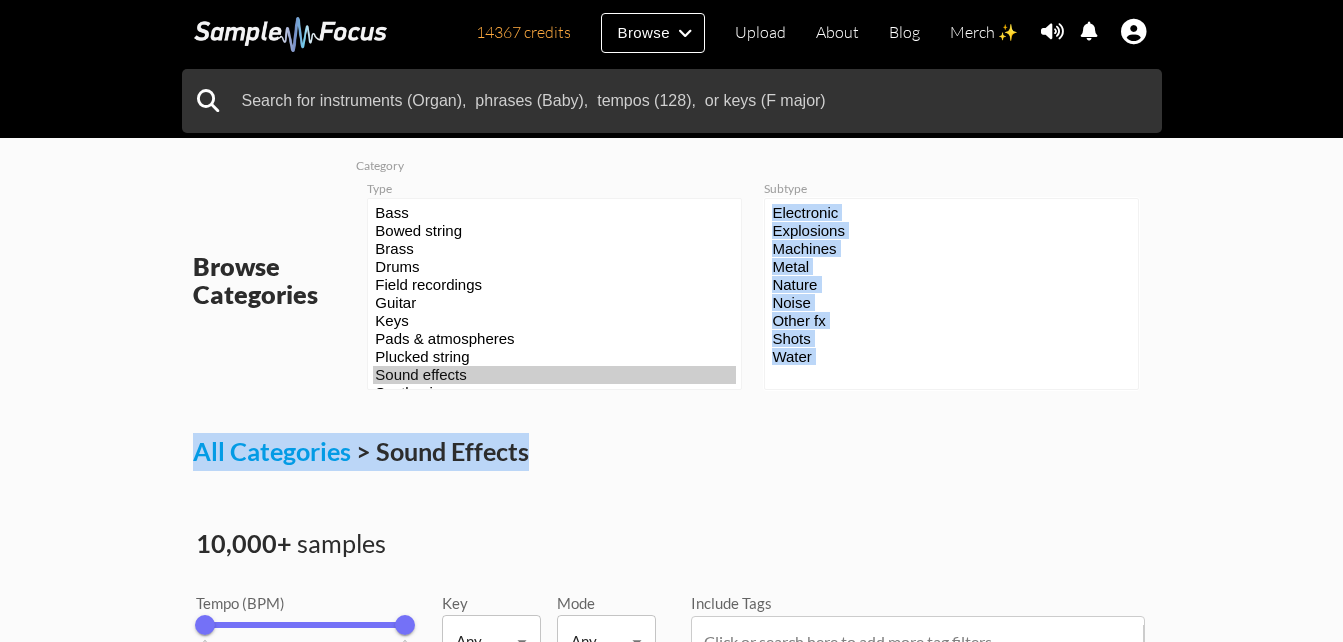 drag, startPoint x: 755, startPoint y: 219, endPoint x: 783, endPoint y: 247, distance: 39.59798 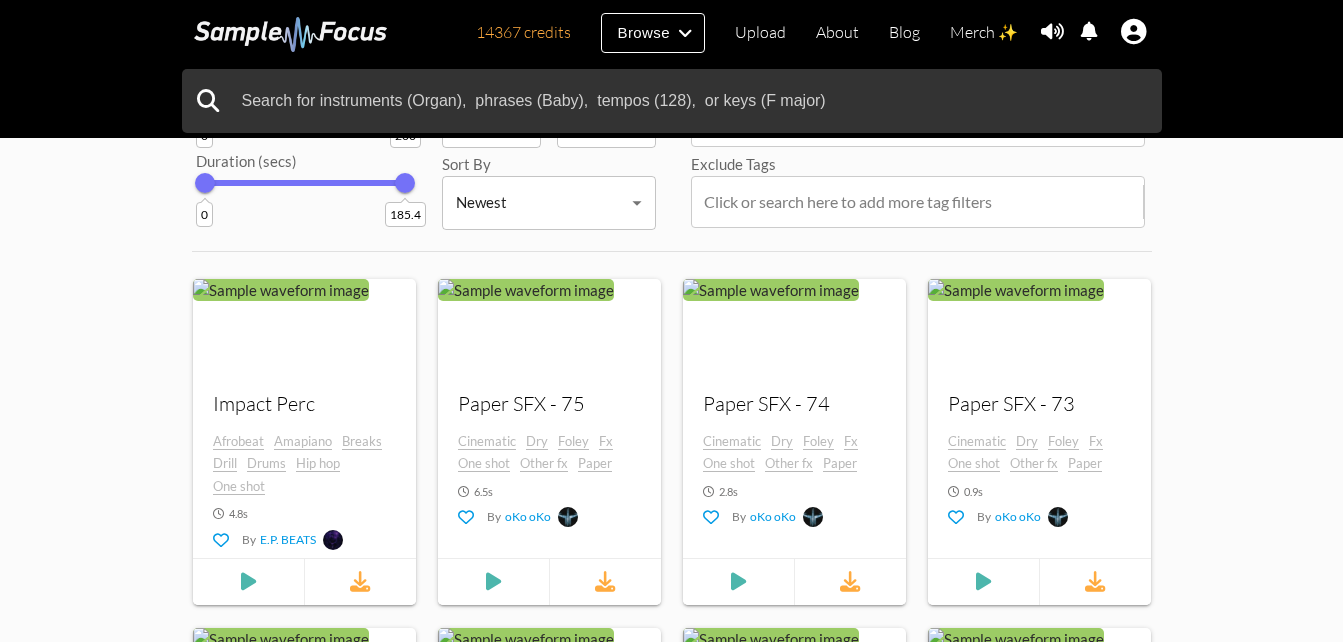 scroll, scrollTop: 562, scrollLeft: 0, axis: vertical 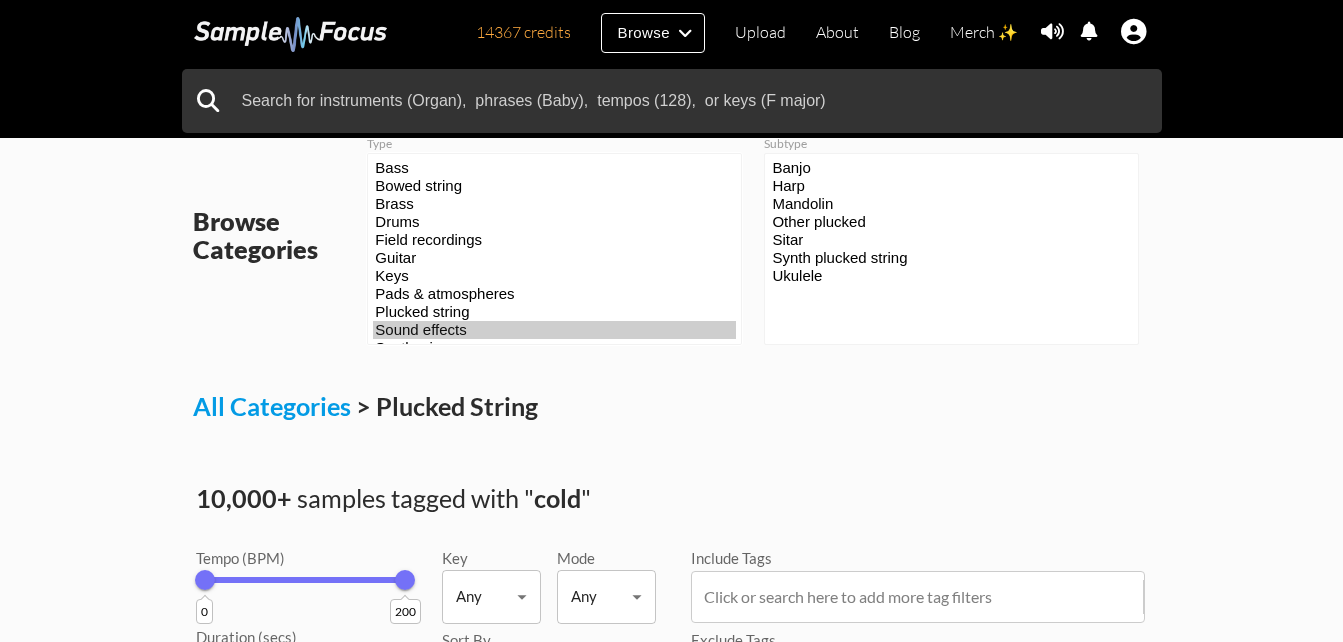click on "Sound effects" at bounding box center [554, 330] 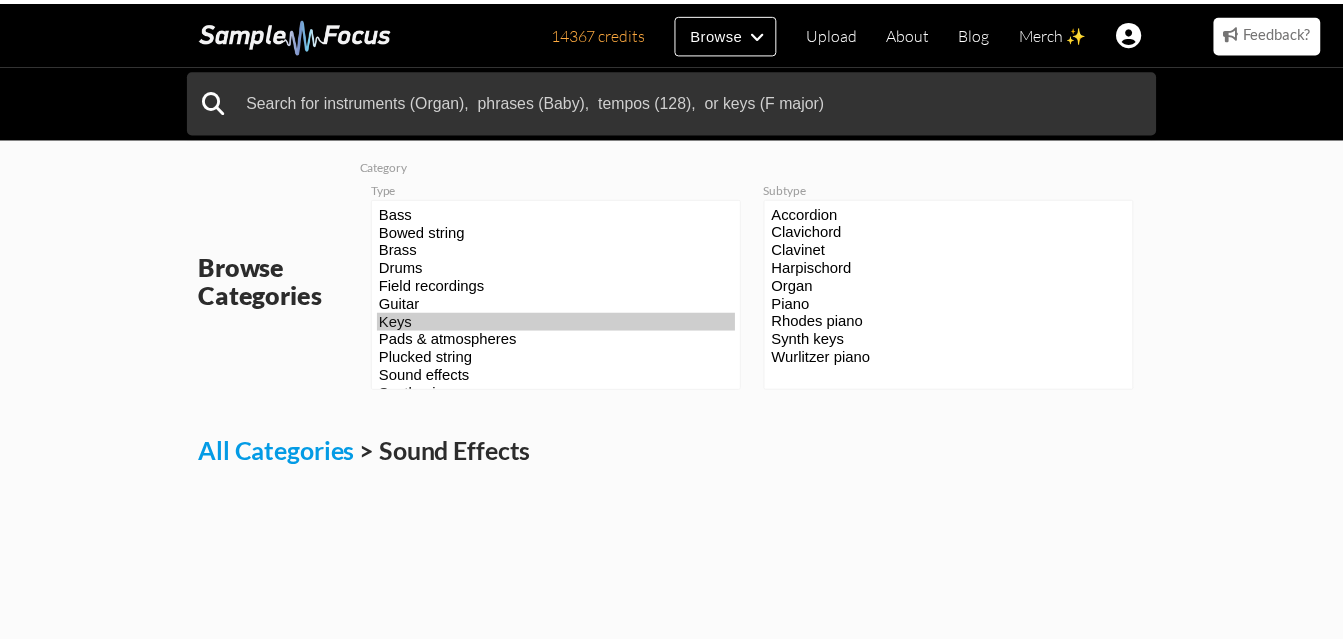 scroll, scrollTop: 0, scrollLeft: 0, axis: both 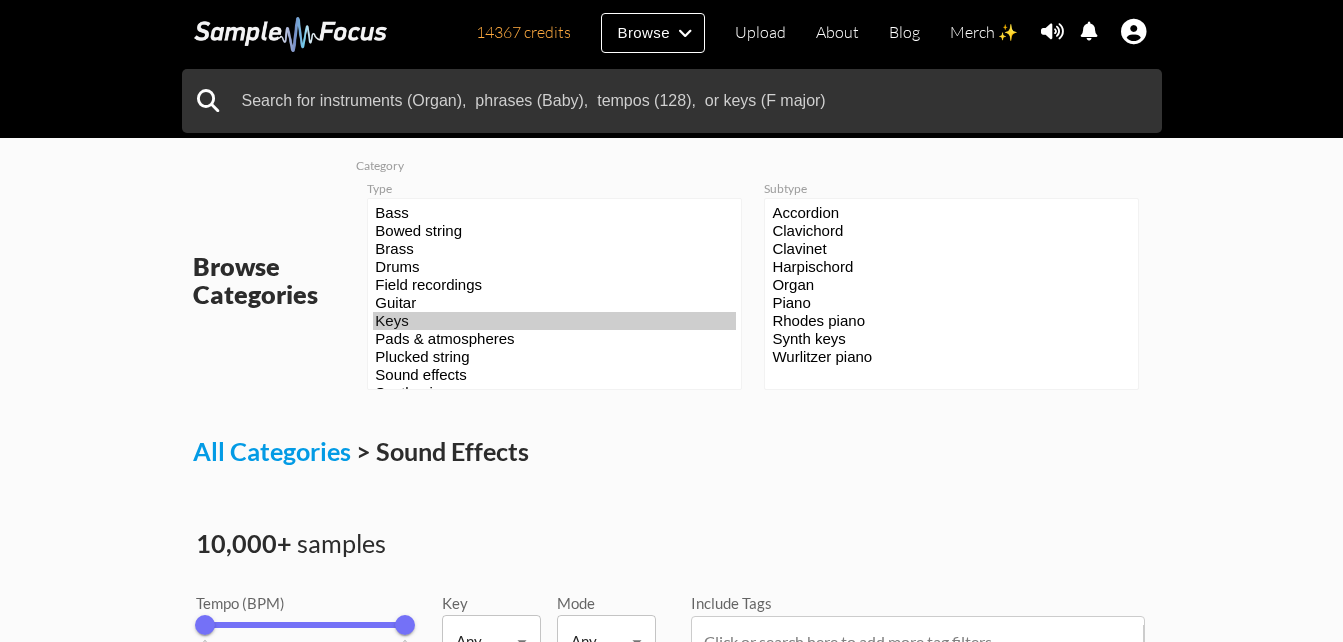 select on "54" 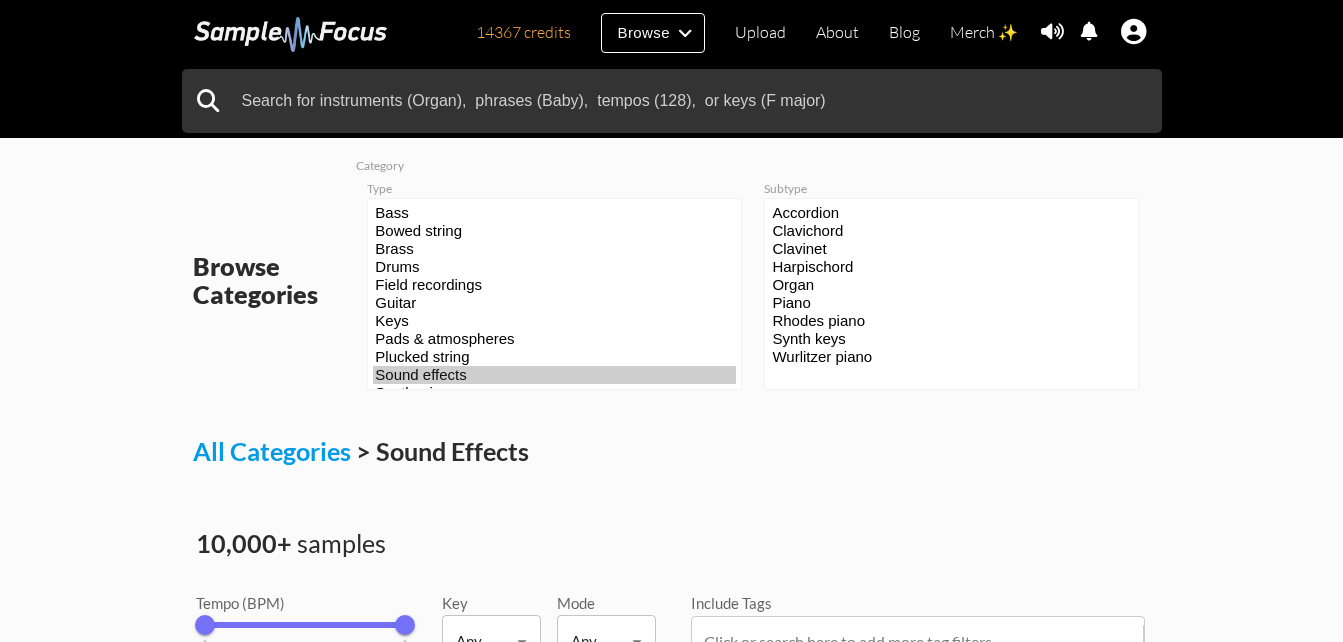 click on "Sound effects" at bounding box center (554, 375) 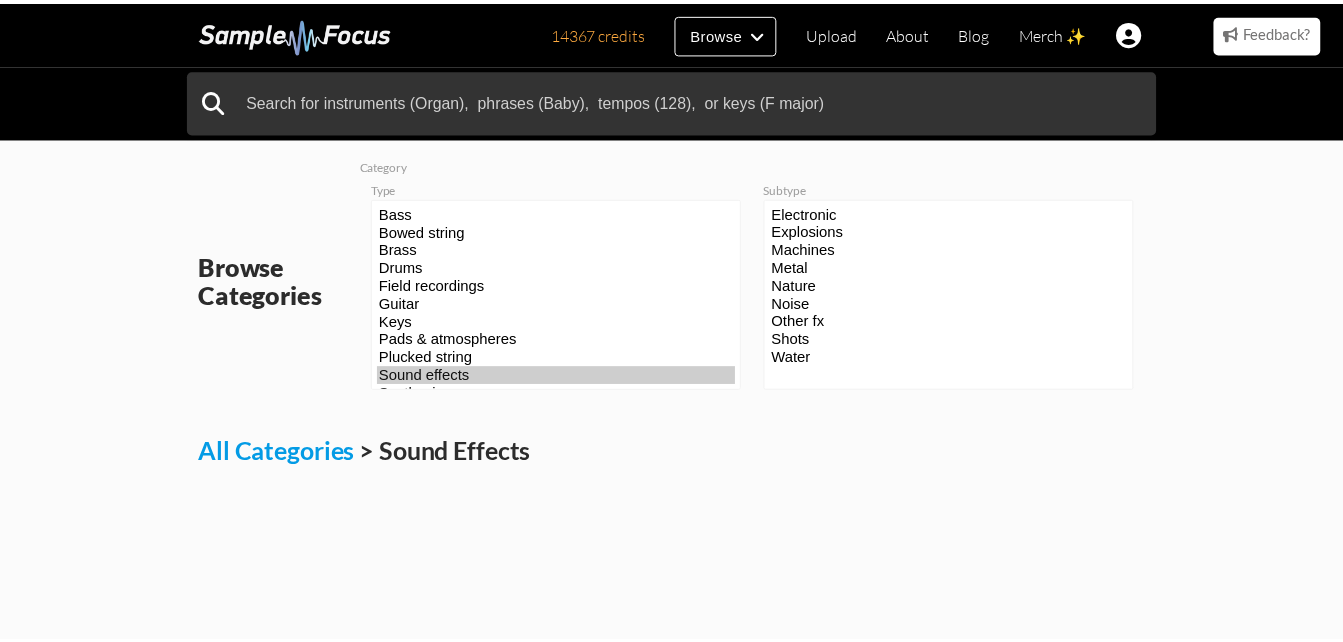 scroll, scrollTop: 0, scrollLeft: 0, axis: both 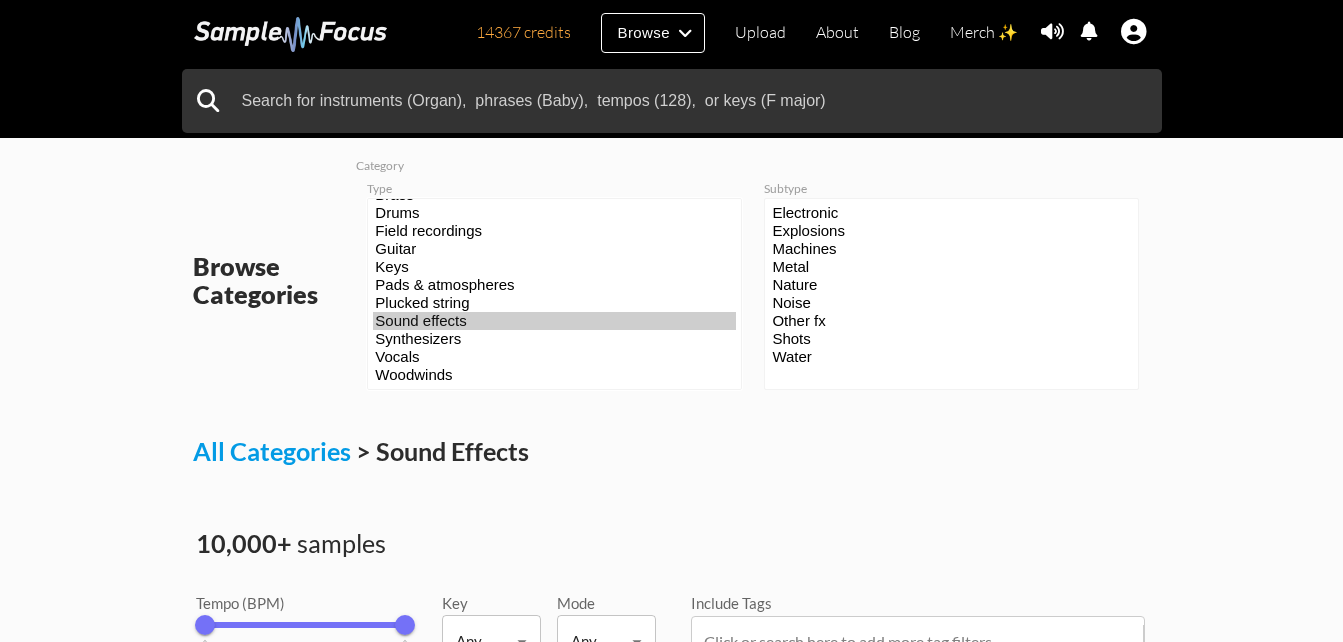 select on "62" 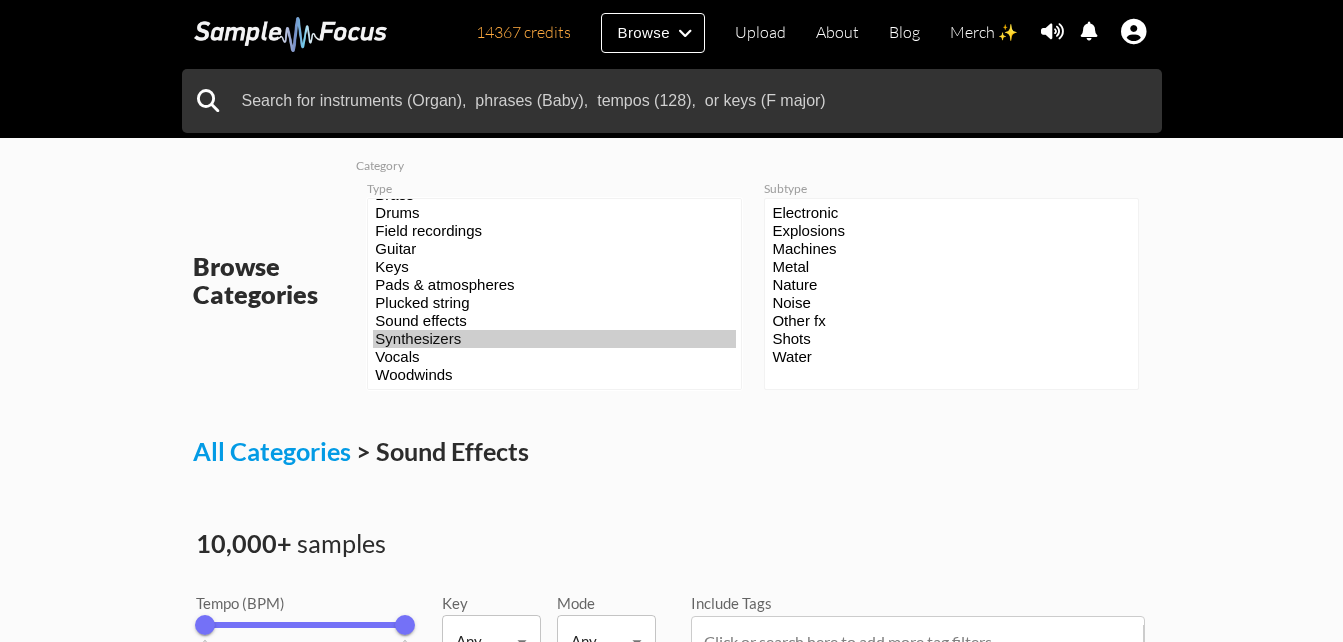 click on "Synthesizers" at bounding box center [554, 339] 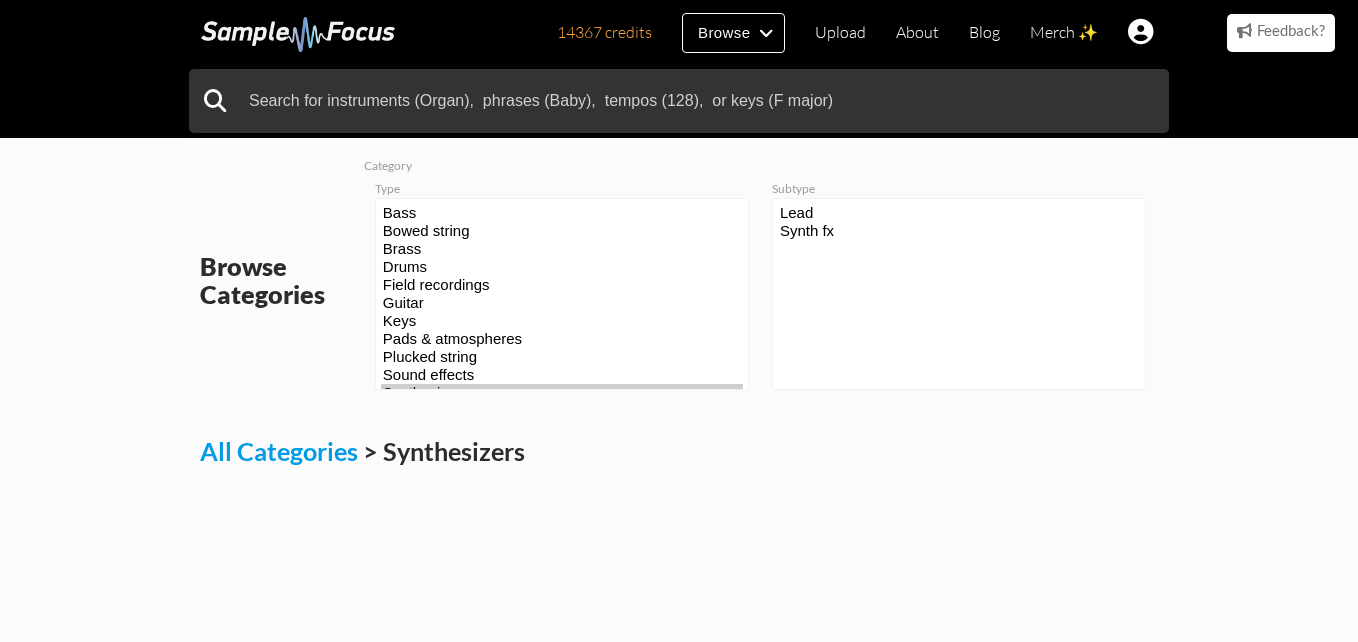 scroll, scrollTop: 0, scrollLeft: 0, axis: both 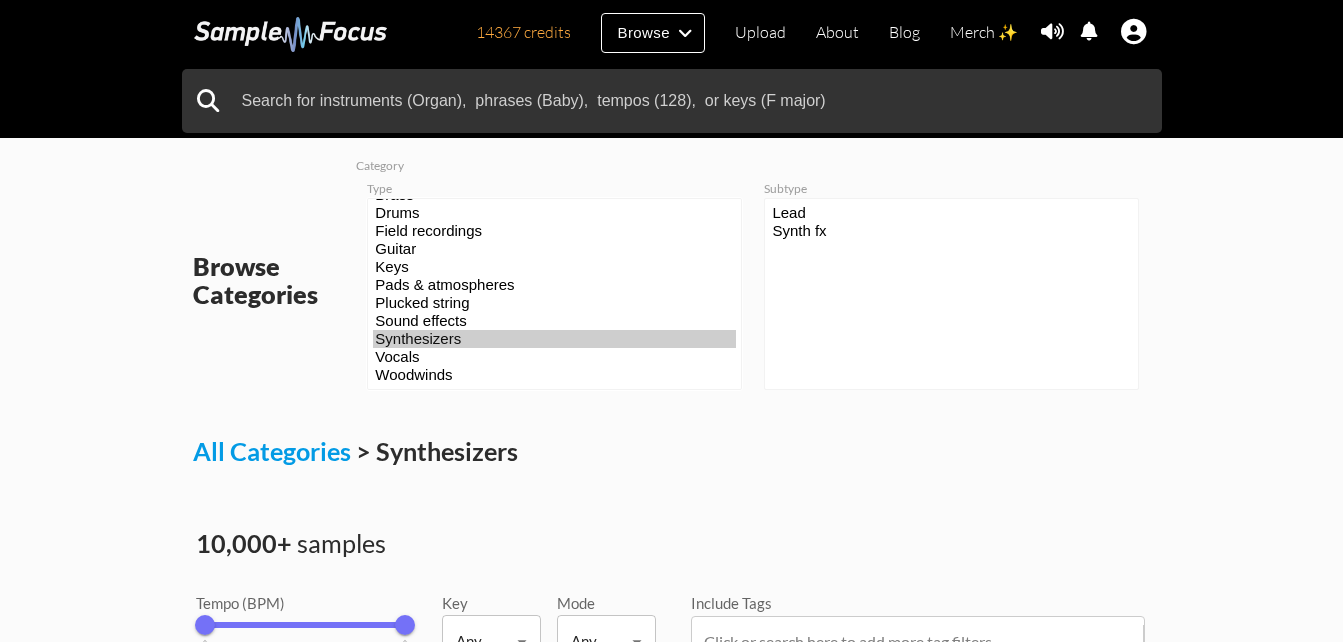 select on "54" 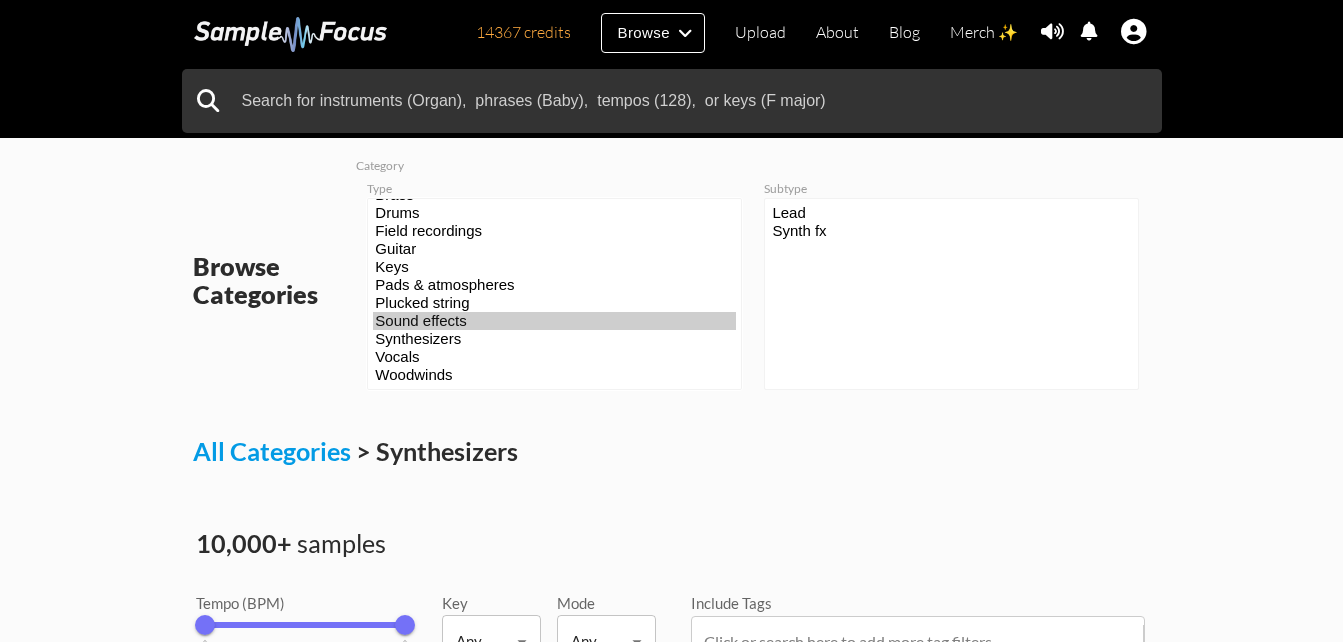 click on "Sound effects" at bounding box center [554, 321] 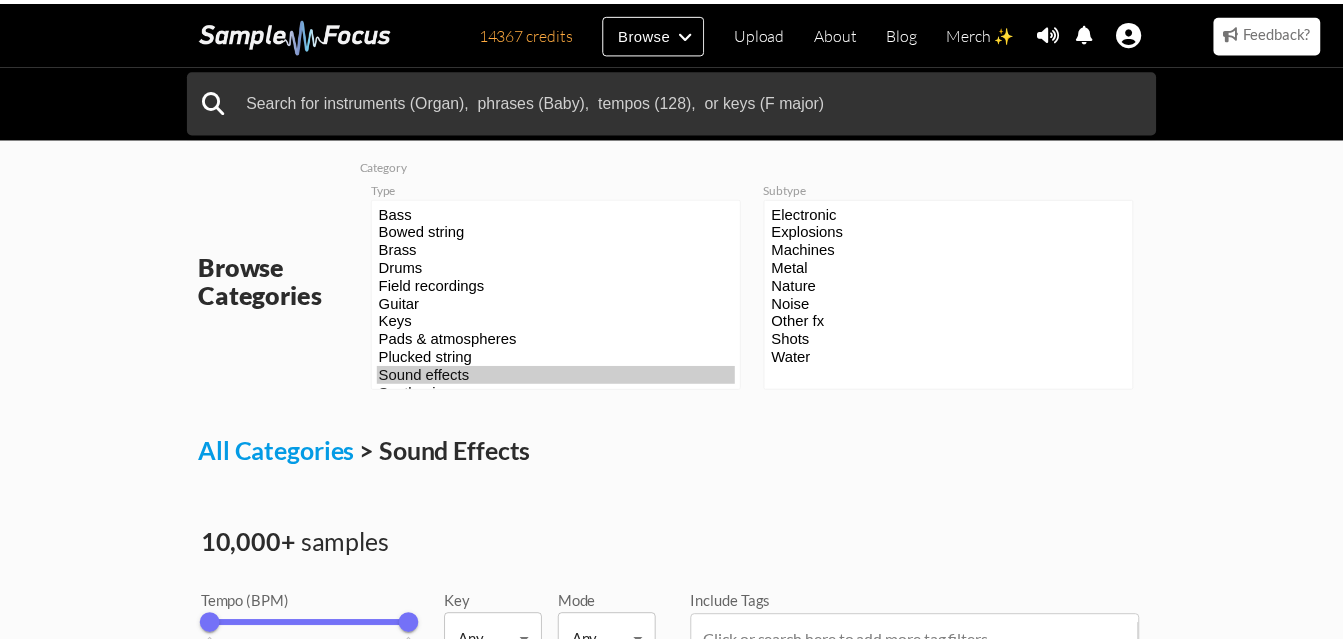 scroll, scrollTop: 0, scrollLeft: 0, axis: both 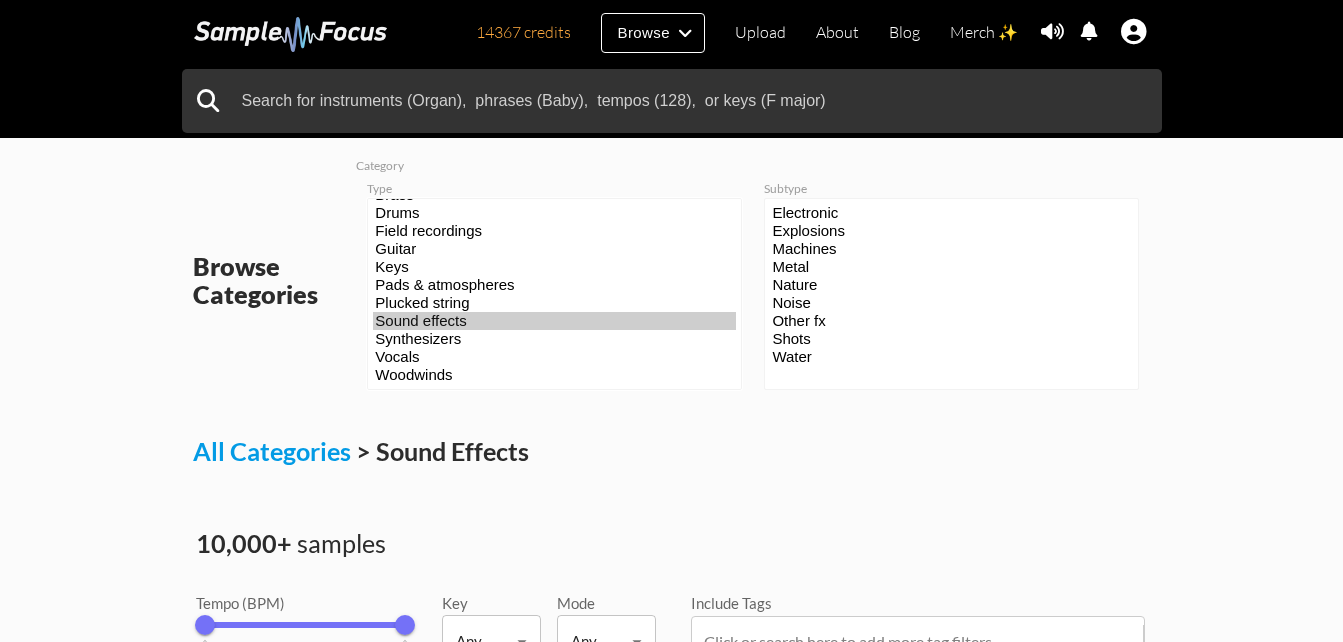 select on "62" 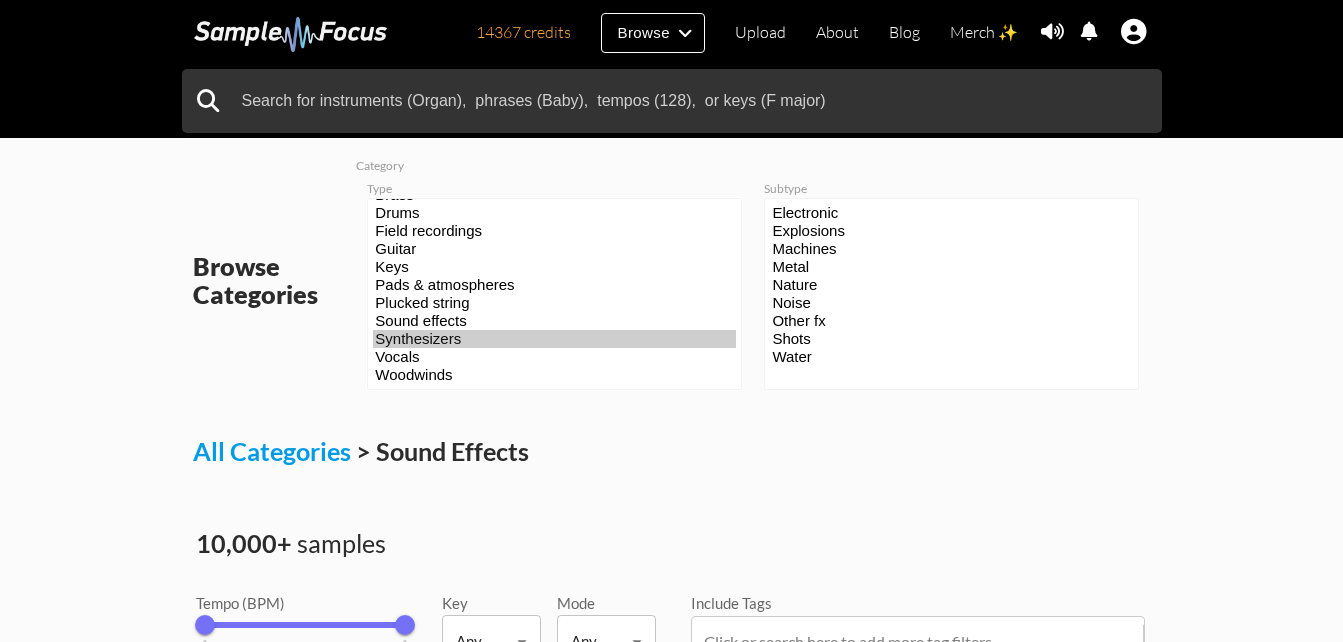 click on "Synthesizers" at bounding box center [554, 339] 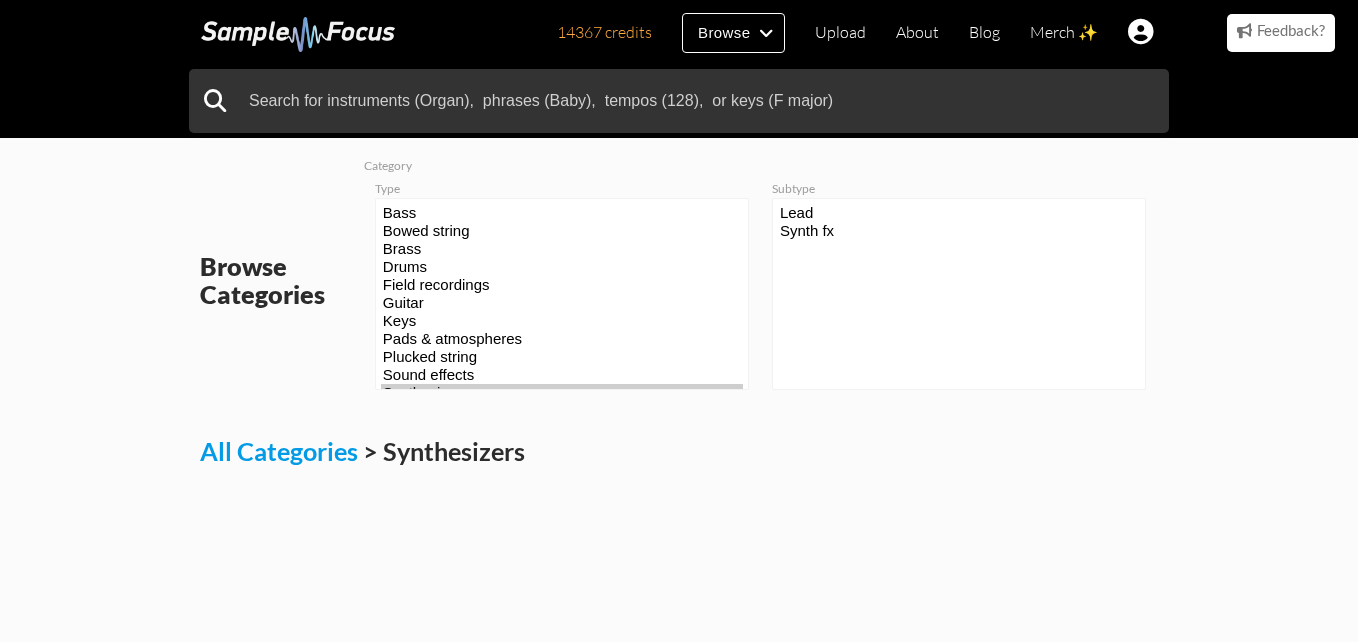 scroll, scrollTop: 0, scrollLeft: 0, axis: both 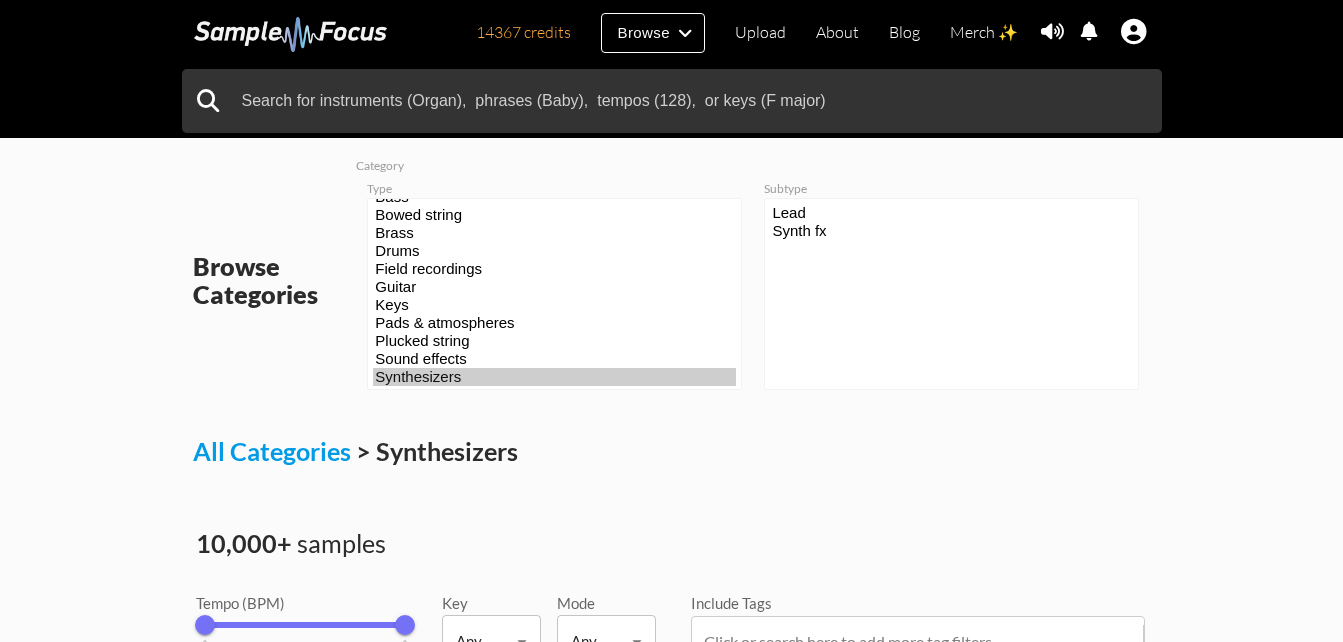 click on "Category
Type
Bass
Bowed string
Brass
Drums
Field recordings
Guitar
Keys
Pads & atmospheres
Plucked string
Sound effects
Synthesizers
Vocals
Woodwinds
Subtype
Lead" at bounding box center (753, 273) 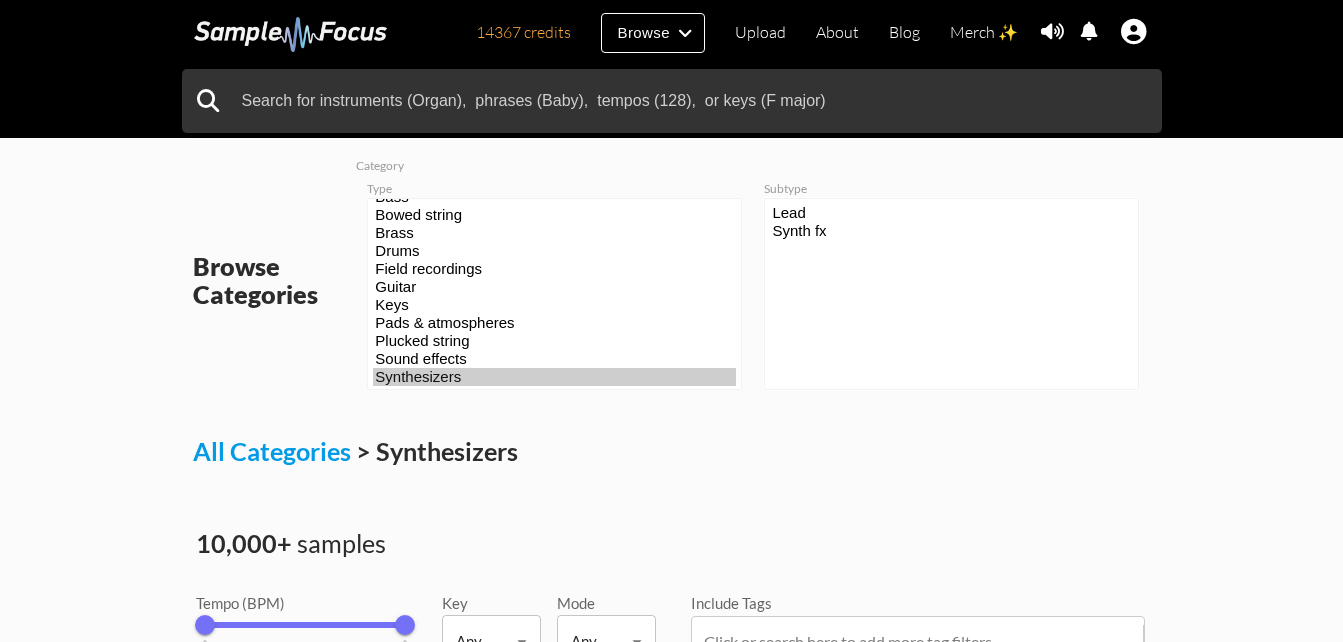 drag, startPoint x: 766, startPoint y: 200, endPoint x: 791, endPoint y: 231, distance: 39.824615 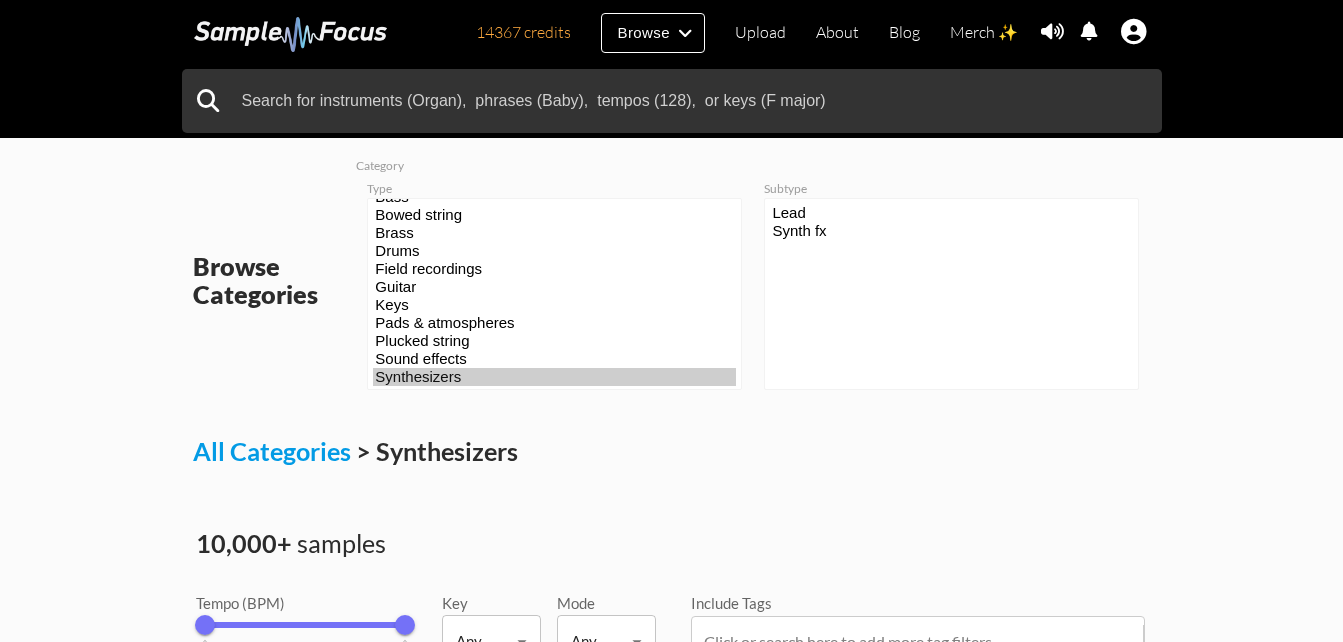 click on "Browse Categories
Category
Type
Bass
Bowed string
Brass
Drums
Field recordings
Guitar
Keys
Pads & atmospheres
Plucked string
Sound effects
Synthesizers
Vocals
Woodwinds
Subtype
Lead Synth fx" at bounding box center [672, 1382] 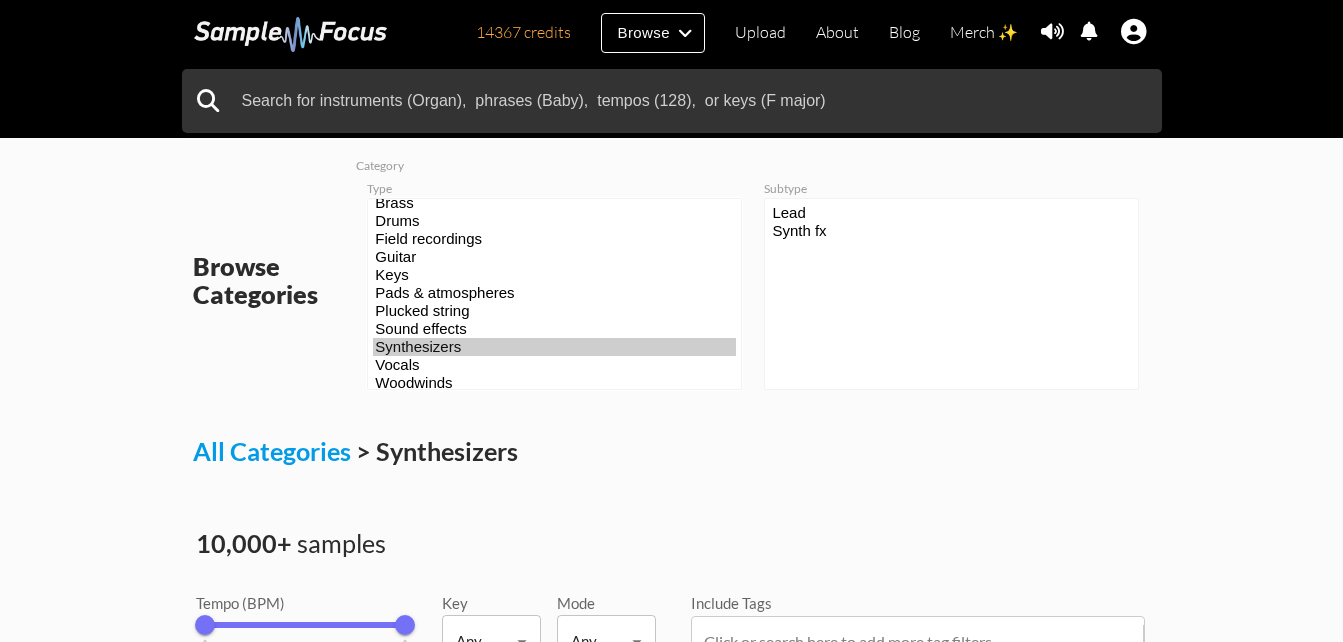 scroll, scrollTop: 63, scrollLeft: 0, axis: vertical 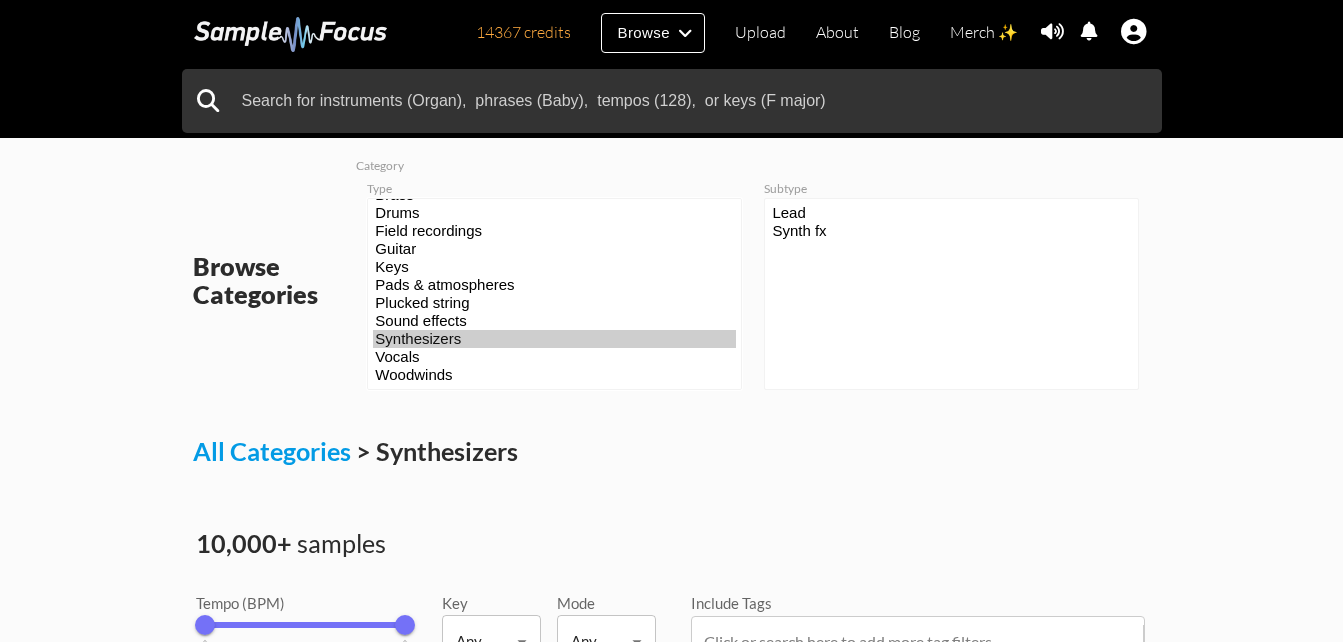 select on "63" 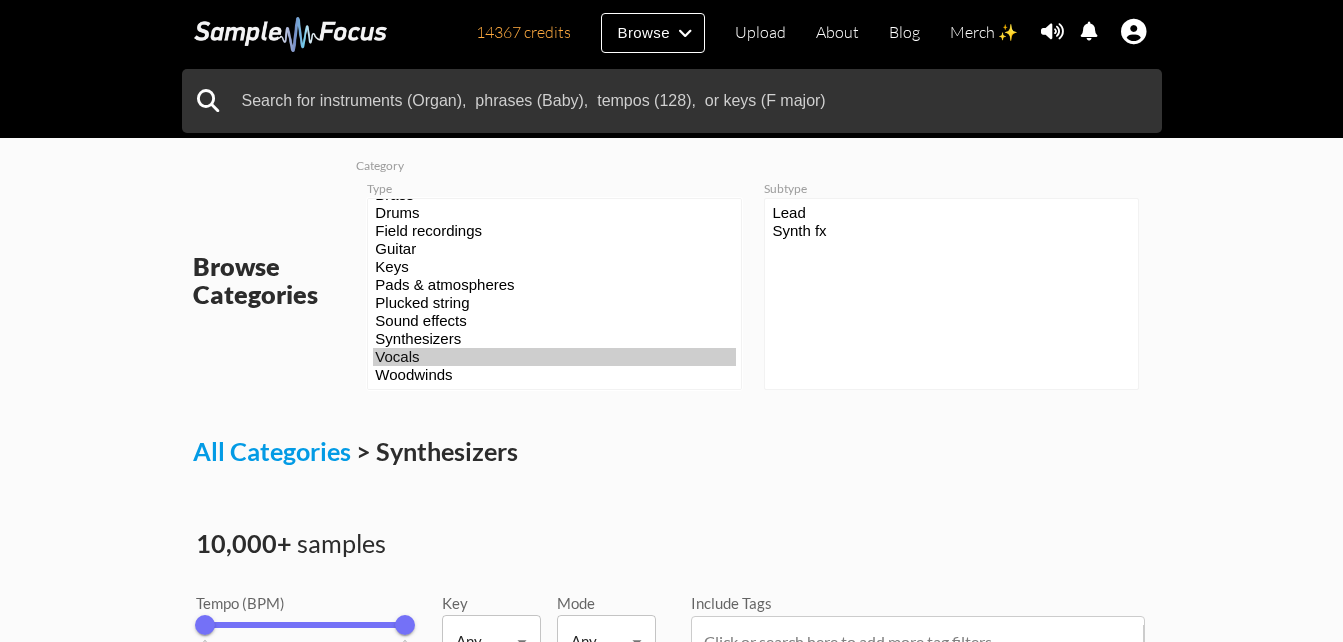 click on "Vocals" at bounding box center [554, 357] 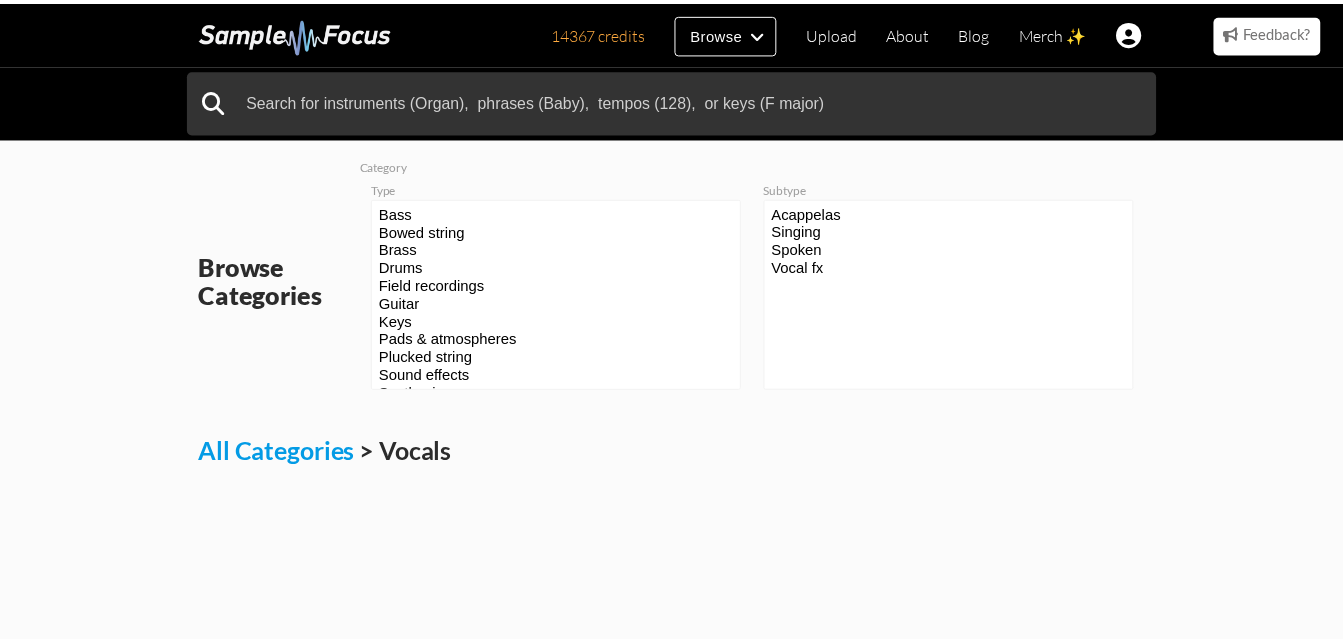 scroll, scrollTop: 0, scrollLeft: 0, axis: both 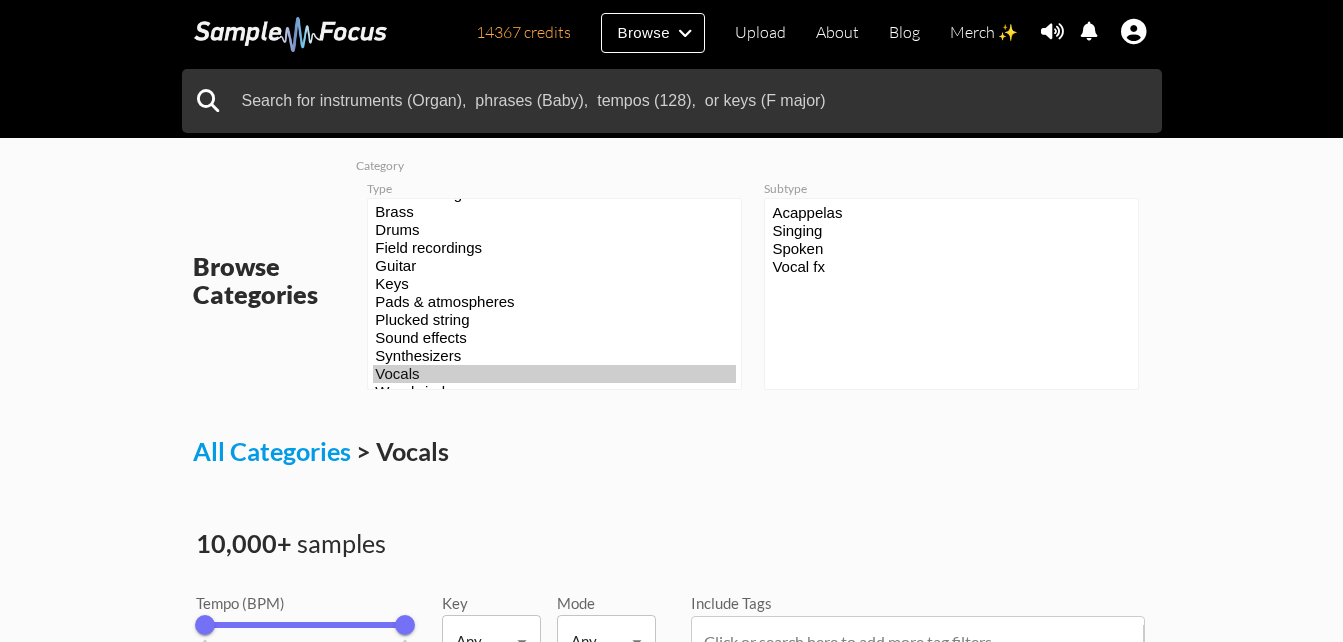 click on "Browse Categories
Category
Type
Bass
Bowed string
Brass
Drums
Field recordings
Guitar
Keys
Pads & atmospheres
Plucked string
Sound effects
Synthesizers
Vocals
Woodwinds
Subtype
Acappelas
Singing" at bounding box center (671, 1345) 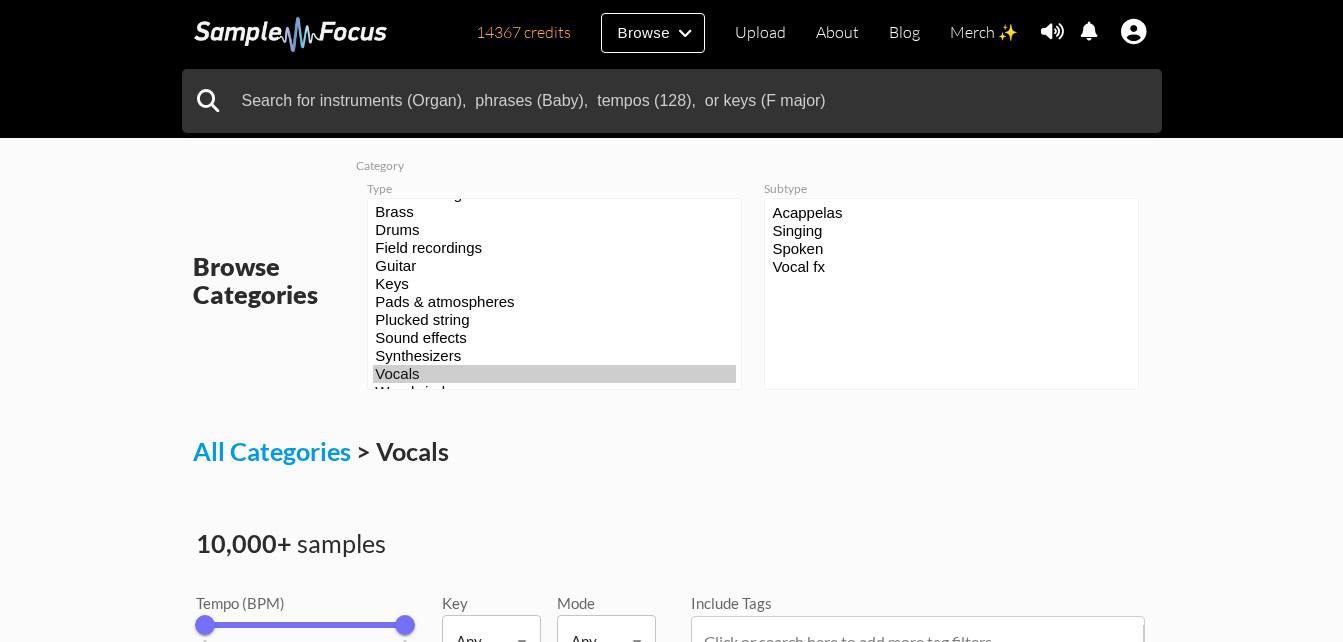 drag, startPoint x: 895, startPoint y: 348, endPoint x: 760, endPoint y: 202, distance: 198.84918 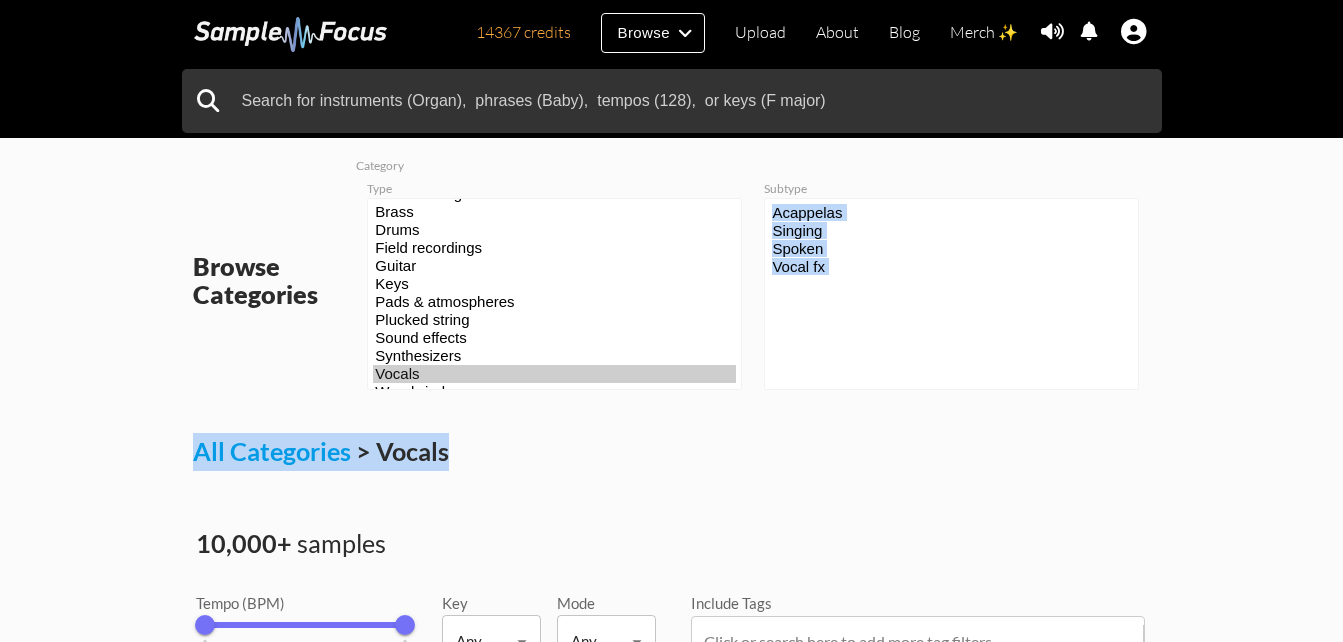 drag, startPoint x: 692, startPoint y: 496, endPoint x: 764, endPoint y: 206, distance: 298.8043 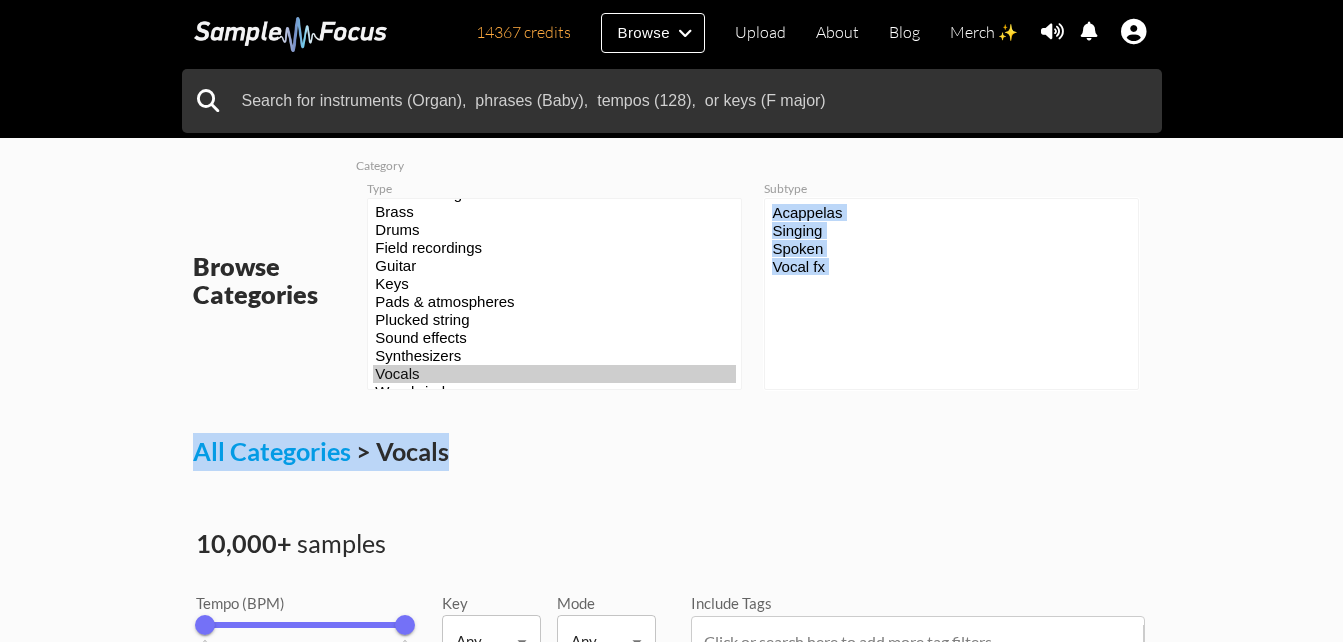 drag, startPoint x: 764, startPoint y: 206, endPoint x: 786, endPoint y: 242, distance: 42.190044 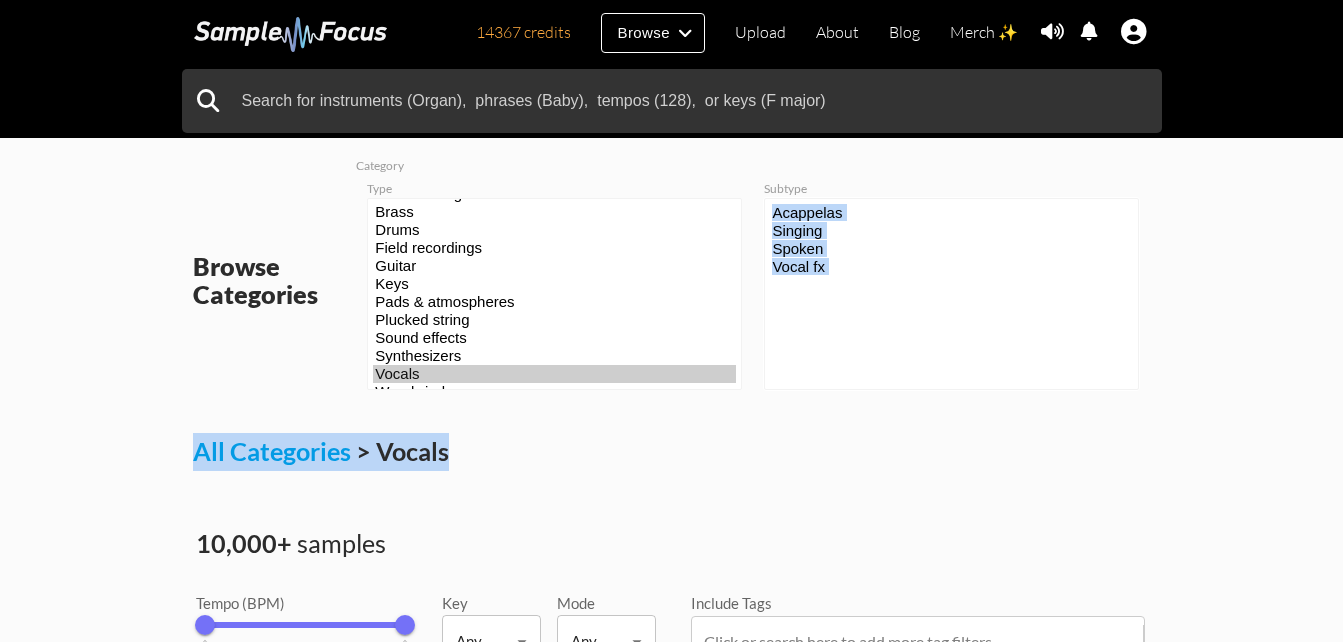 copy on "Acappelas
Singing
Spoken
Vocal fx
All Categories
>
Vocals" 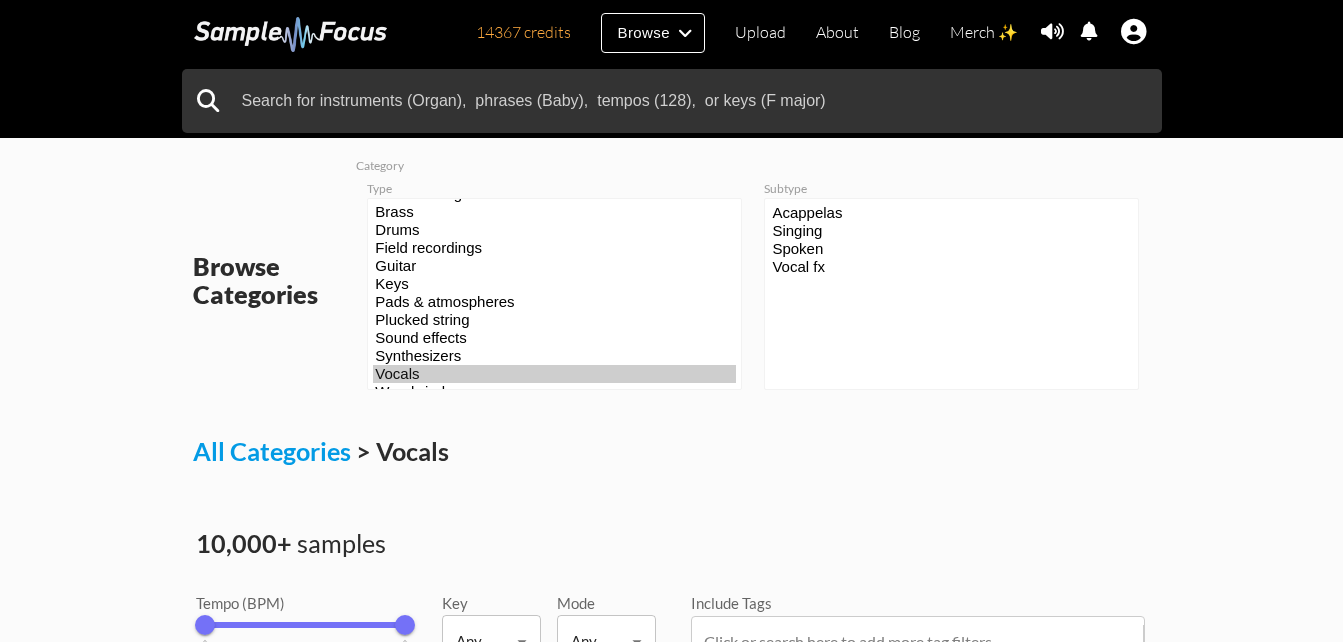 click on "All Categories
>
Vocals" at bounding box center [672, 444] 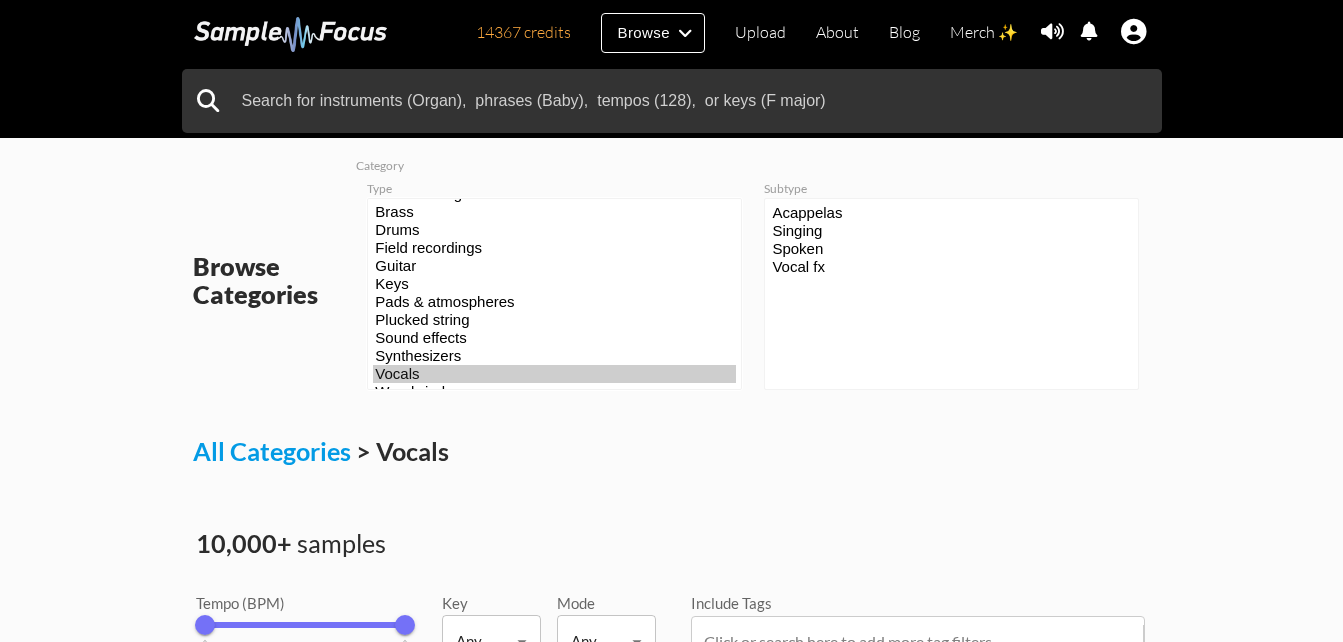 scroll, scrollTop: 63, scrollLeft: 0, axis: vertical 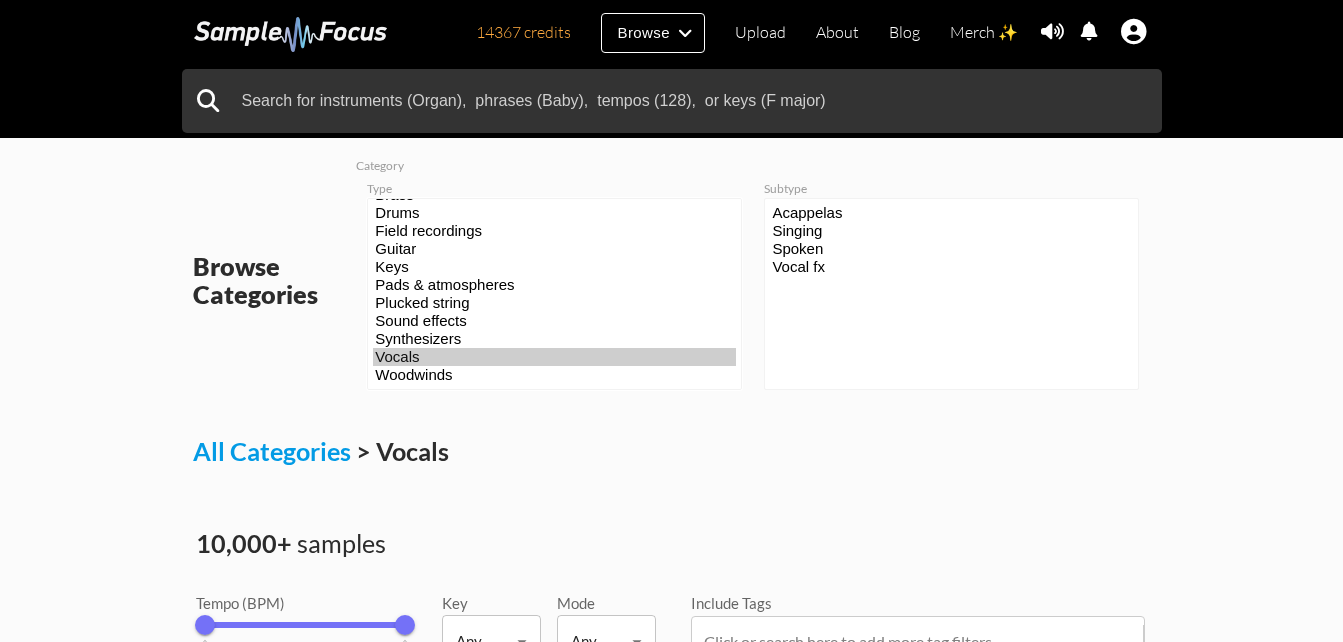 select on "68" 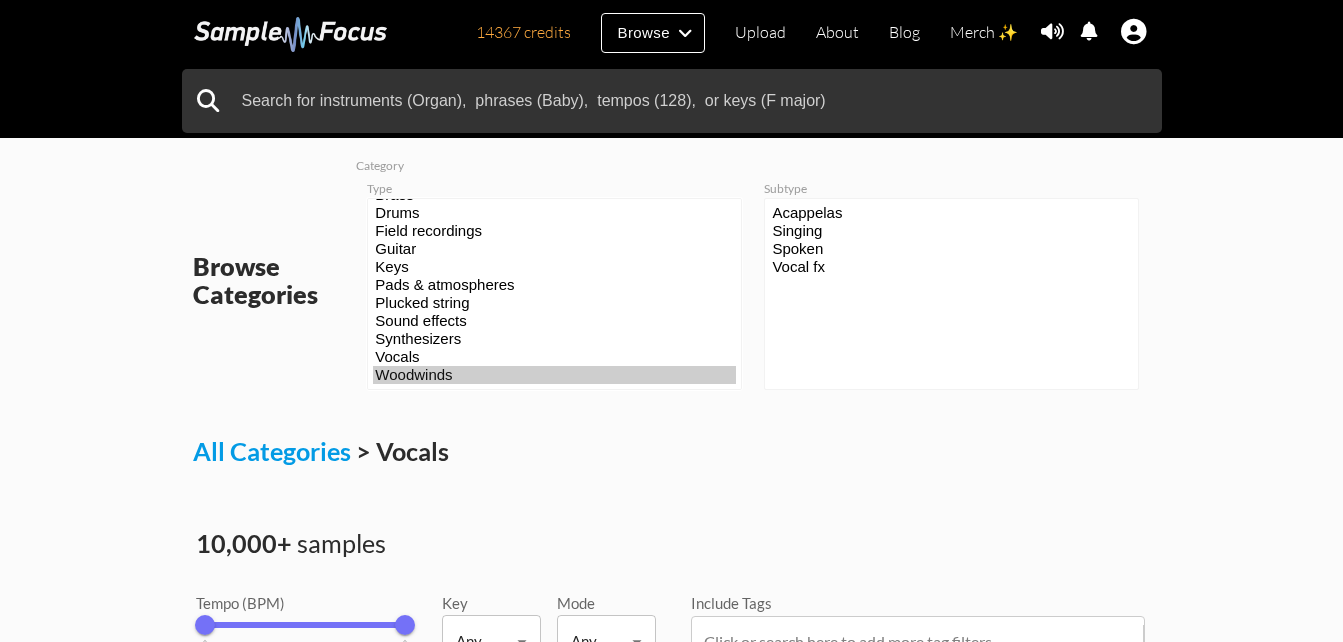 click on "Woodwinds" at bounding box center (554, 375) 